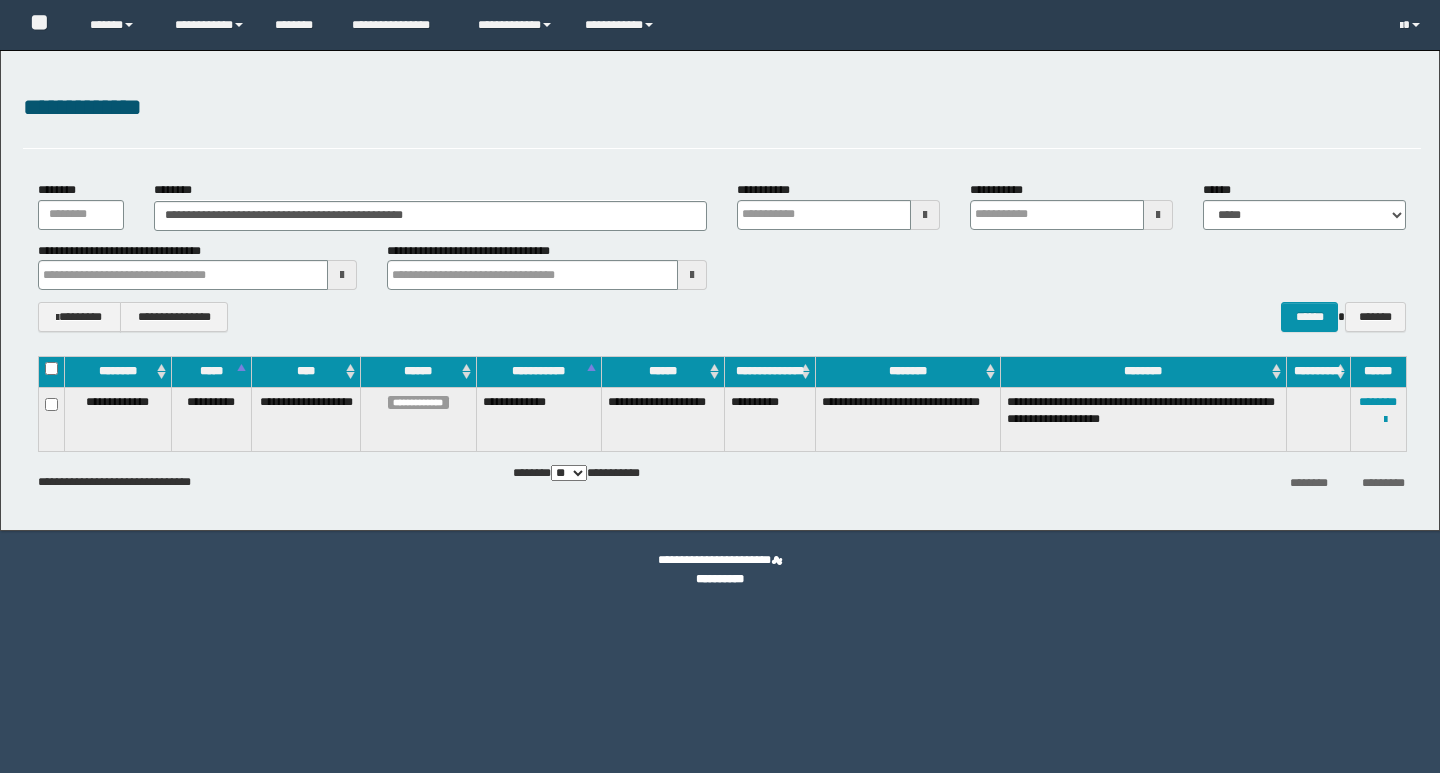 scroll, scrollTop: 0, scrollLeft: 0, axis: both 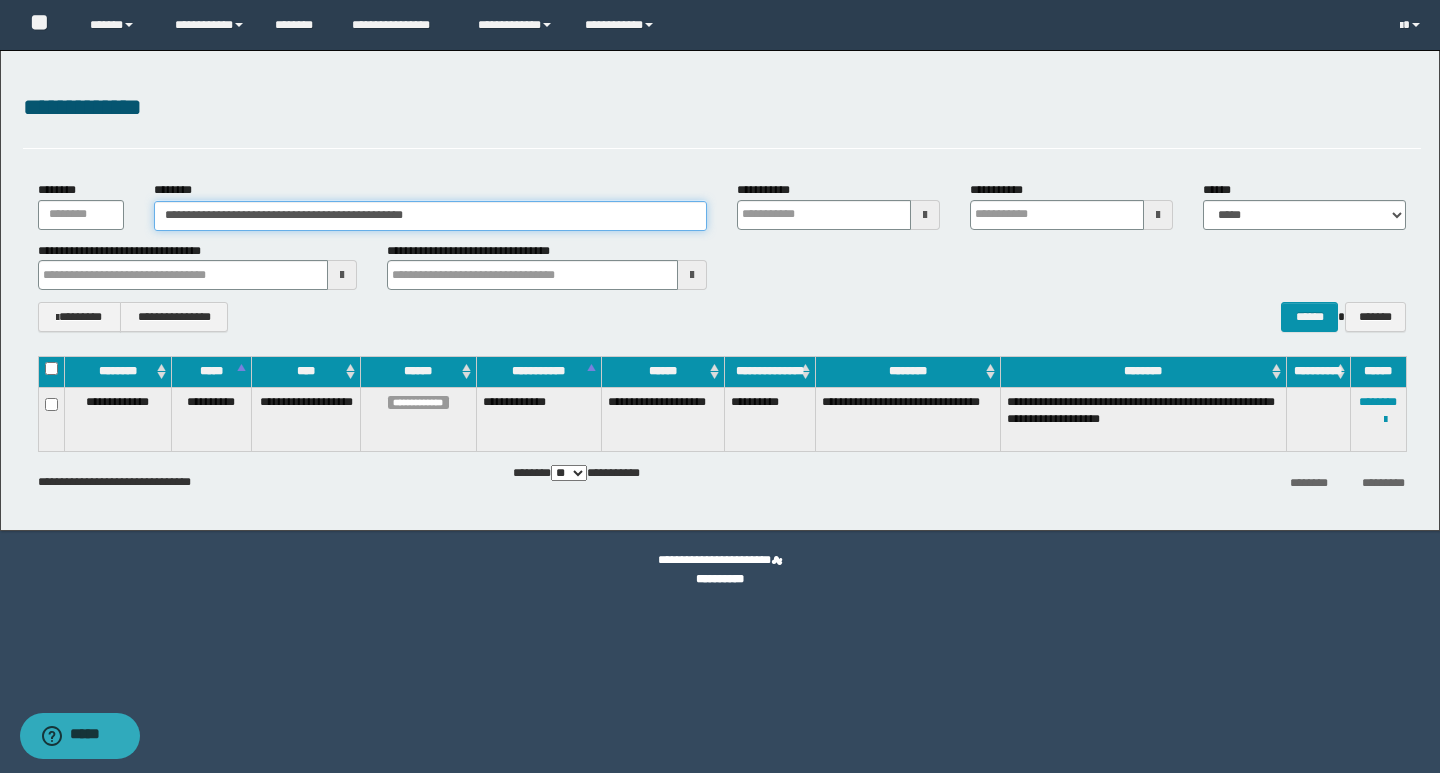 click on "**********" at bounding box center (430, 216) 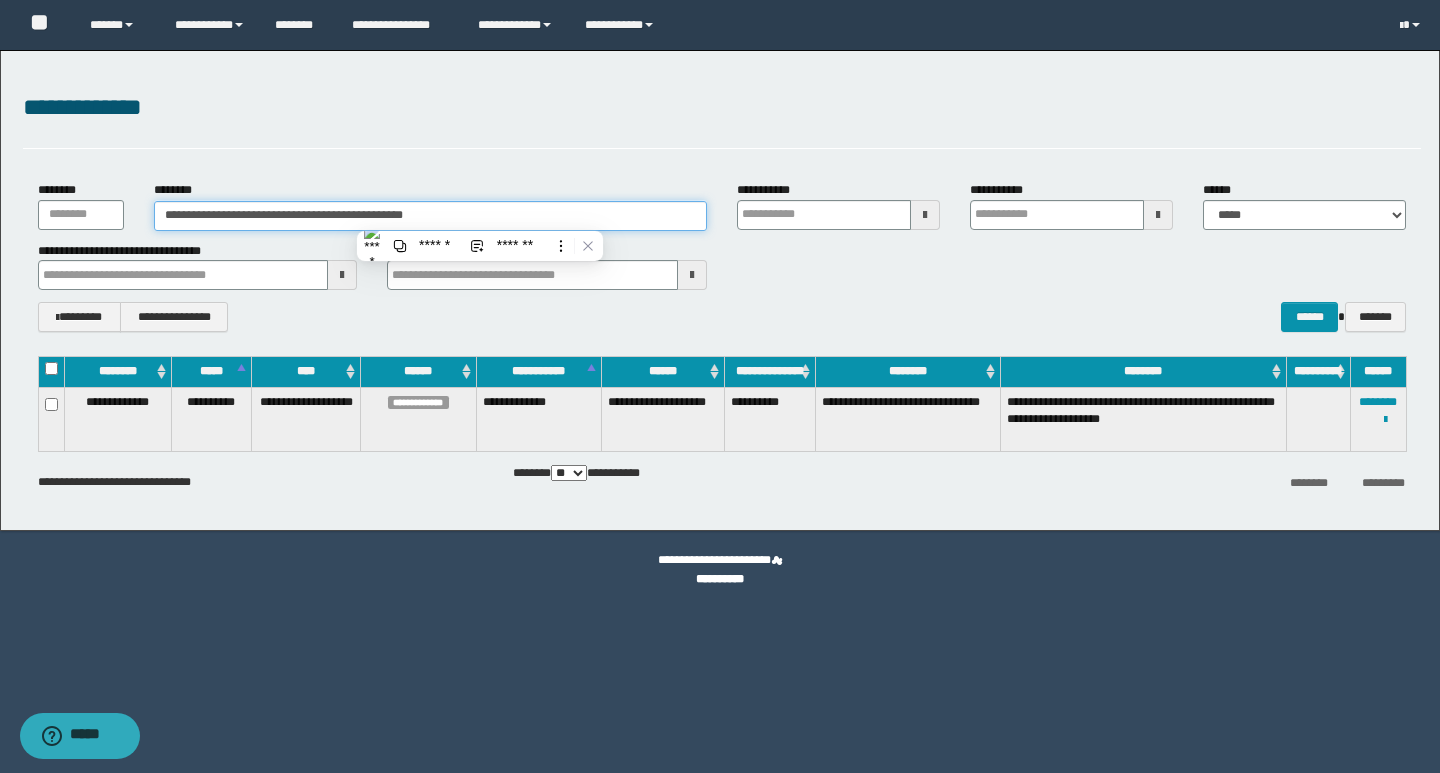 click on "**********" at bounding box center (430, 216) 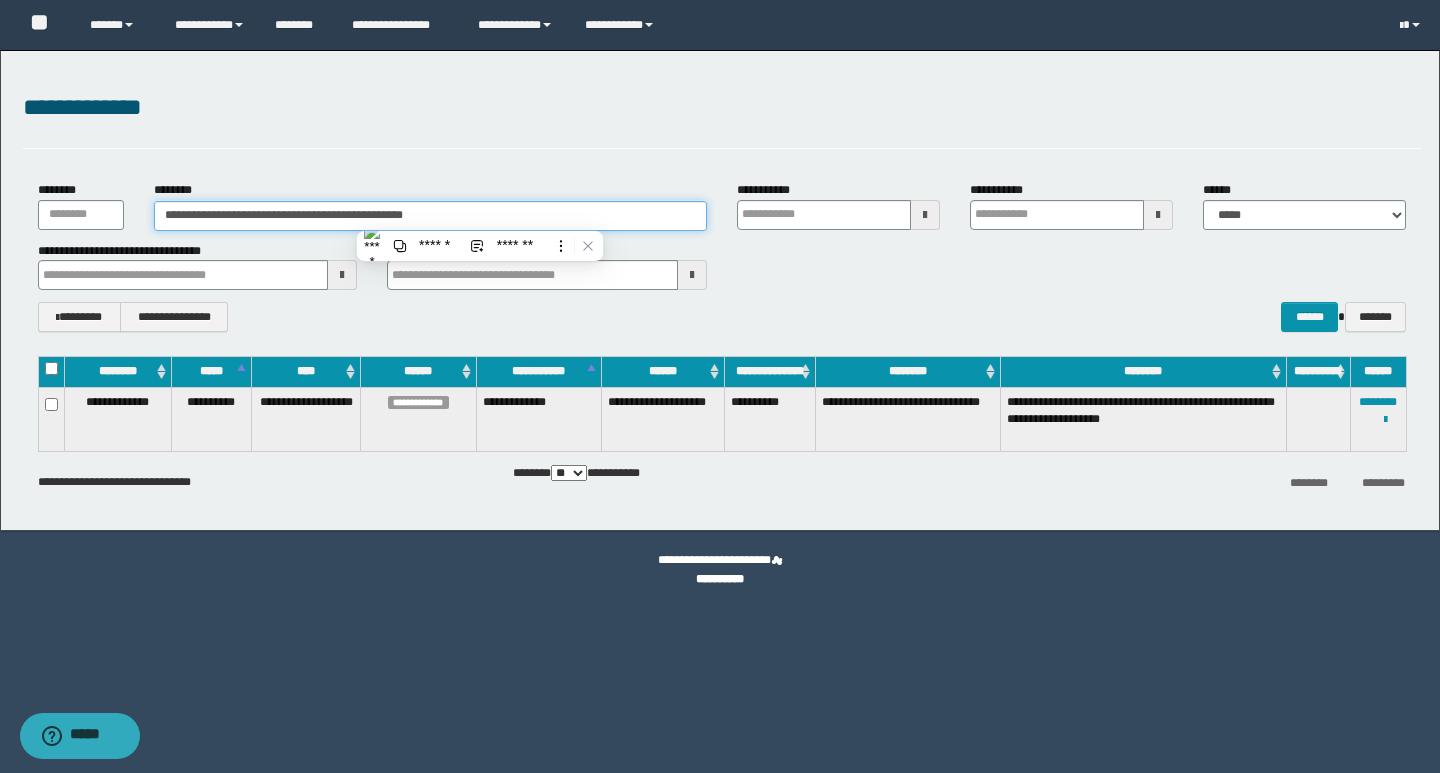 paste 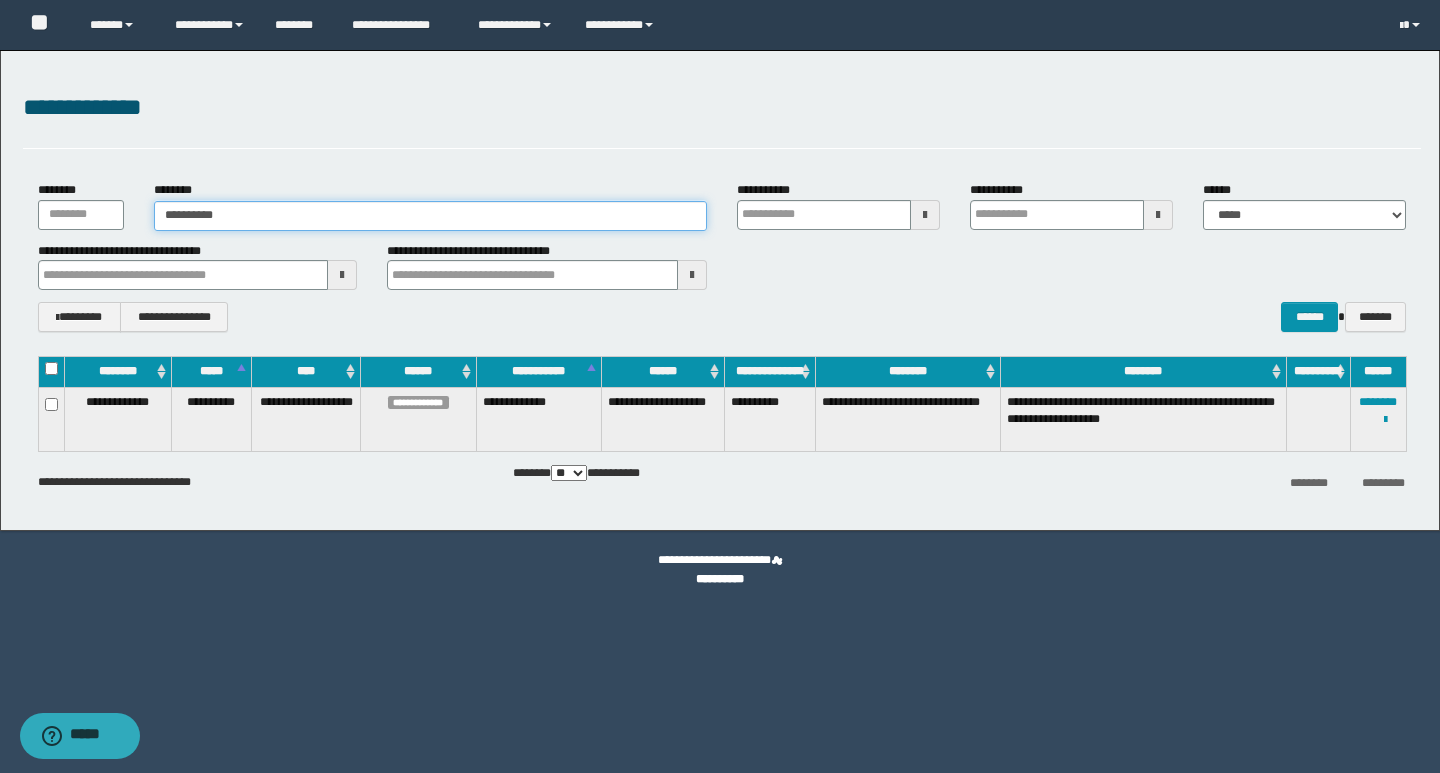 type on "**********" 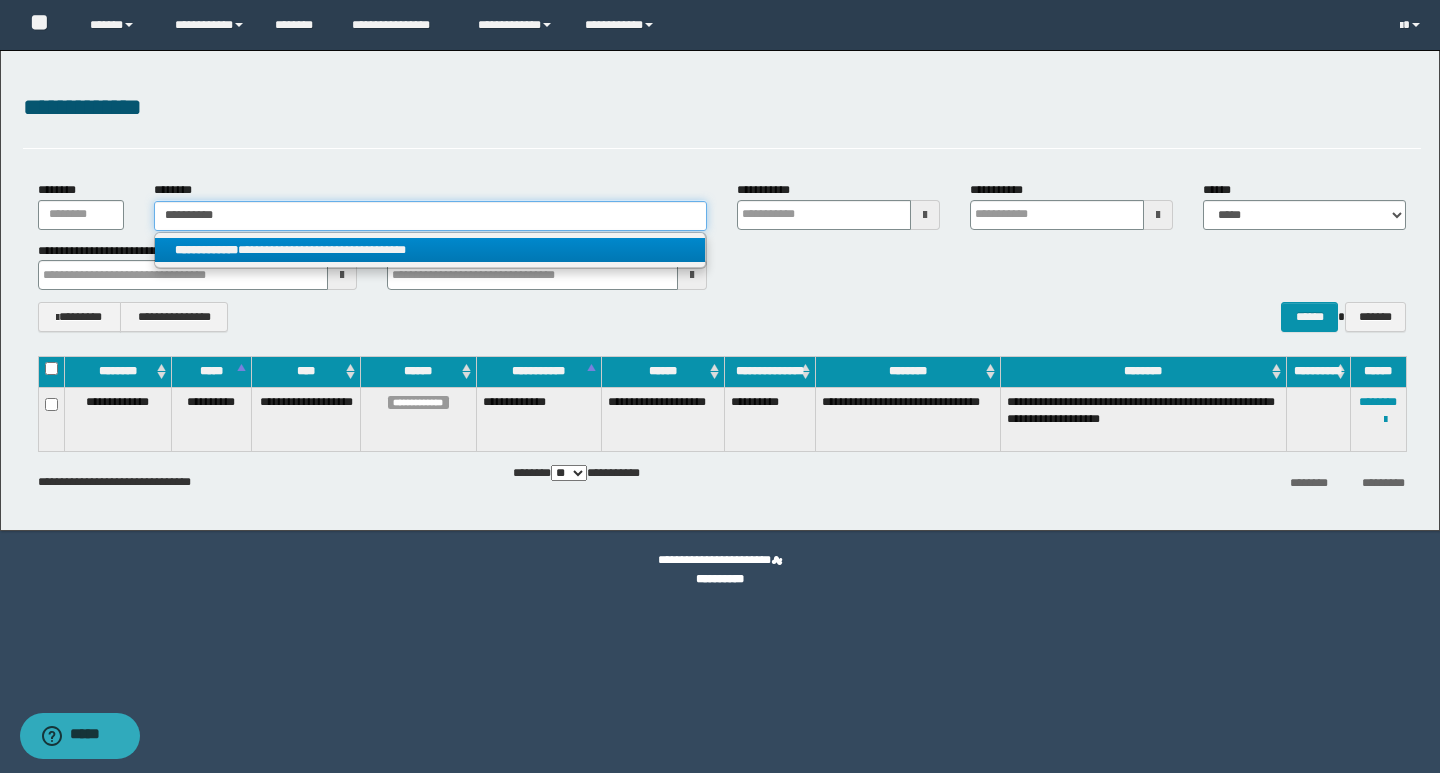 type on "**********" 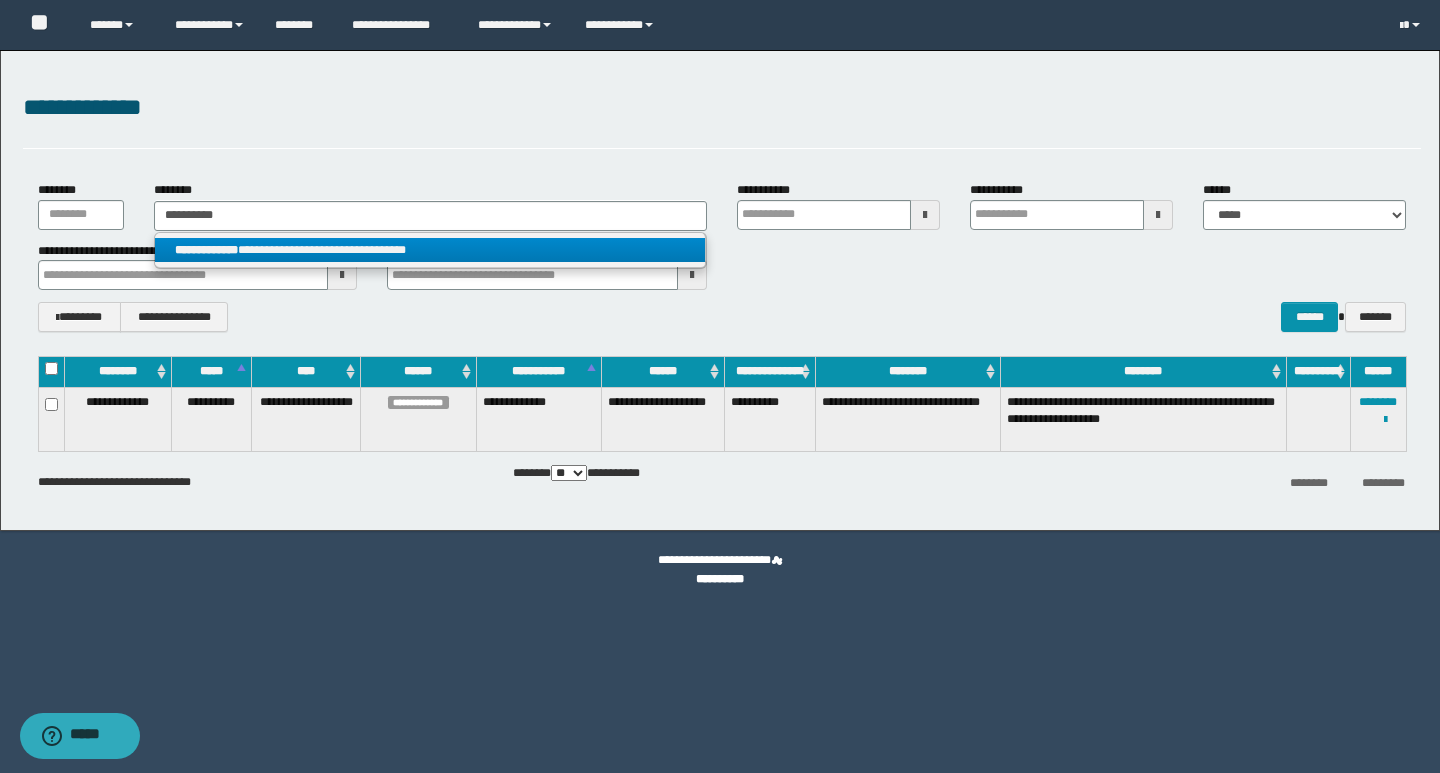click on "**********" at bounding box center (430, 250) 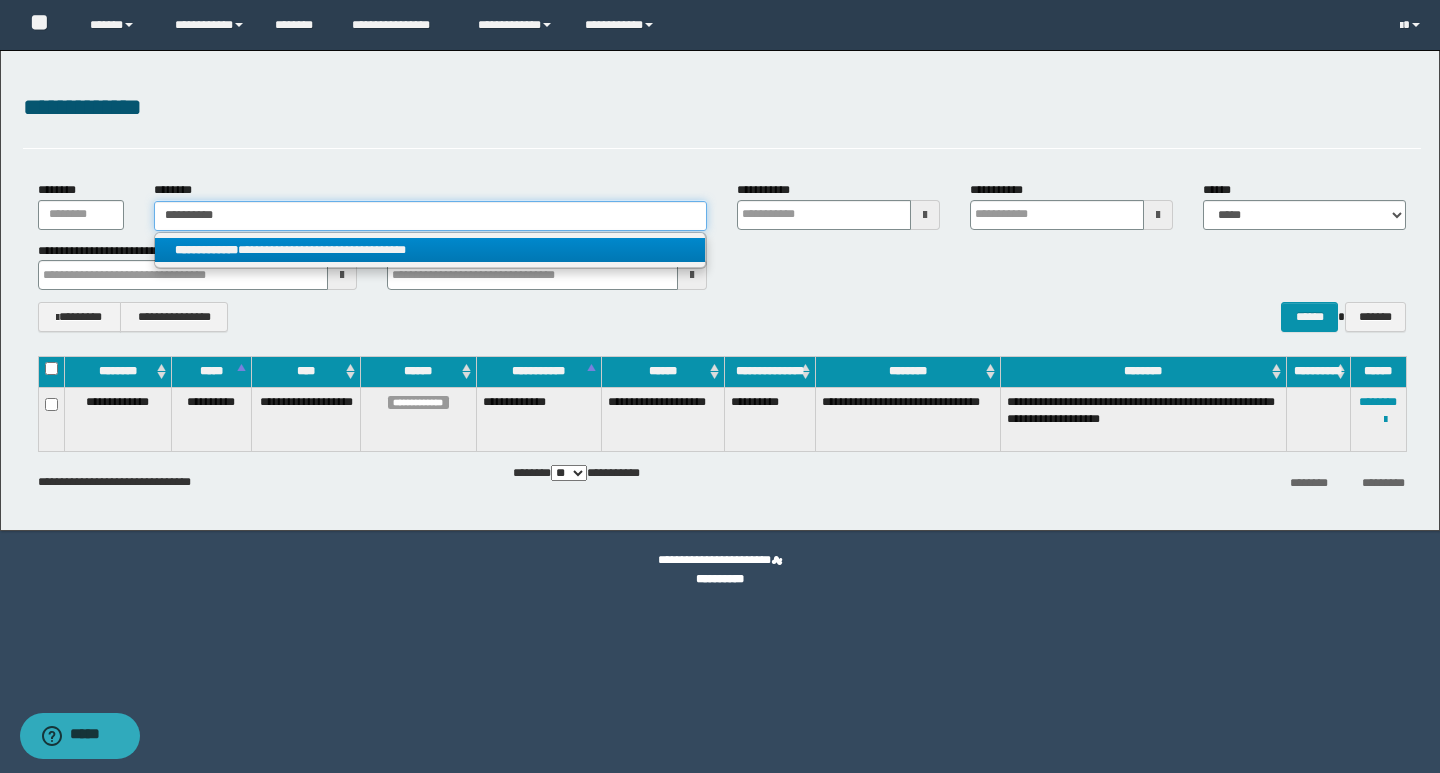 type 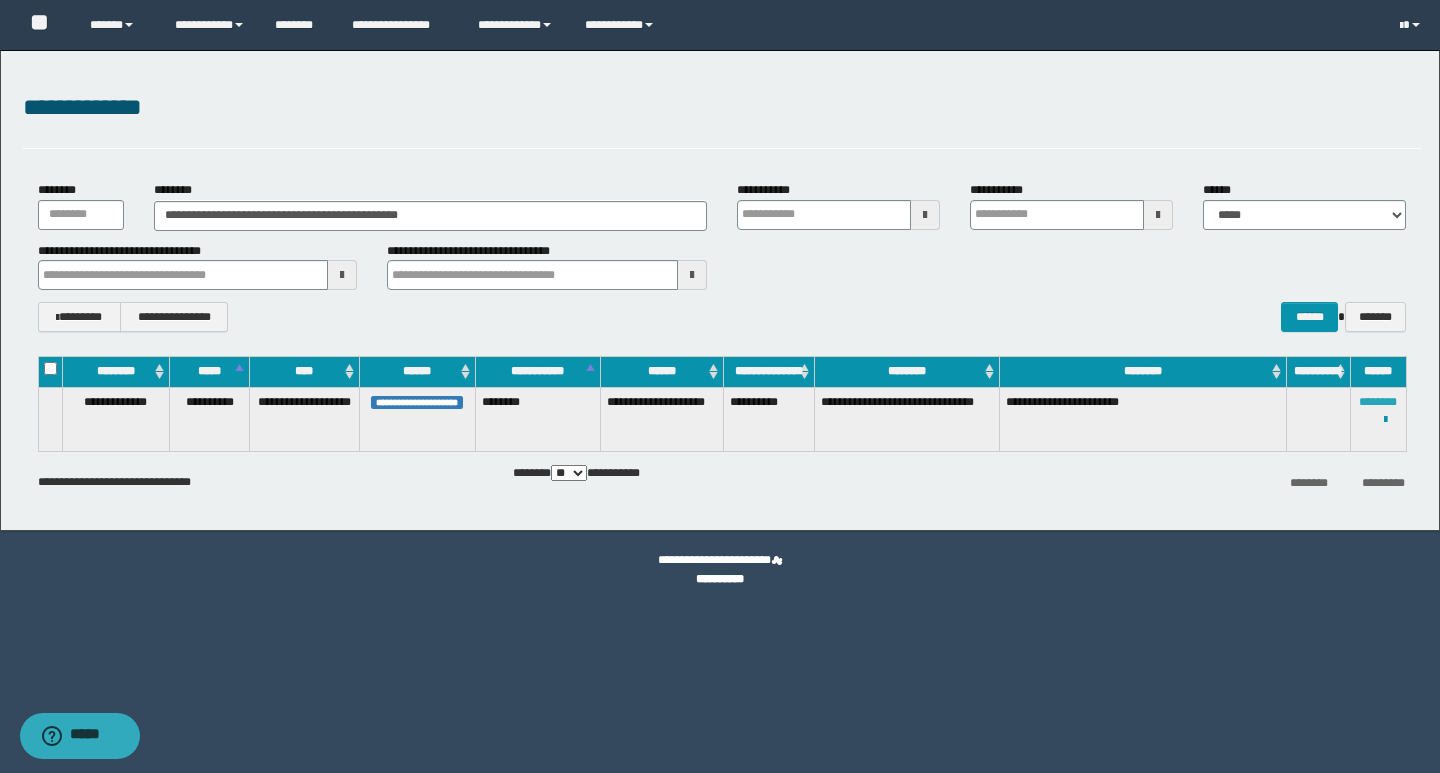 click on "********" at bounding box center (1378, 402) 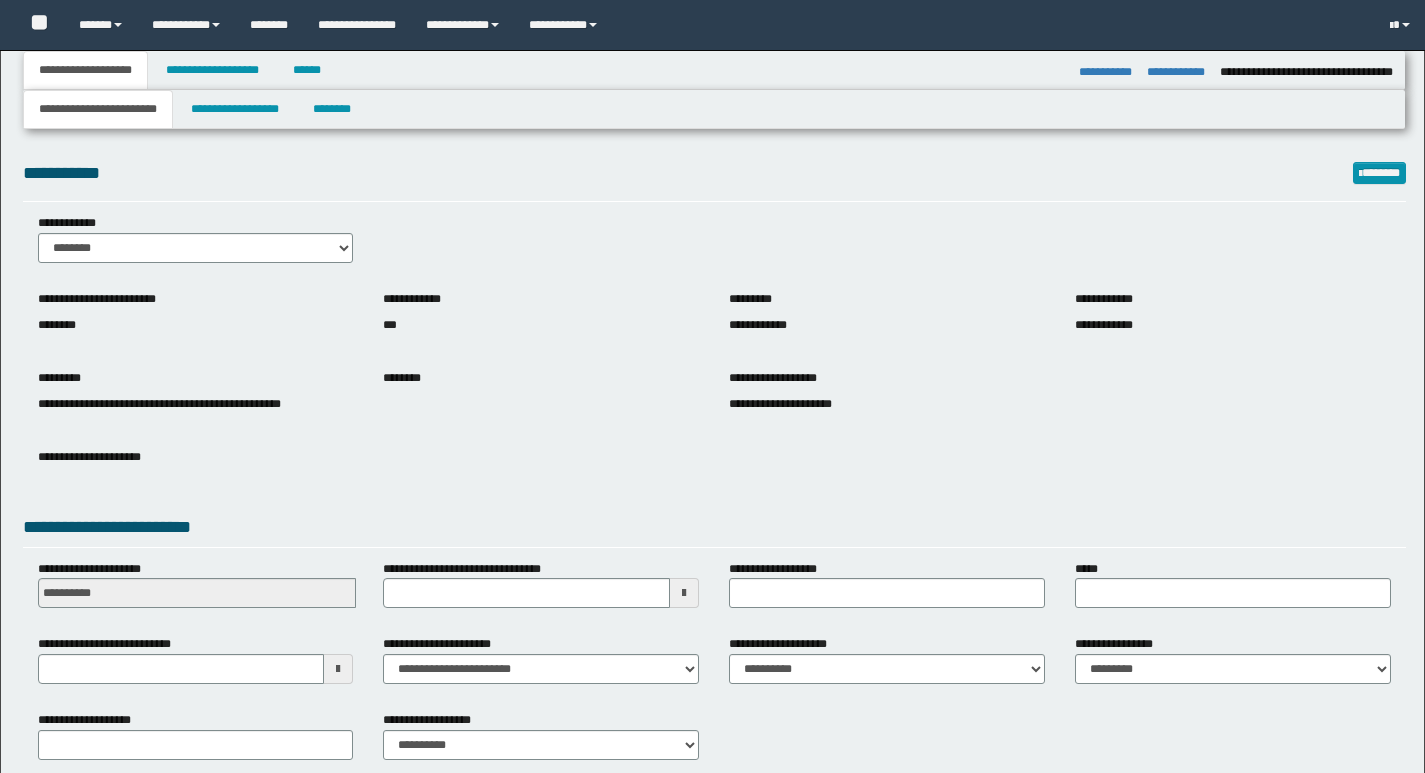 select on "*" 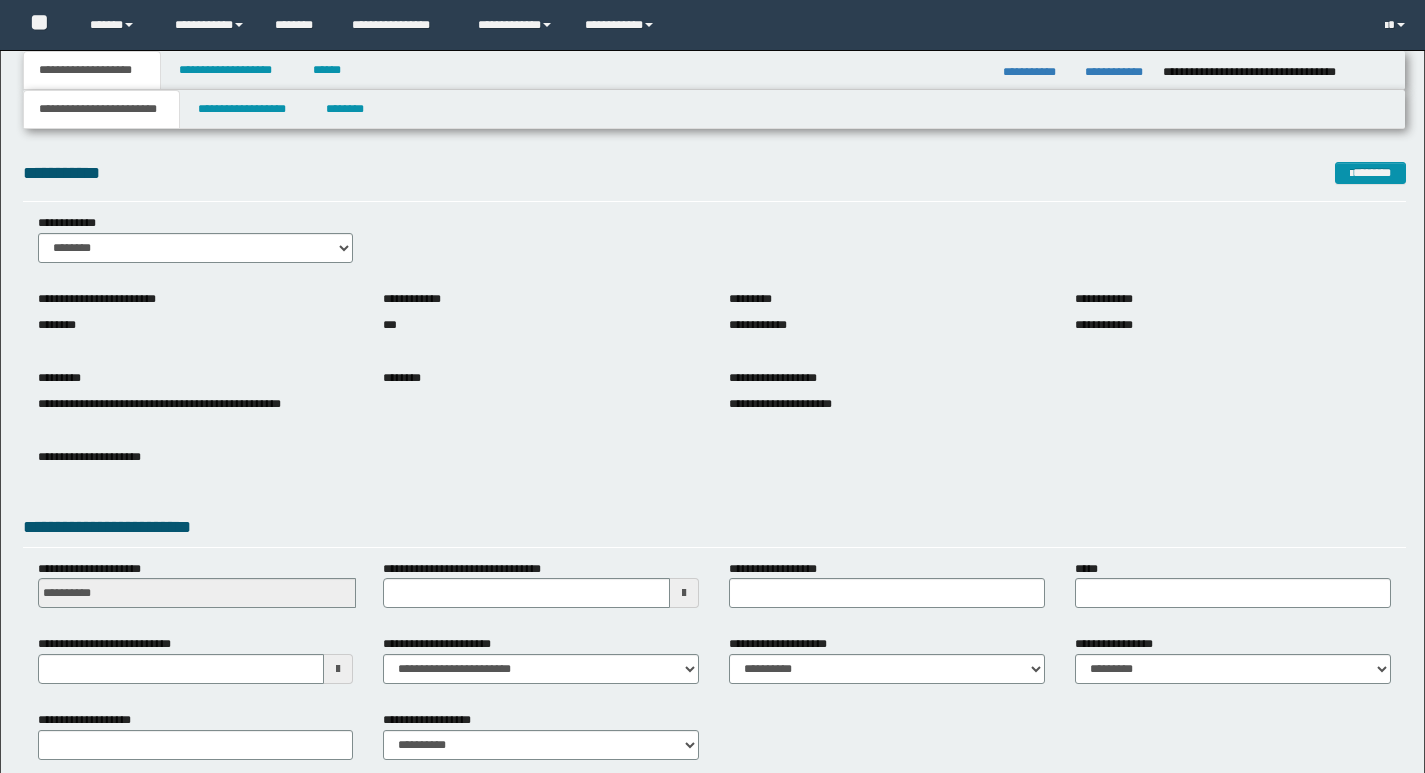 scroll, scrollTop: 0, scrollLeft: 0, axis: both 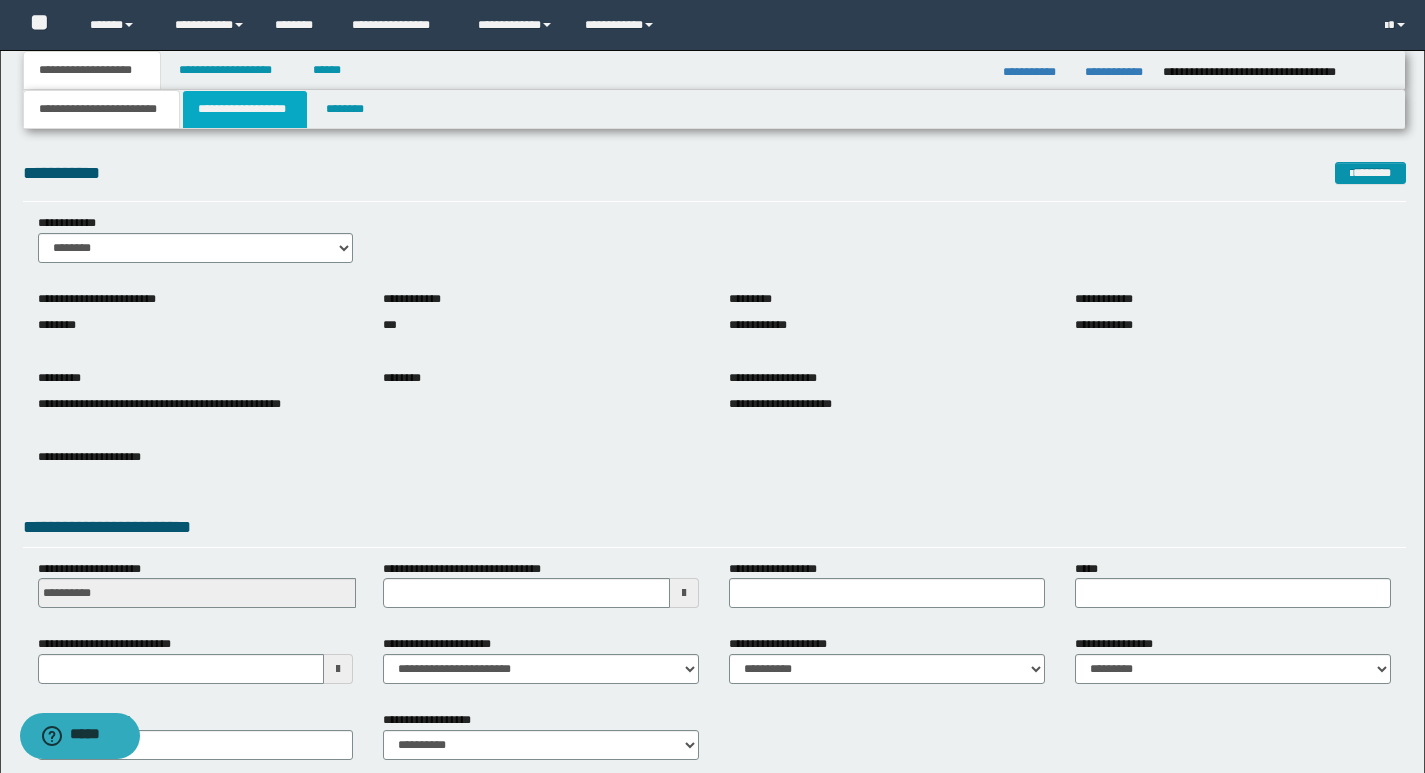 click on "**********" at bounding box center (245, 109) 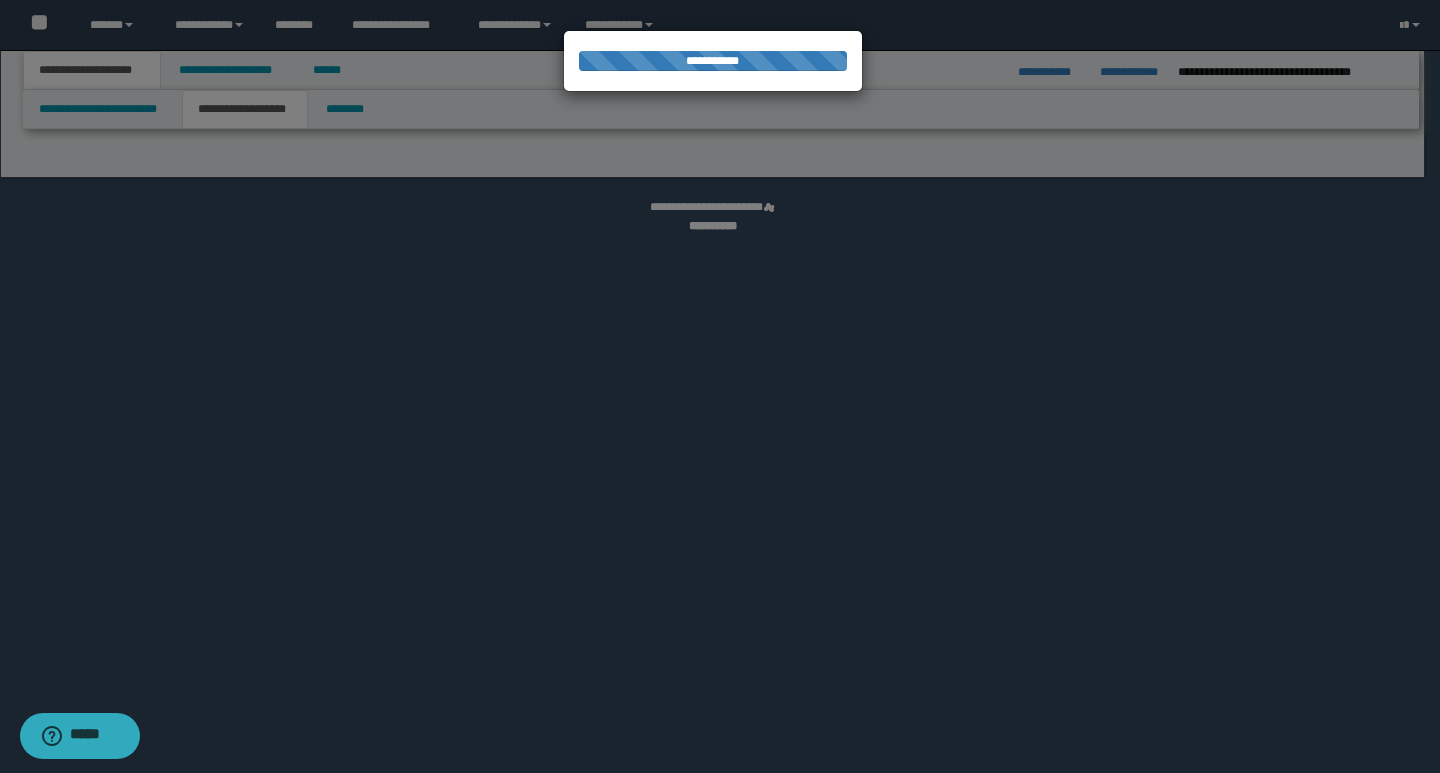 select on "*" 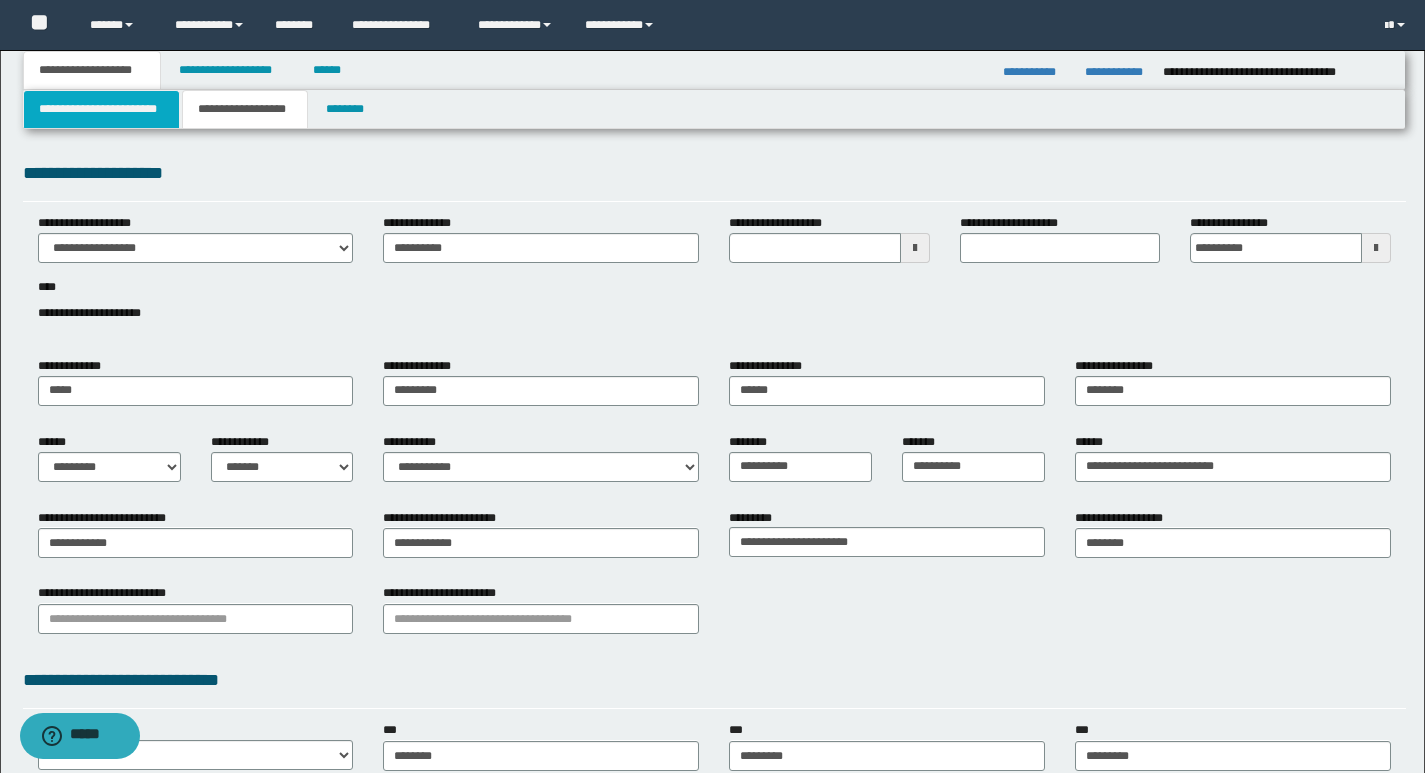 click on "**********" at bounding box center (101, 109) 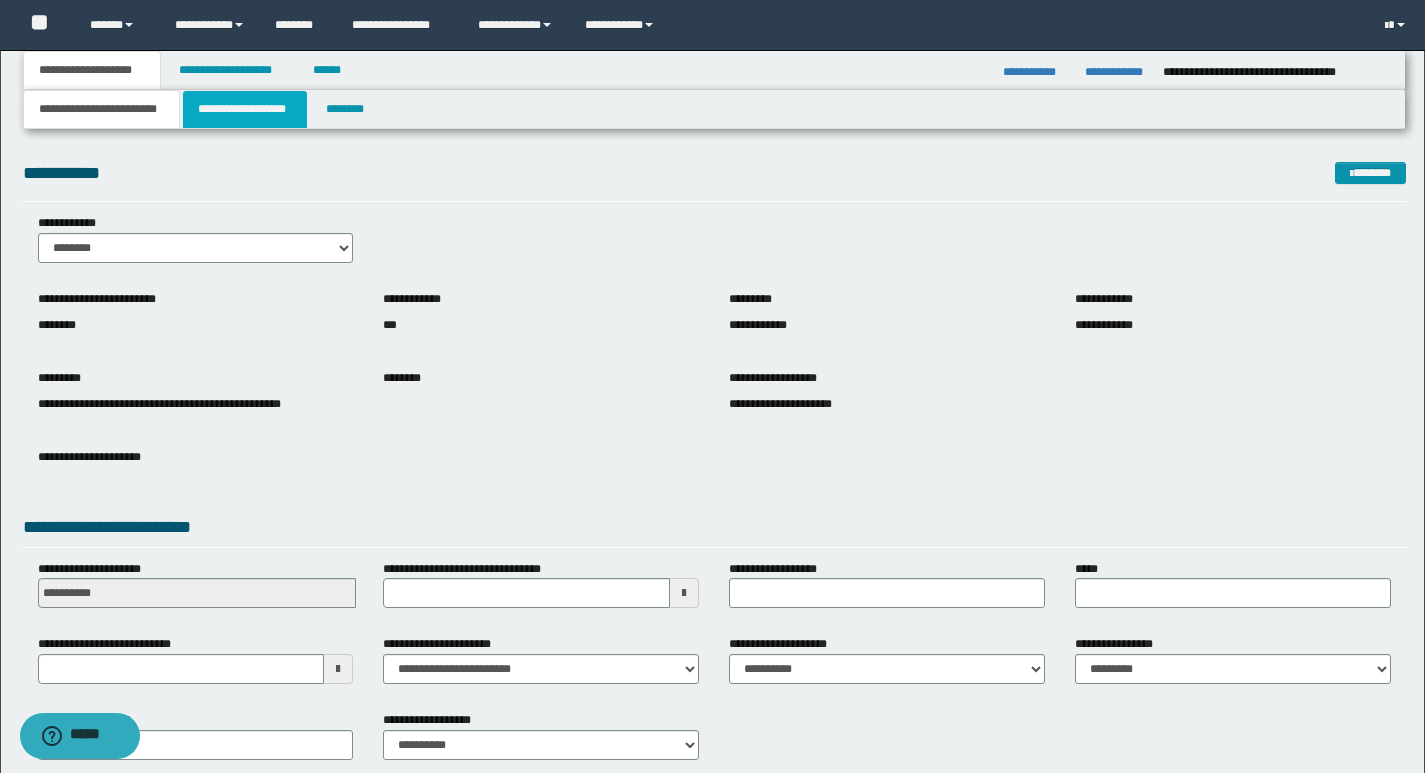click on "**********" at bounding box center (245, 109) 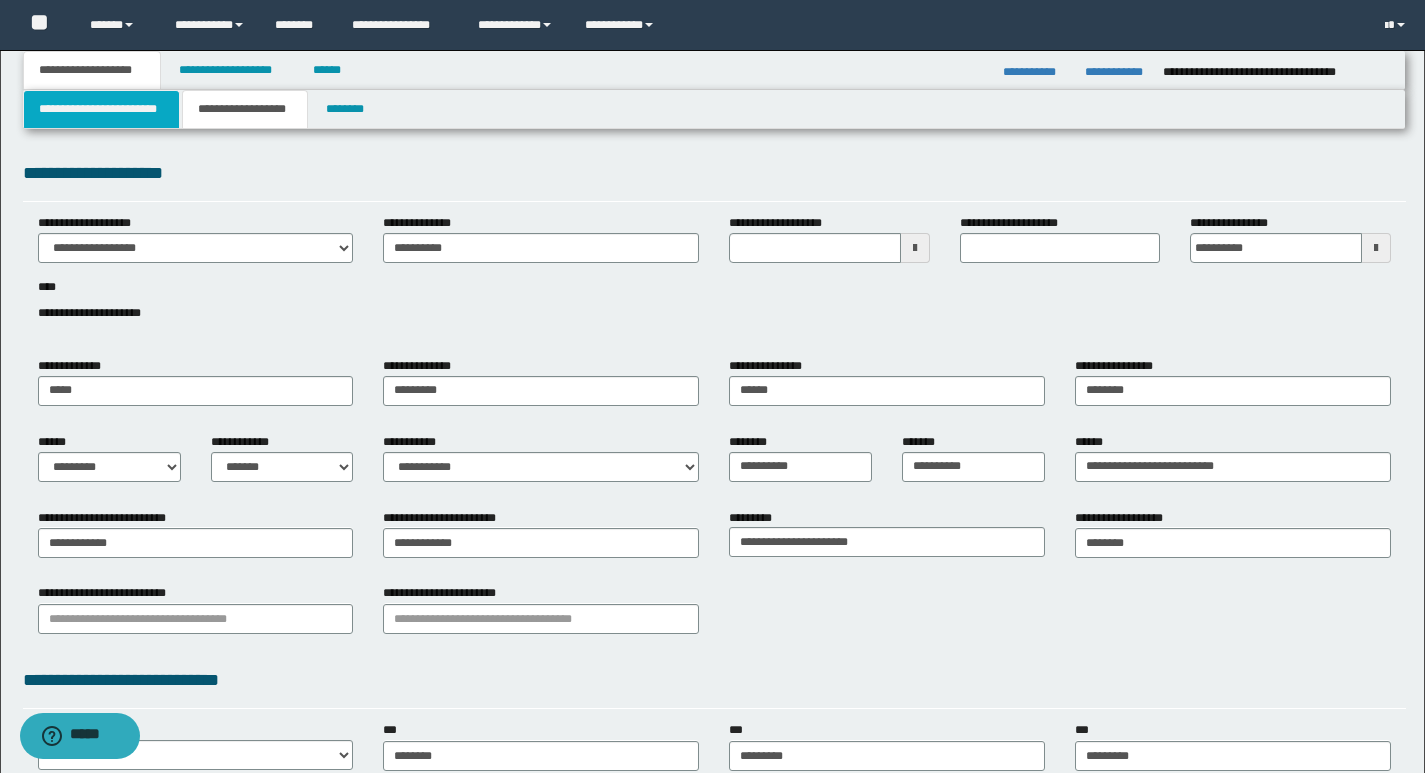 click on "**********" at bounding box center (101, 109) 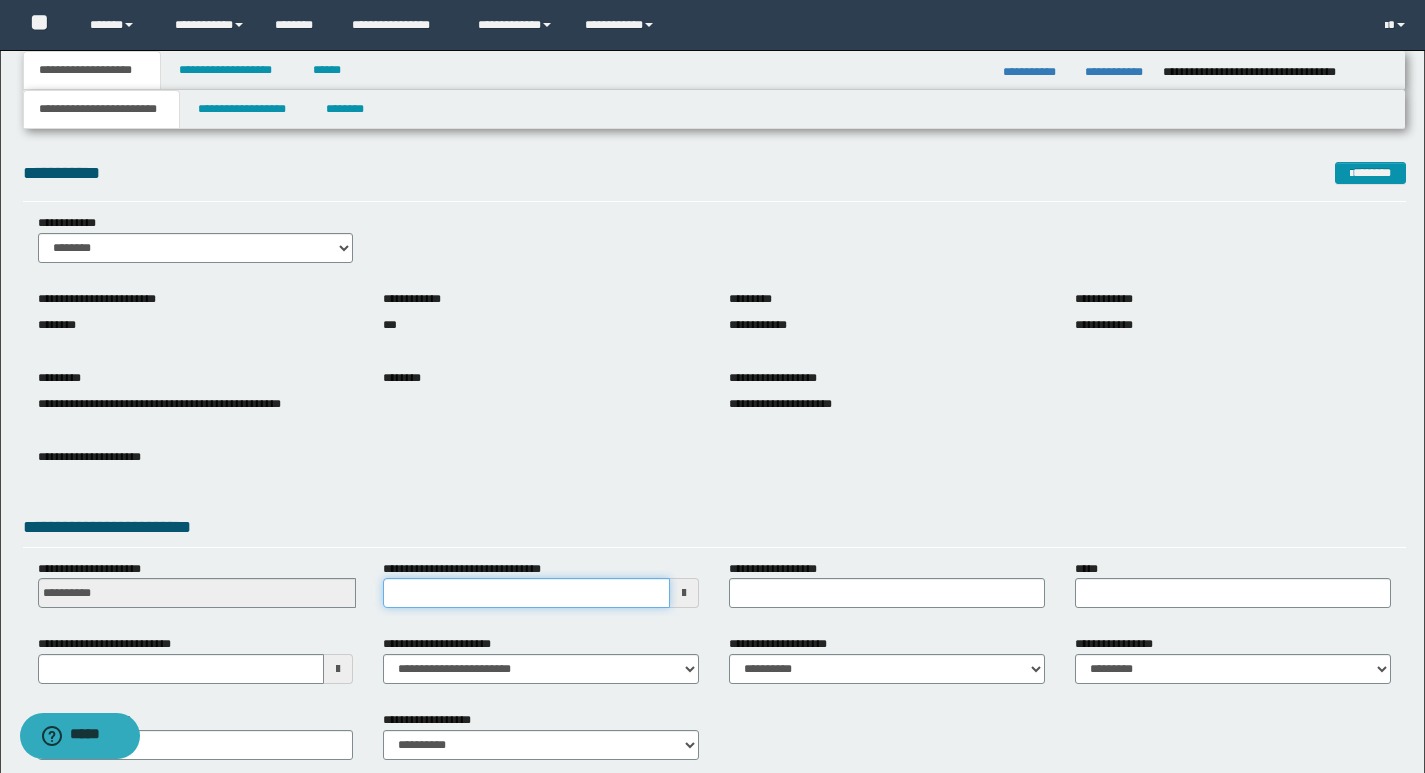 click on "**********" at bounding box center [526, 593] 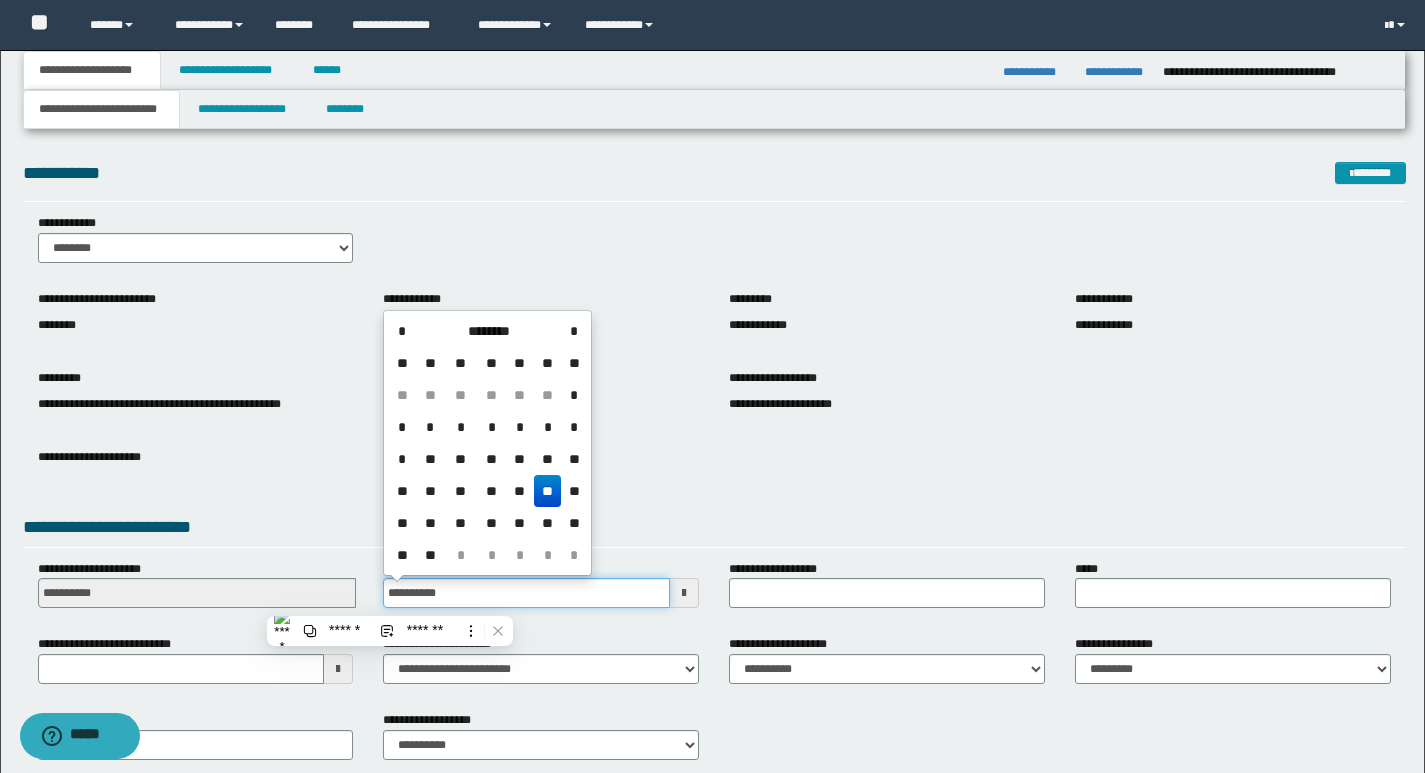 type on "**********" 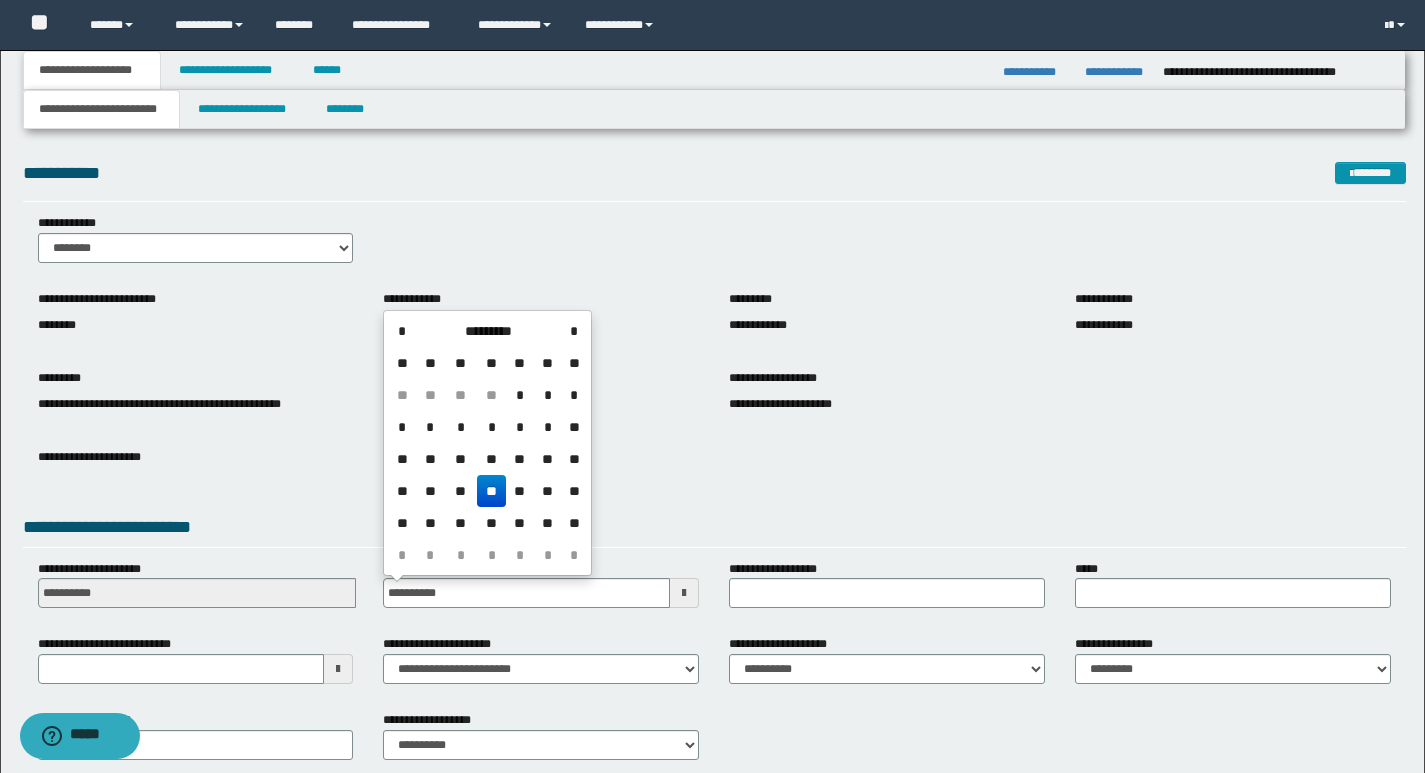 click on "**" at bounding box center [491, 491] 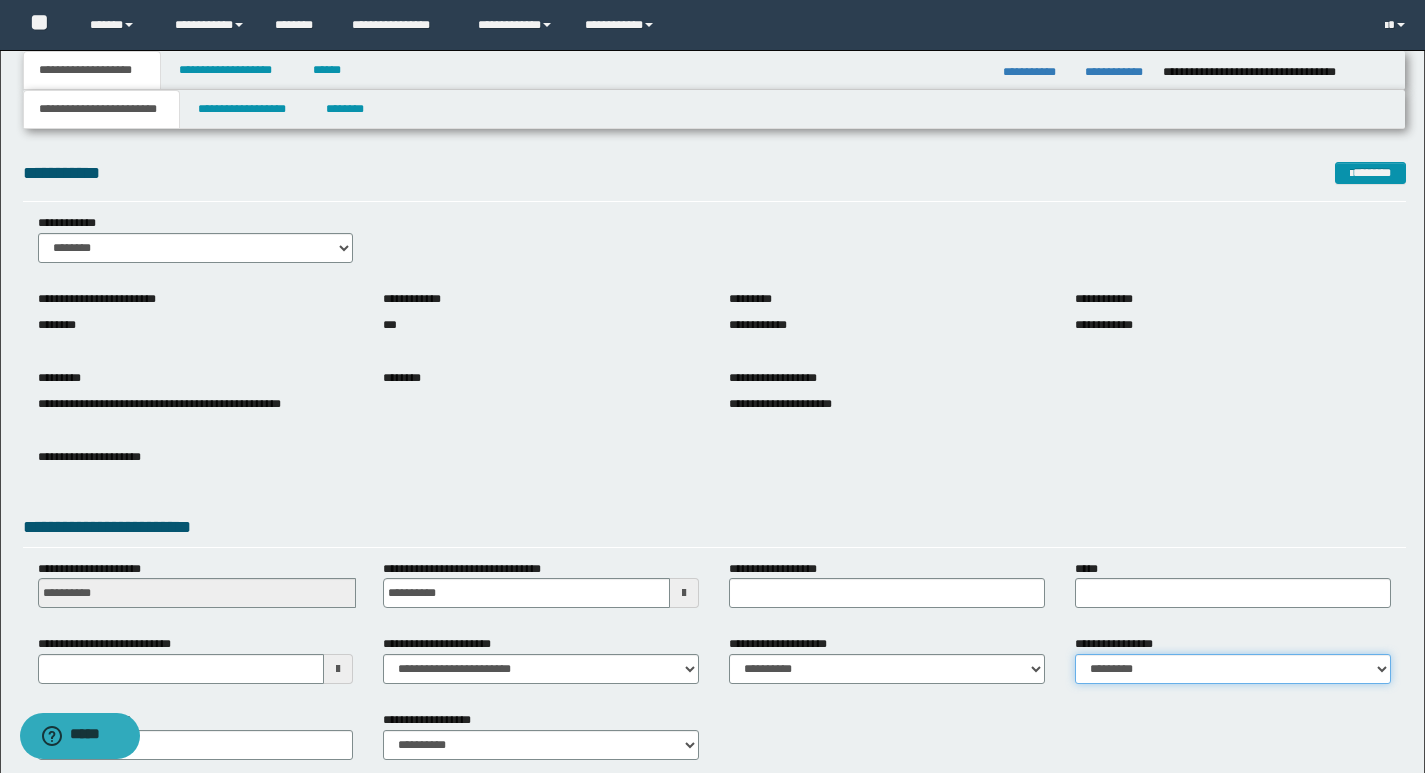 click on "**********" at bounding box center (1233, 669) 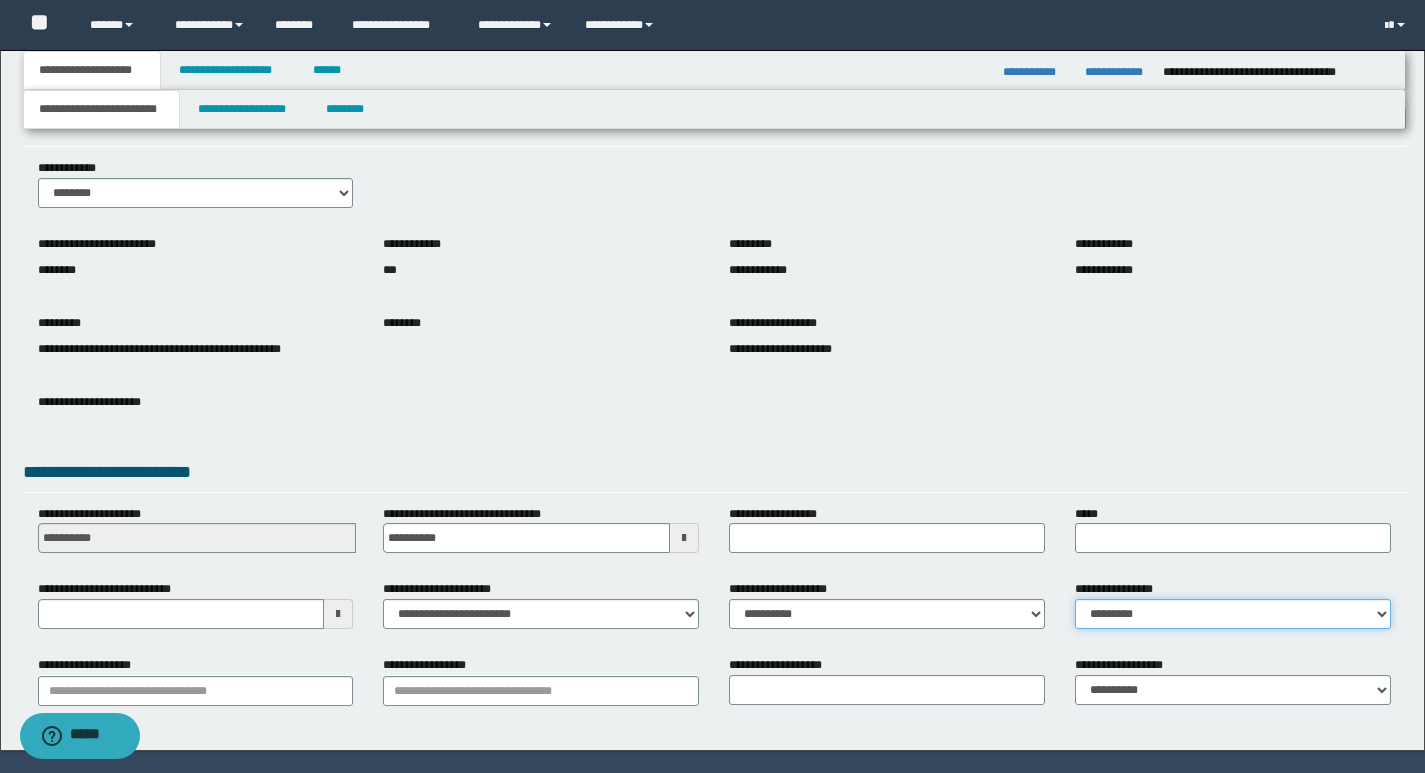 scroll, scrollTop: 100, scrollLeft: 0, axis: vertical 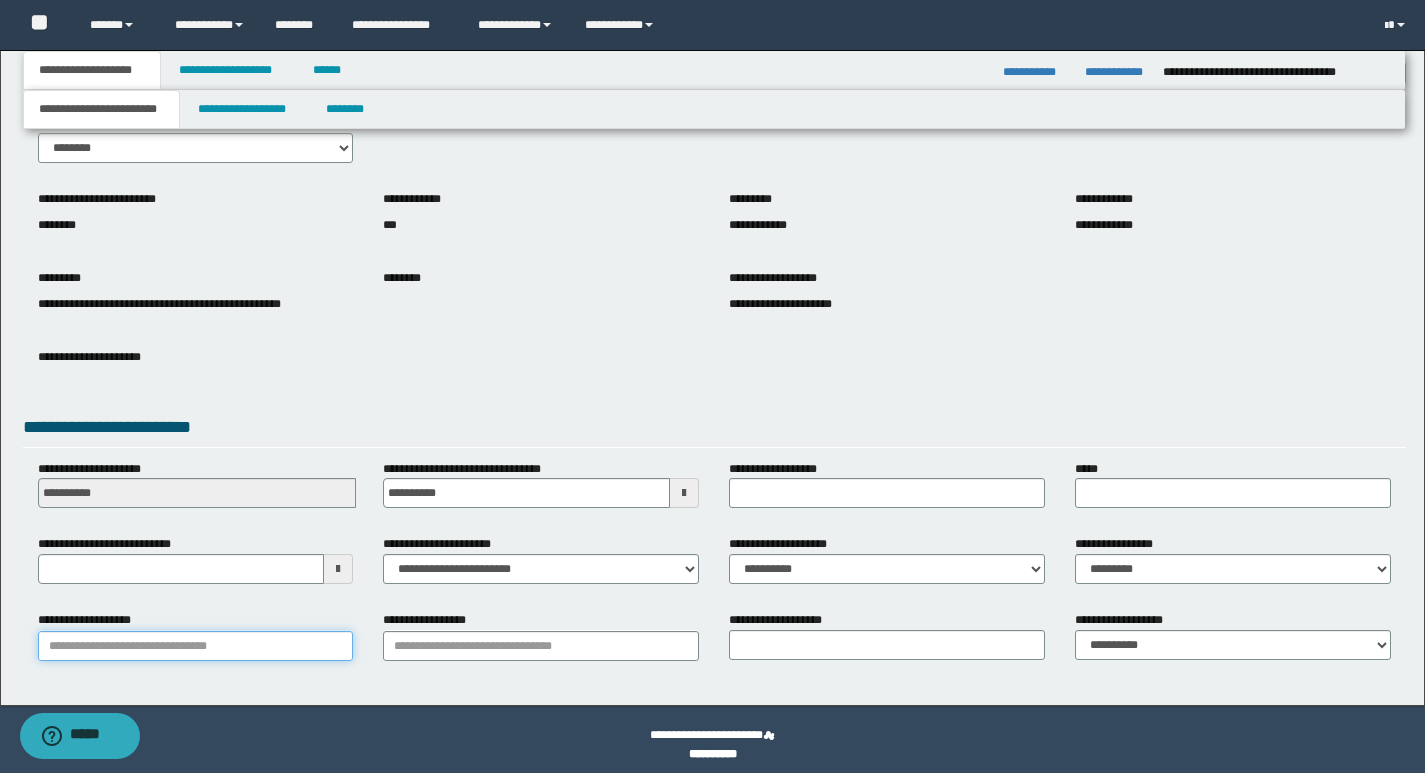 click on "**********" at bounding box center [196, 646] 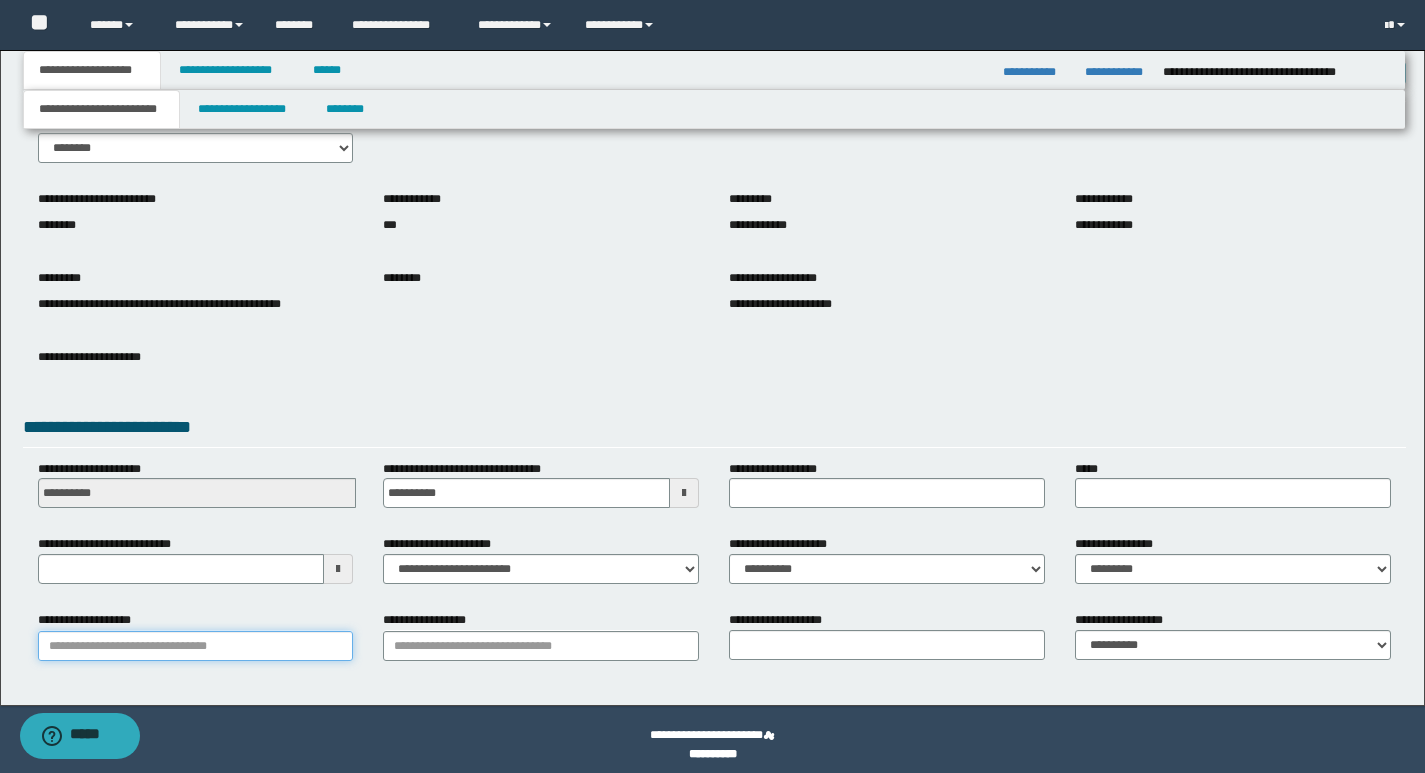 click on "**********" at bounding box center [196, 646] 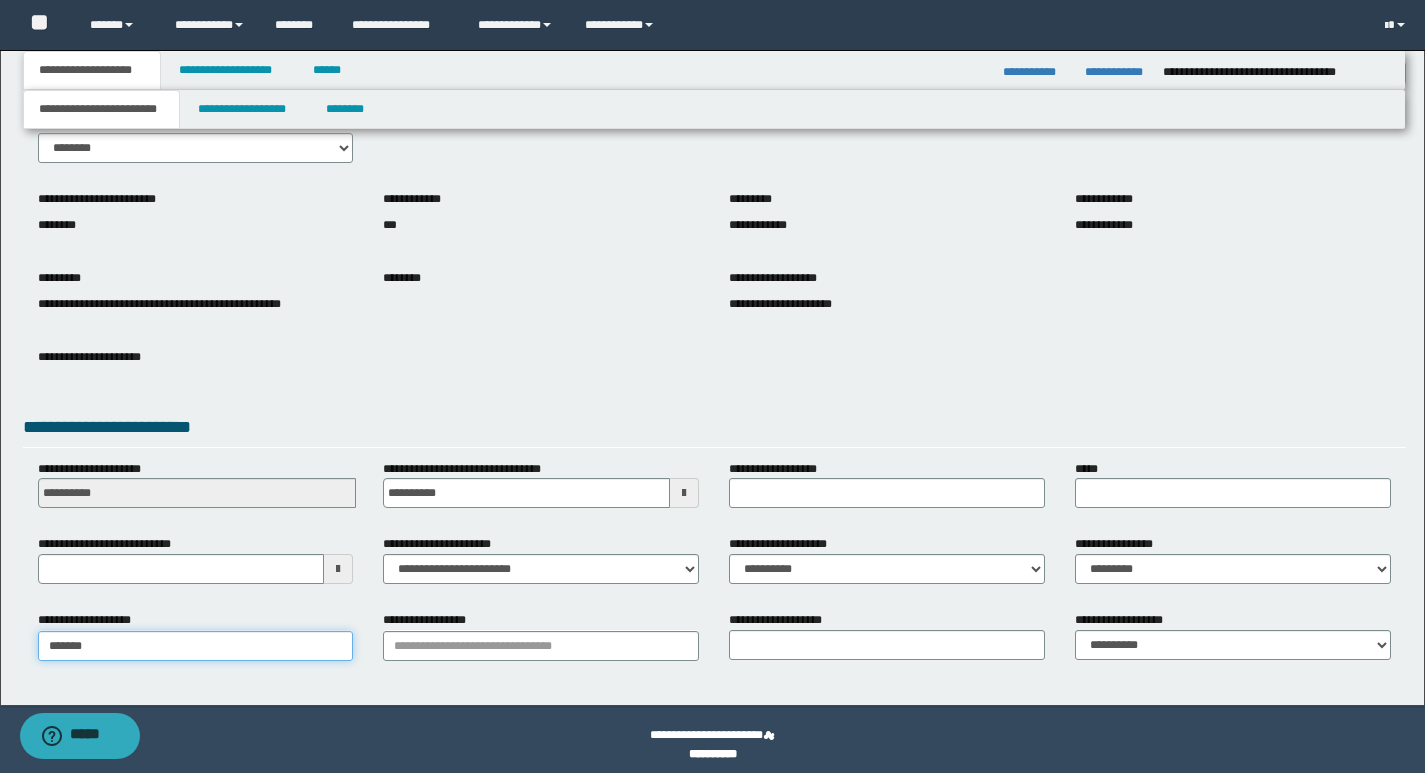 type on "********" 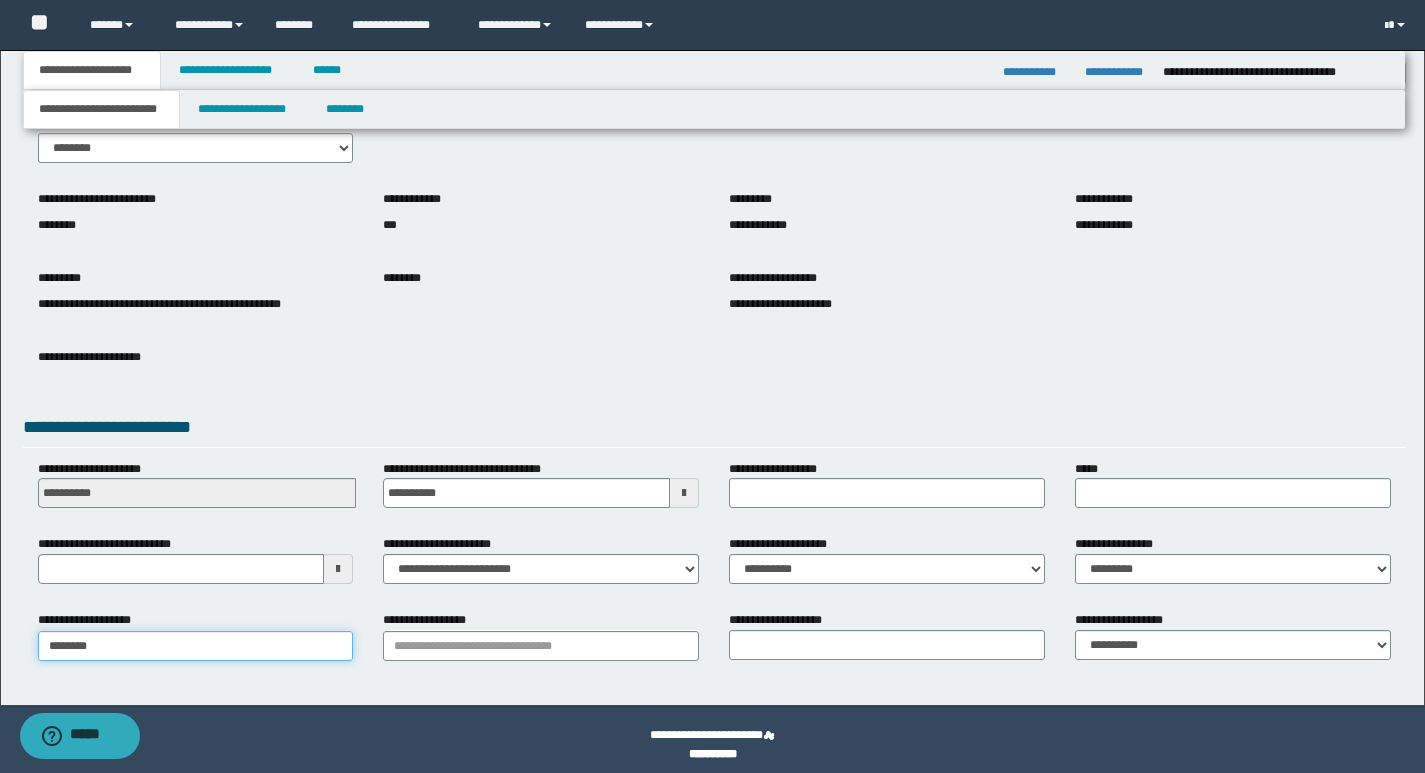 type on "**********" 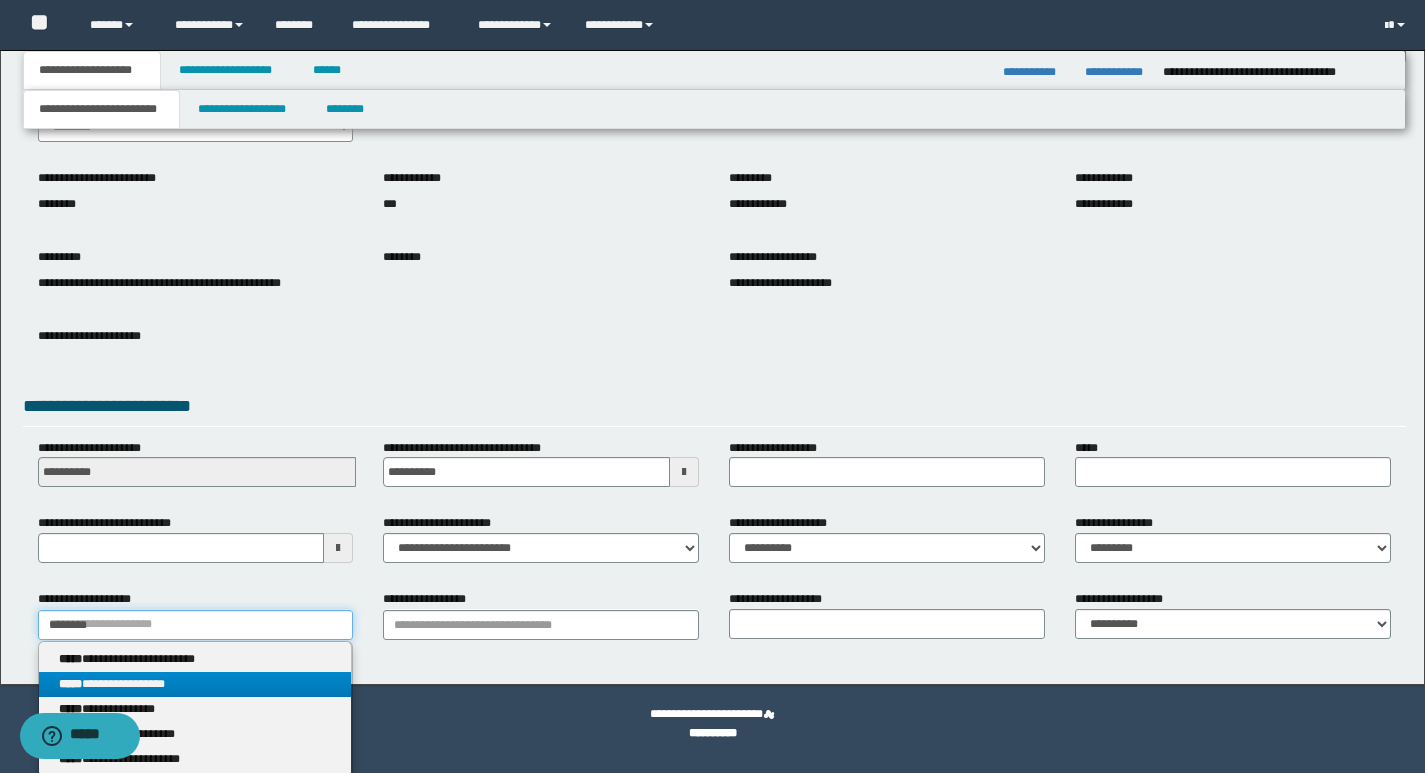 scroll, scrollTop: 126, scrollLeft: 0, axis: vertical 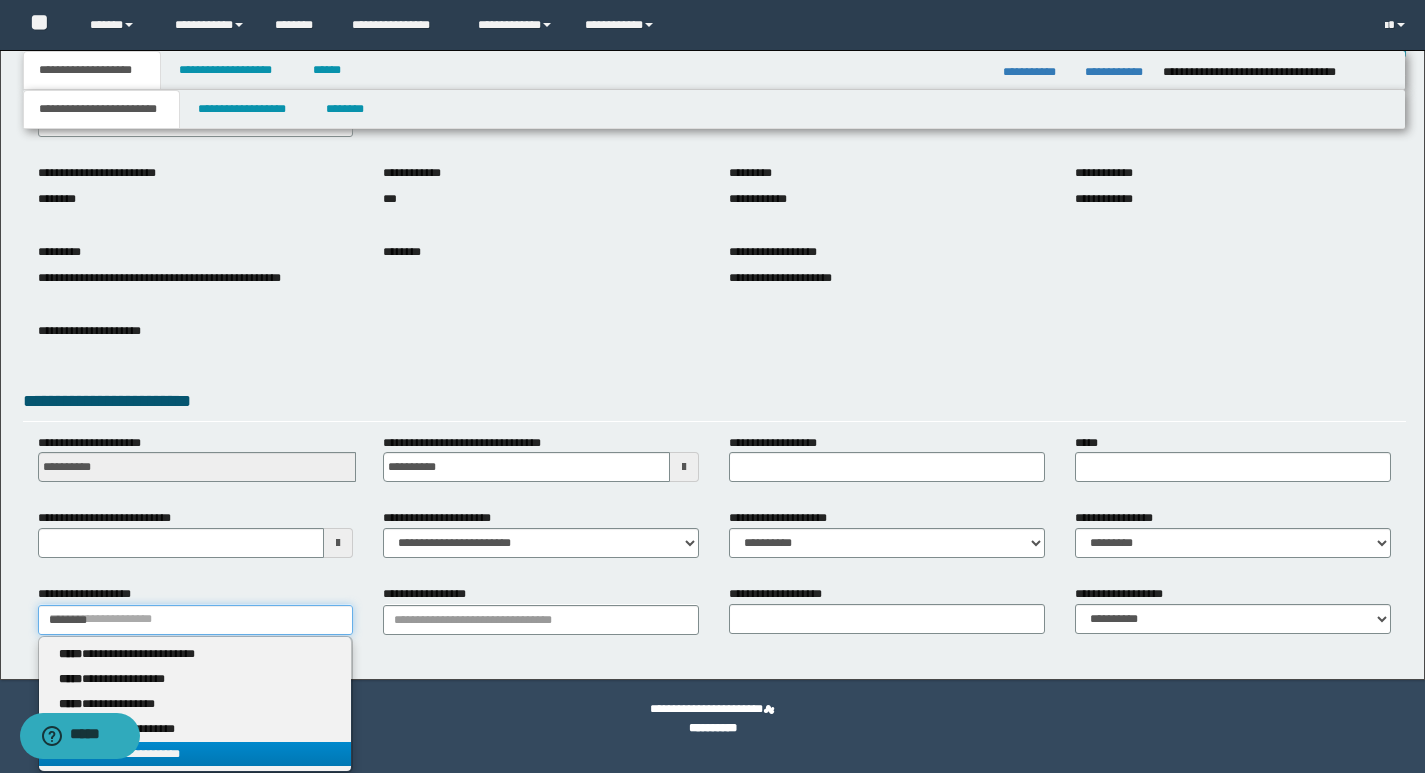 type on "********" 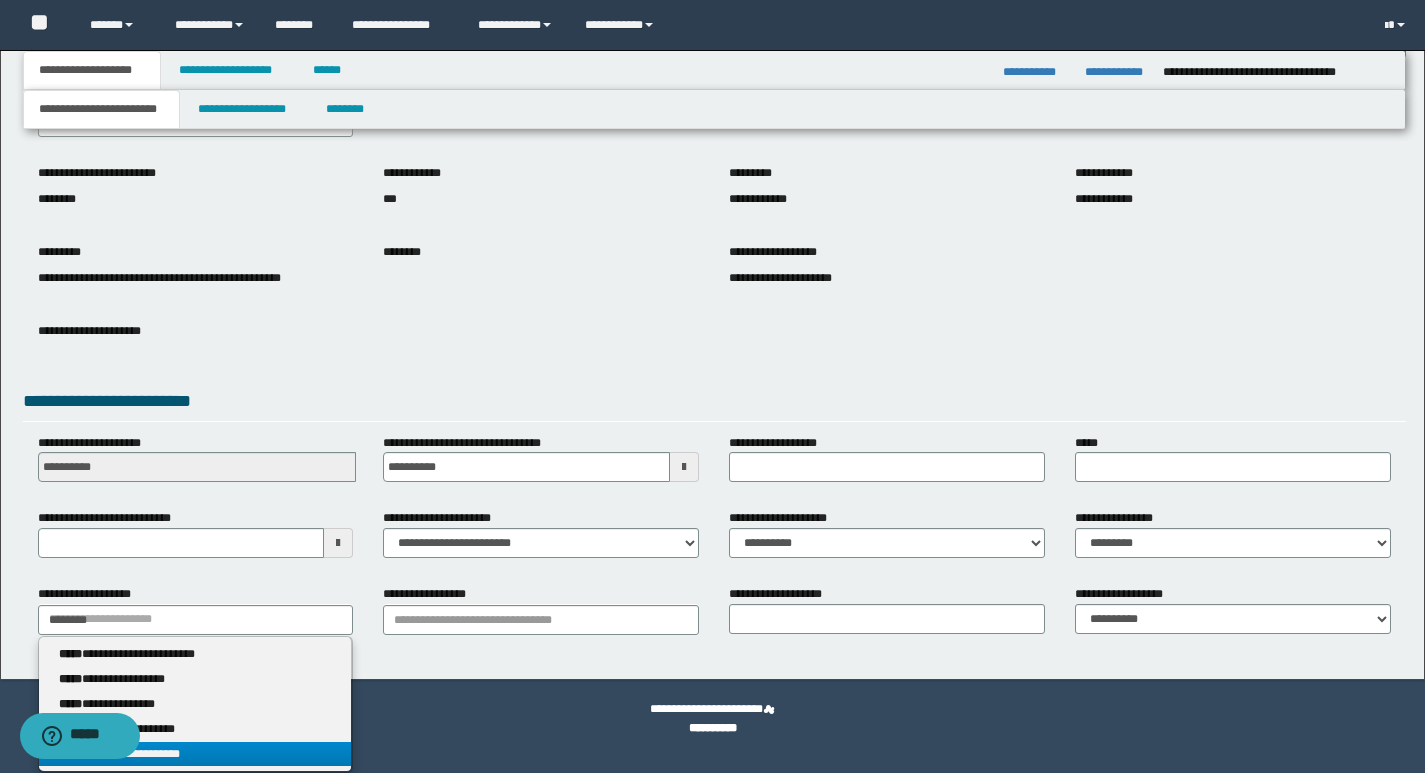 click on "**********" at bounding box center (195, 754) 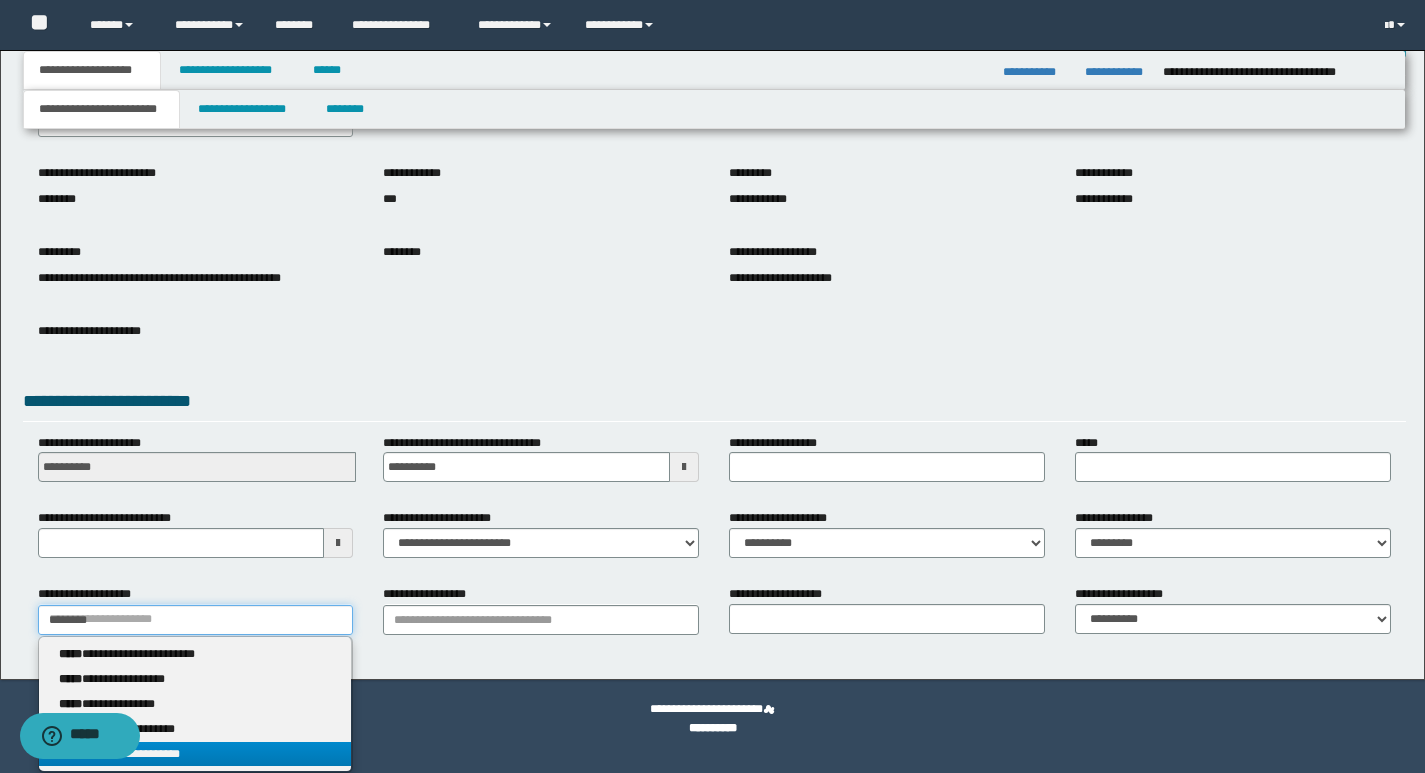 type 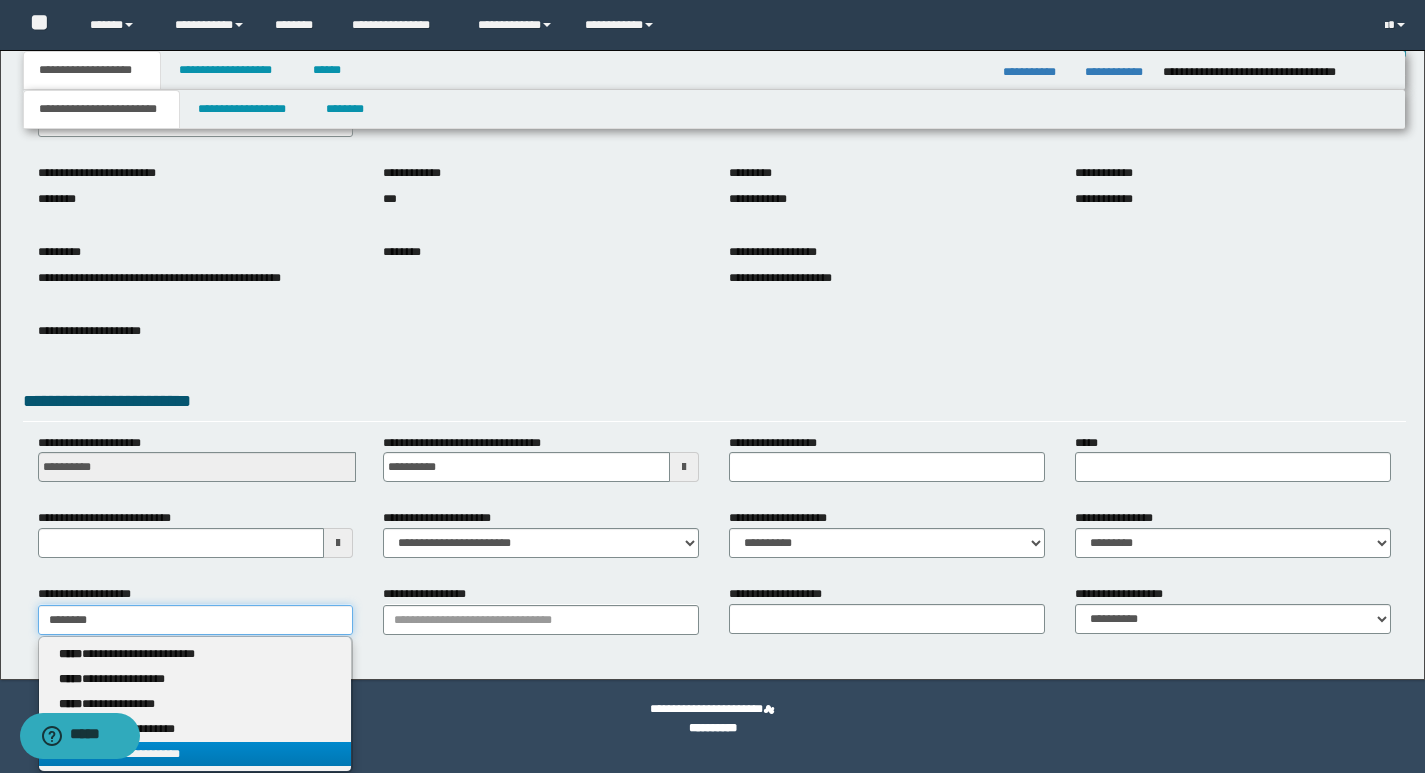 scroll, scrollTop: 111, scrollLeft: 0, axis: vertical 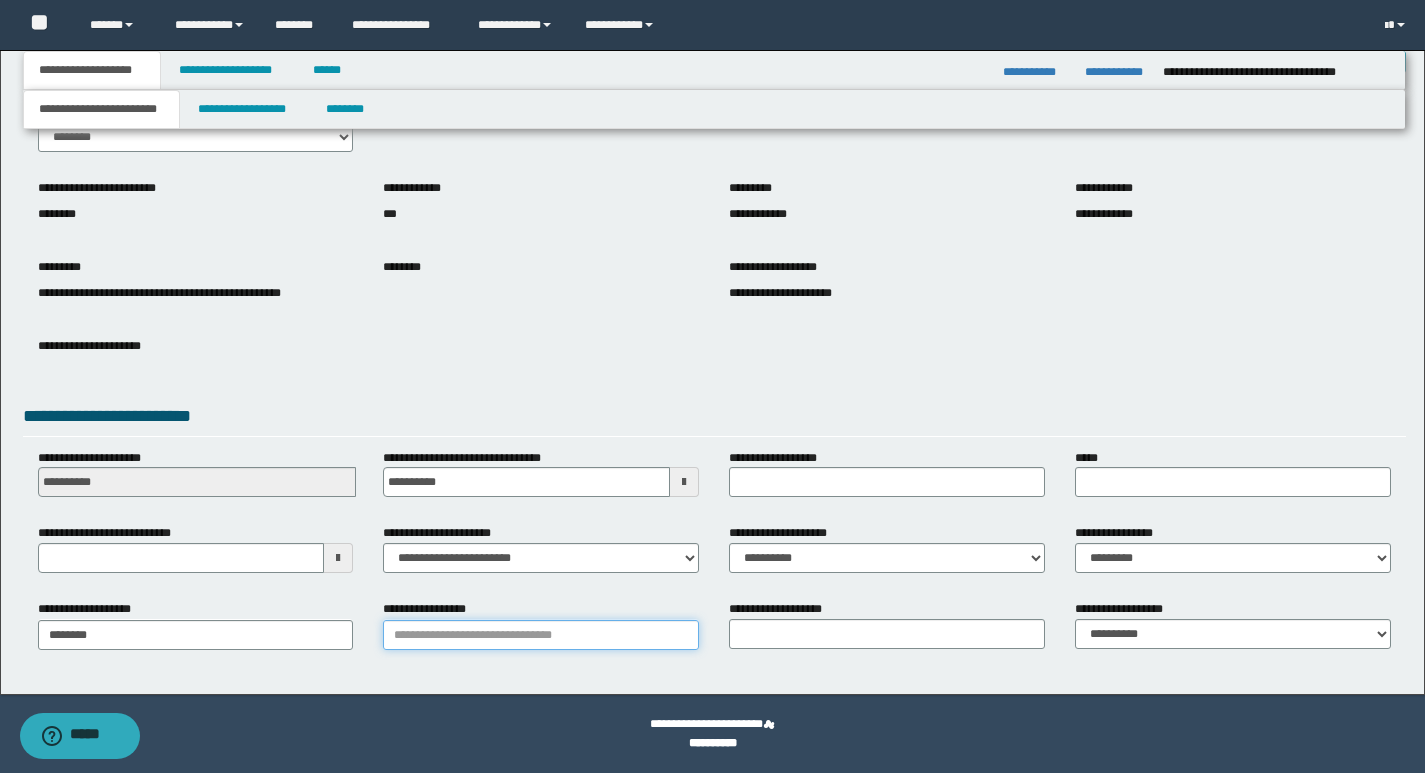 click on "**********" at bounding box center [541, 635] 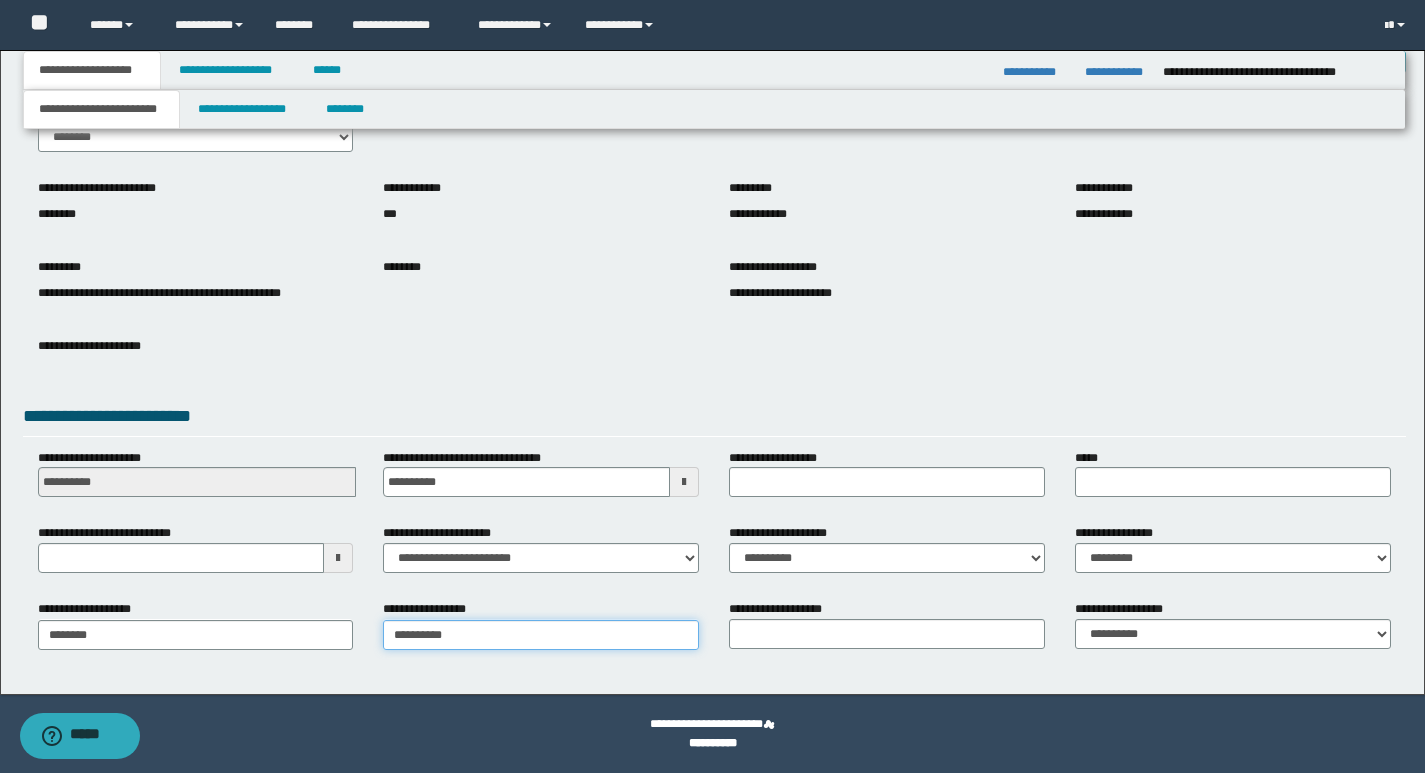 type on "**********" 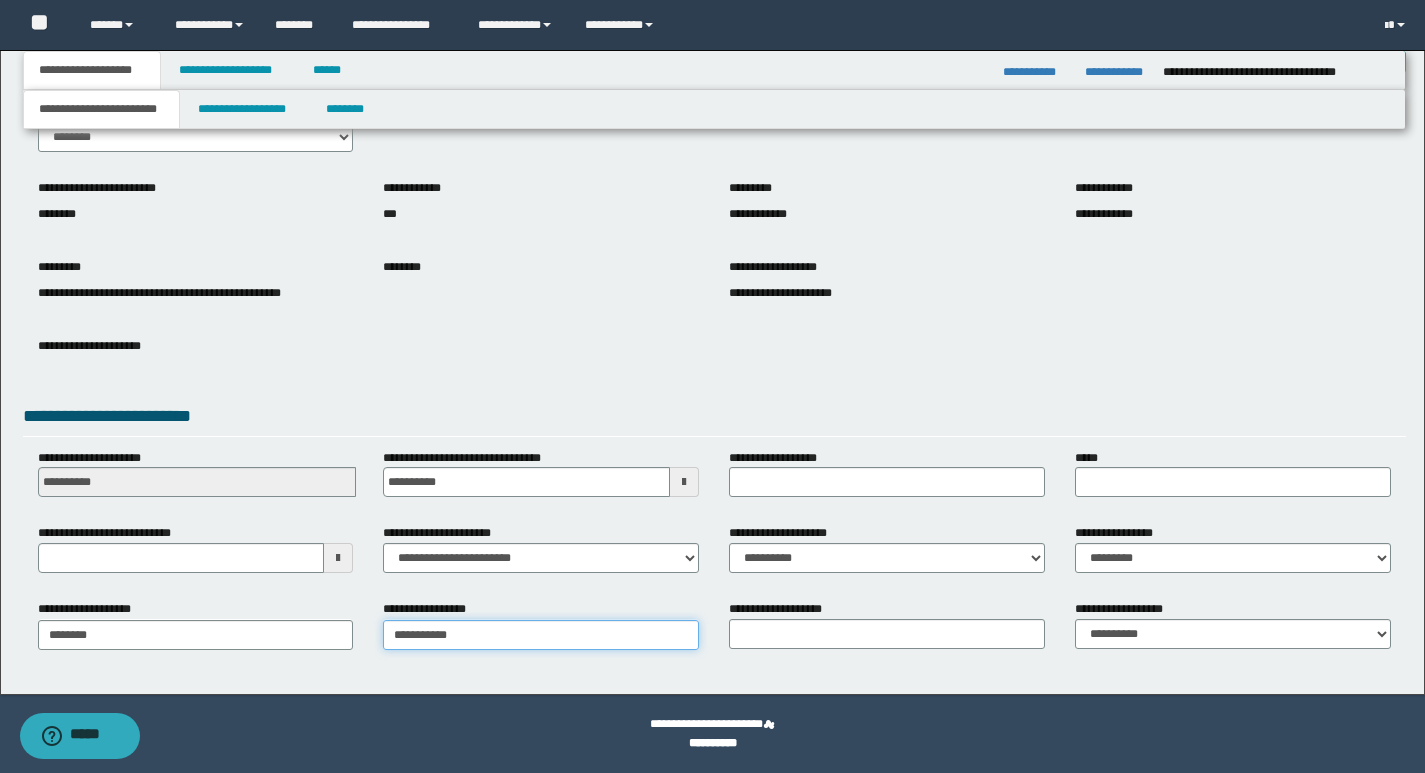 type on "**********" 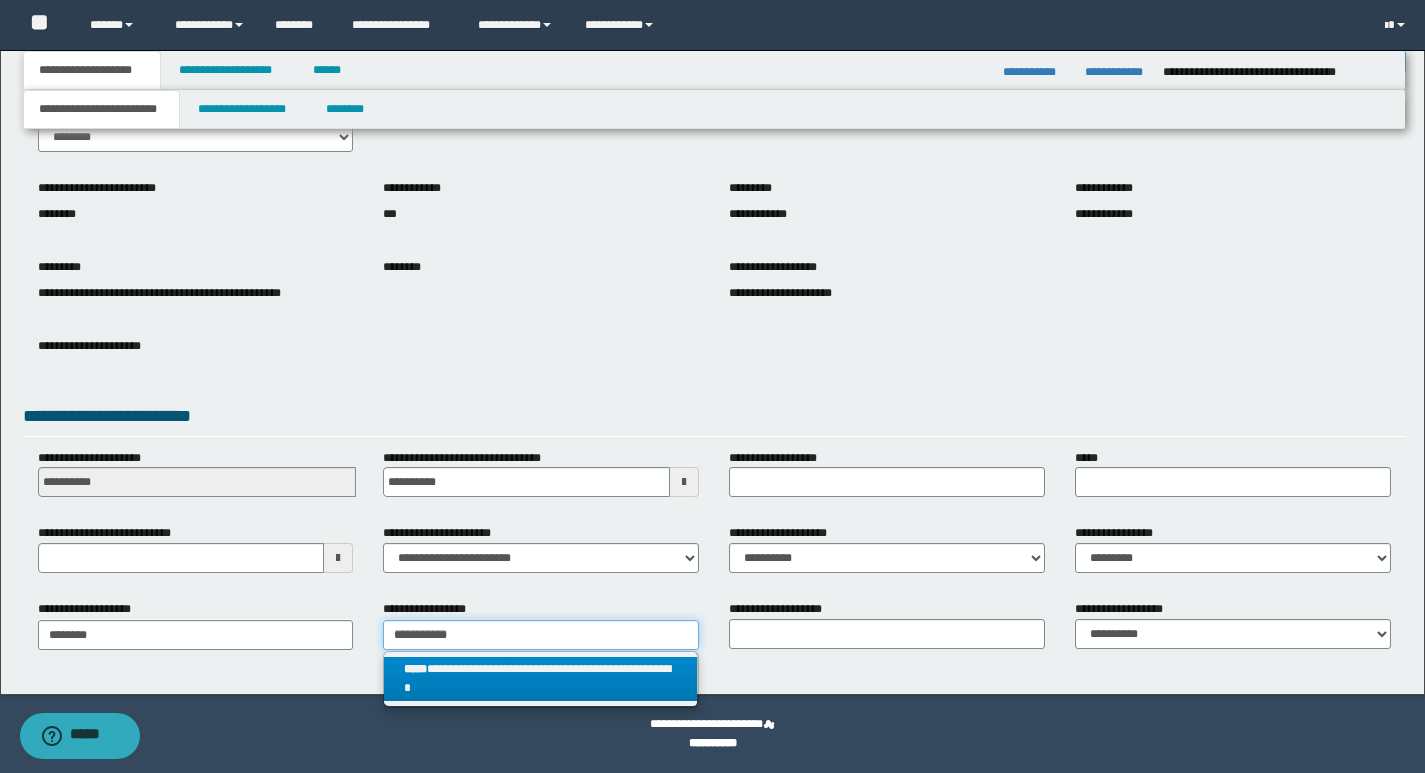 type on "**********" 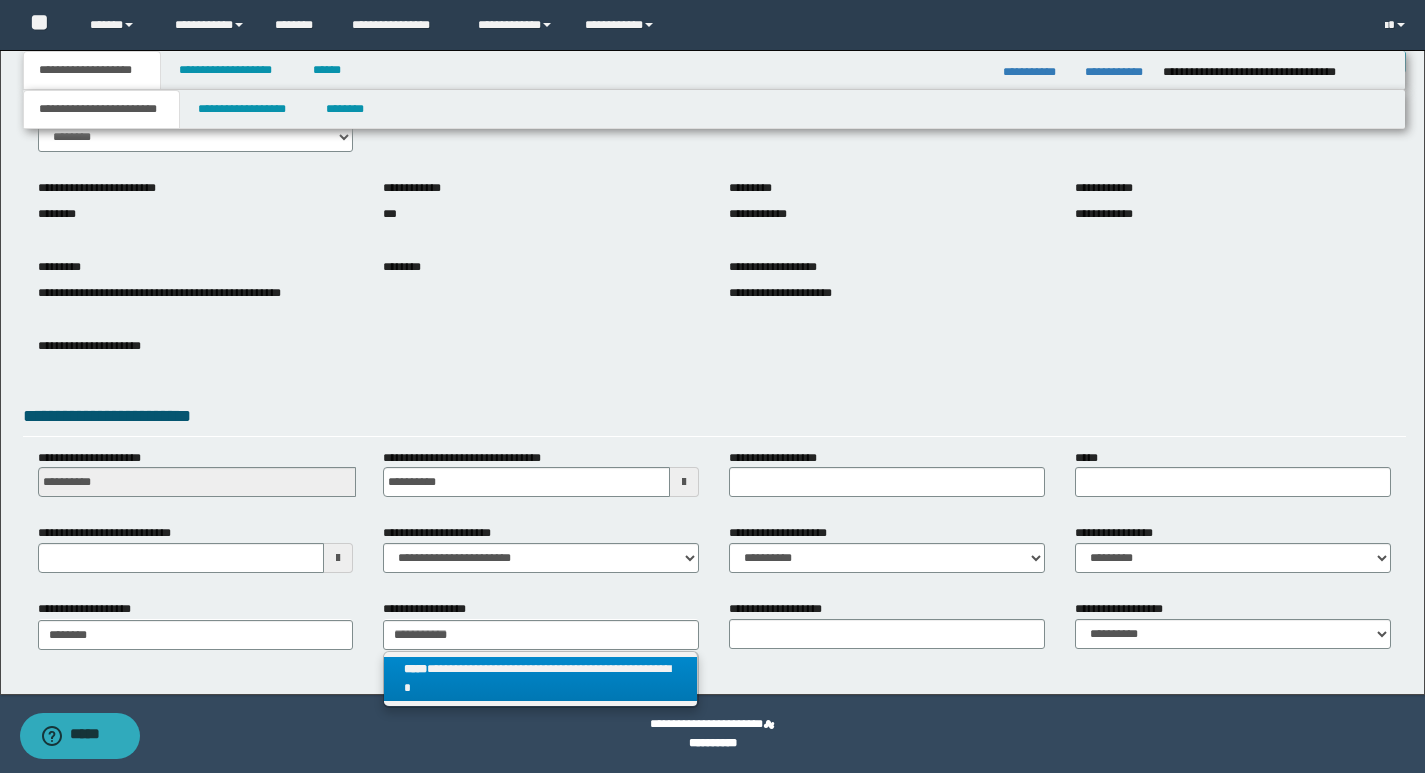 click on "**********" at bounding box center [540, 679] 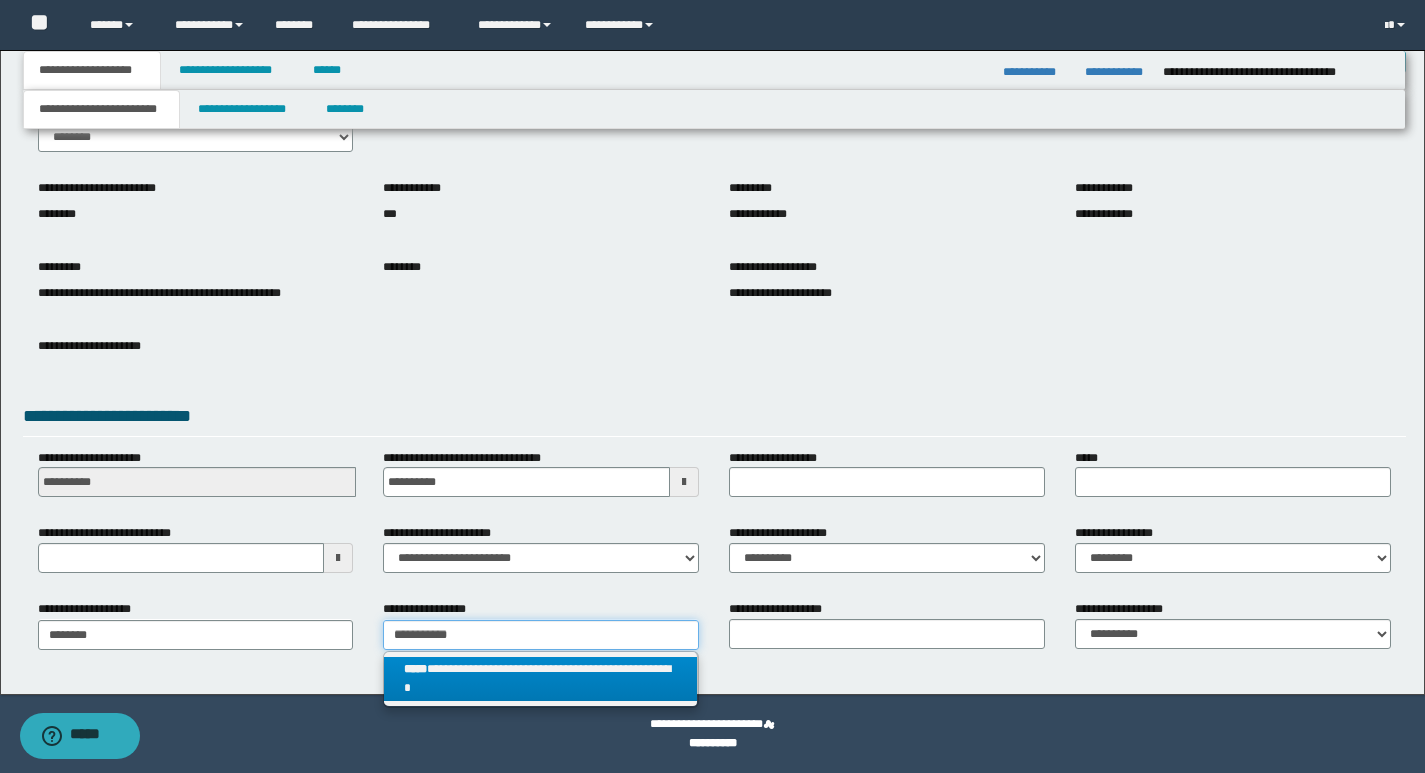type 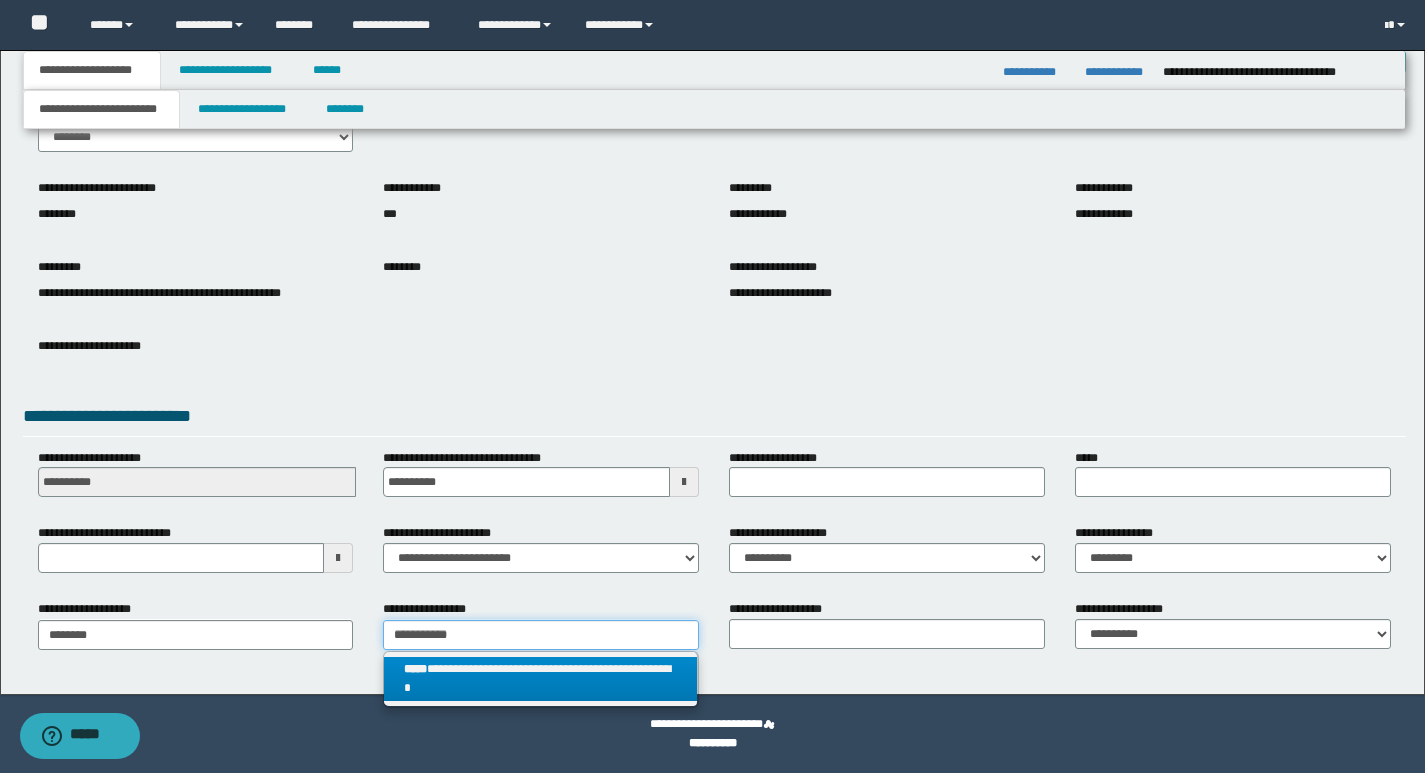 type on "**********" 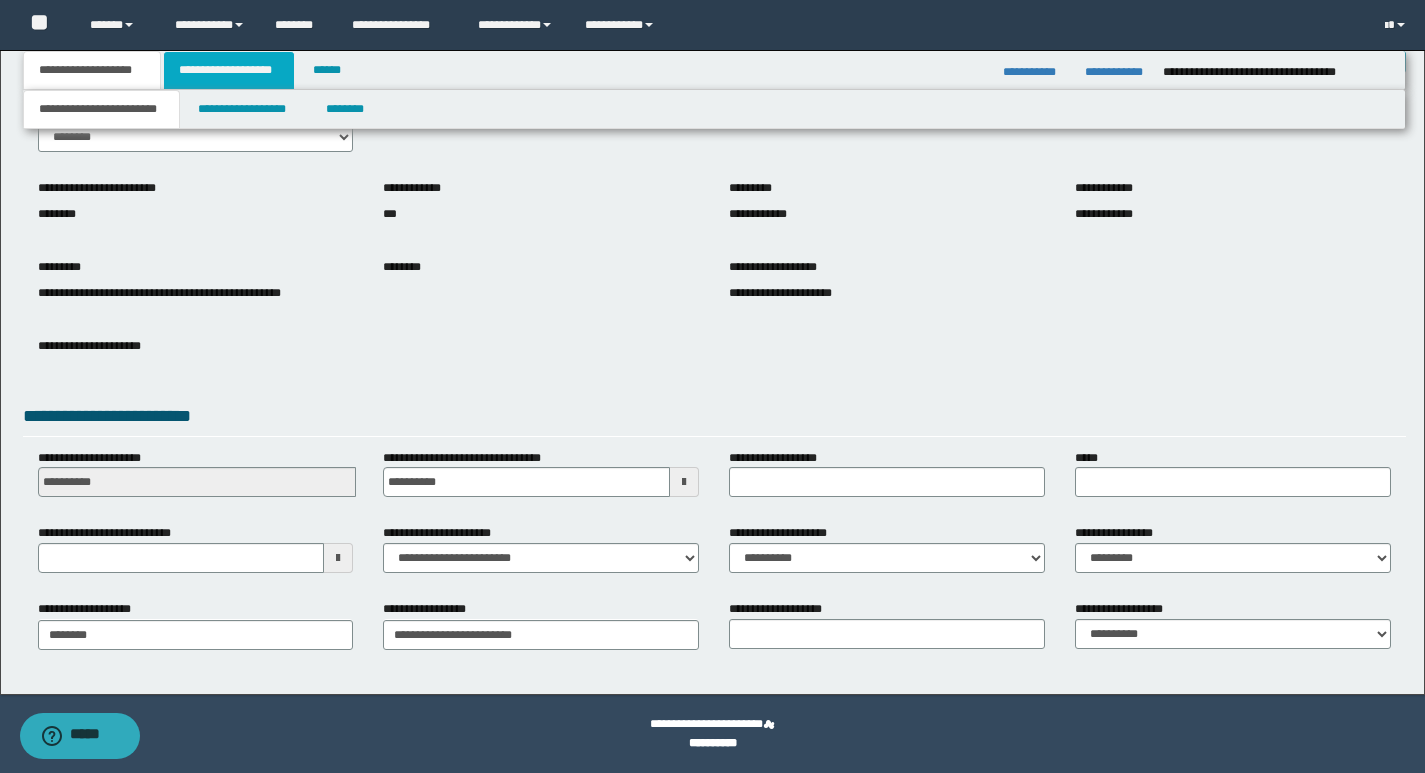 click on "**********" at bounding box center (229, 70) 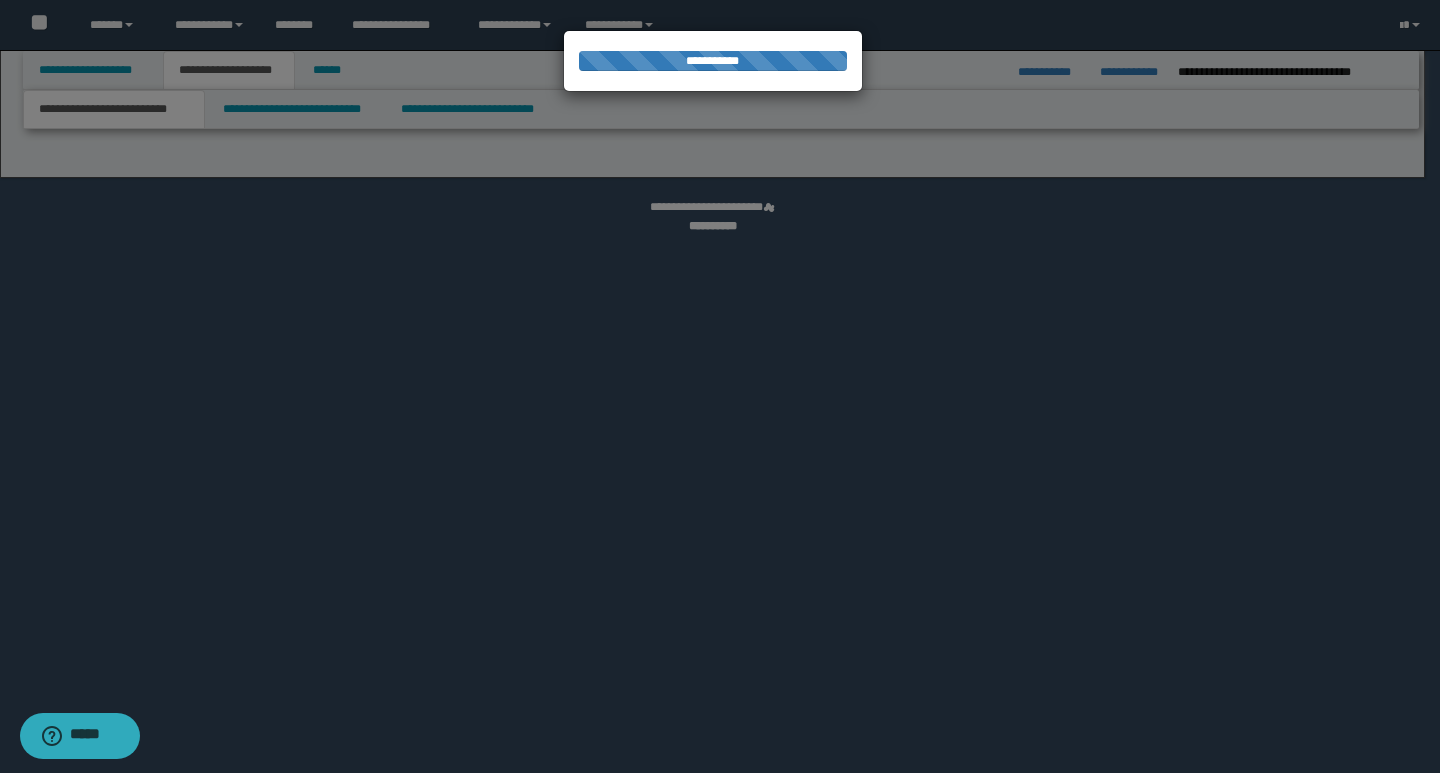 select on "*" 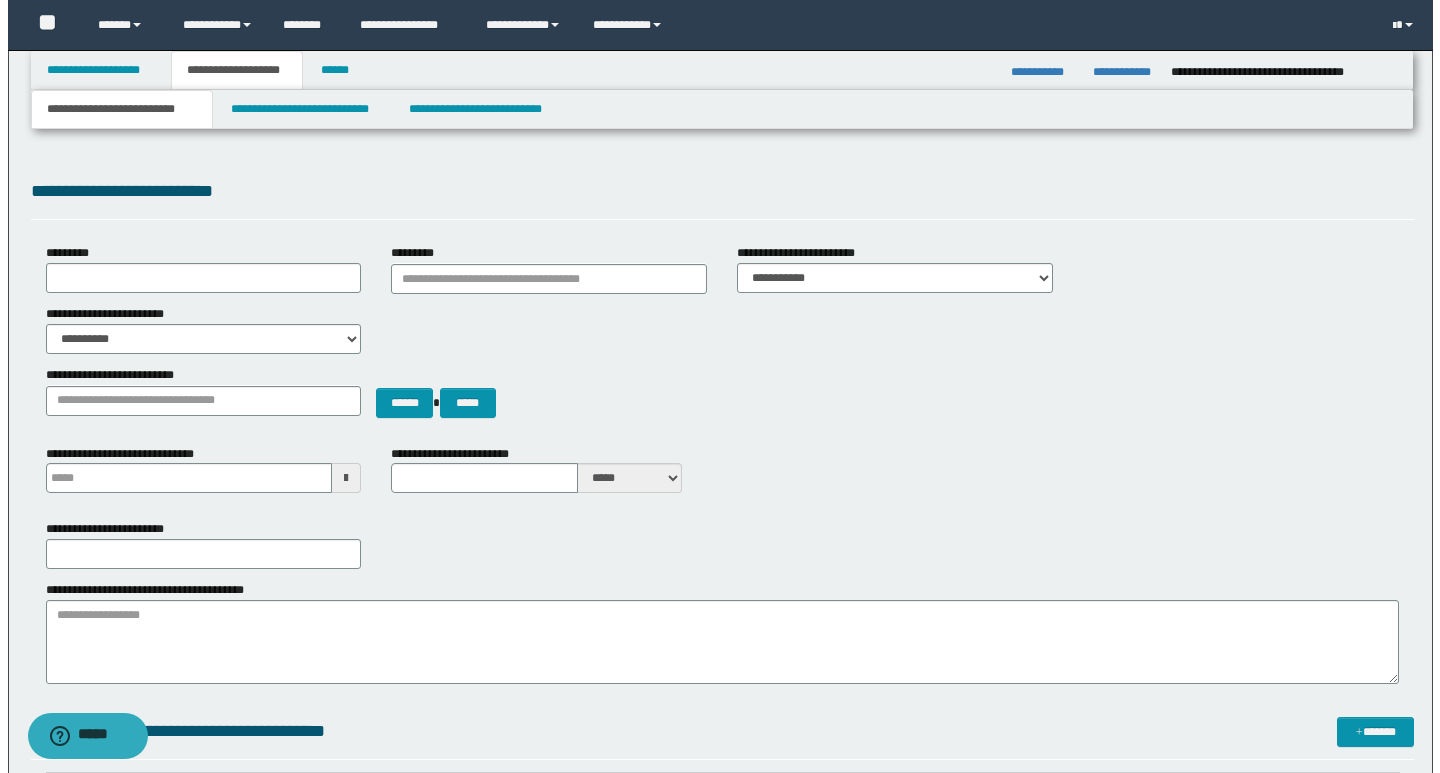scroll, scrollTop: 0, scrollLeft: 0, axis: both 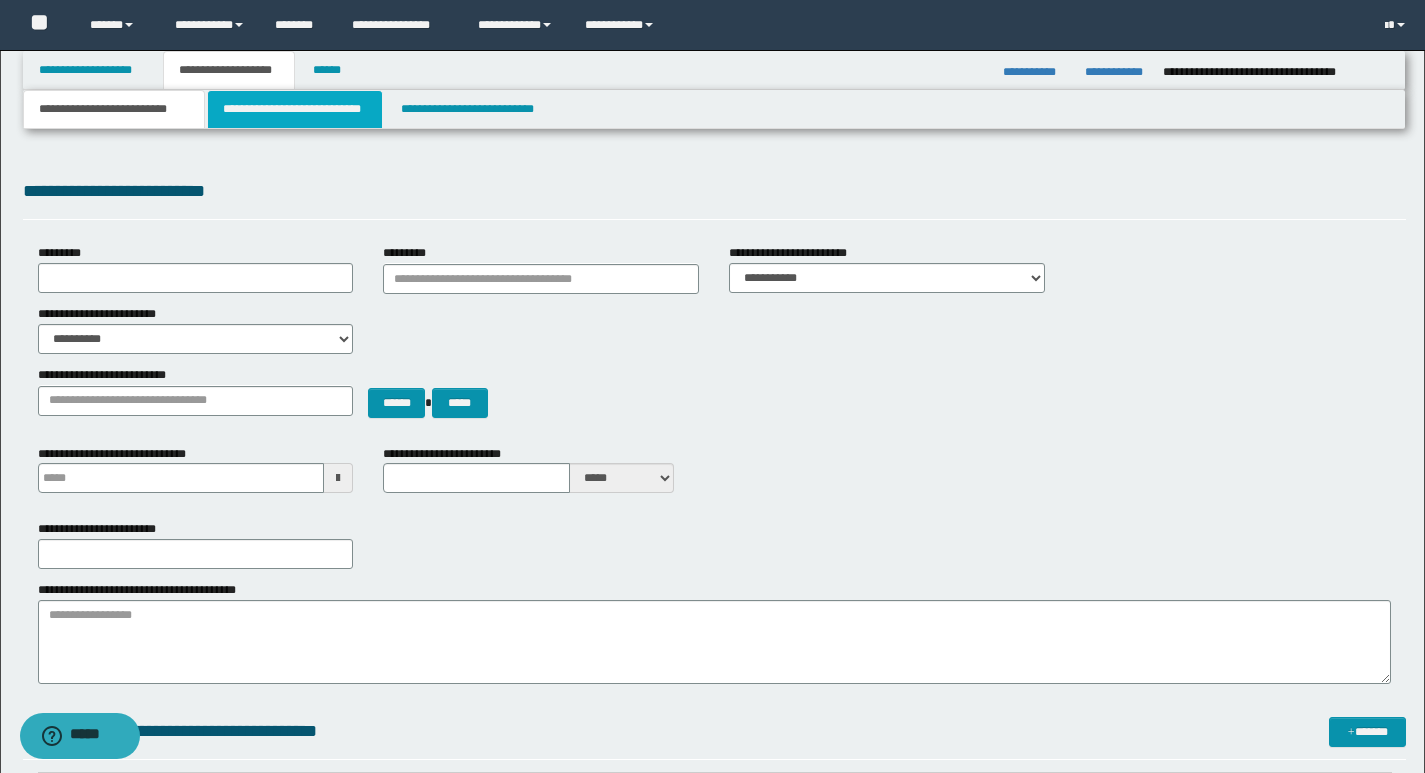 click on "**********" at bounding box center [295, 109] 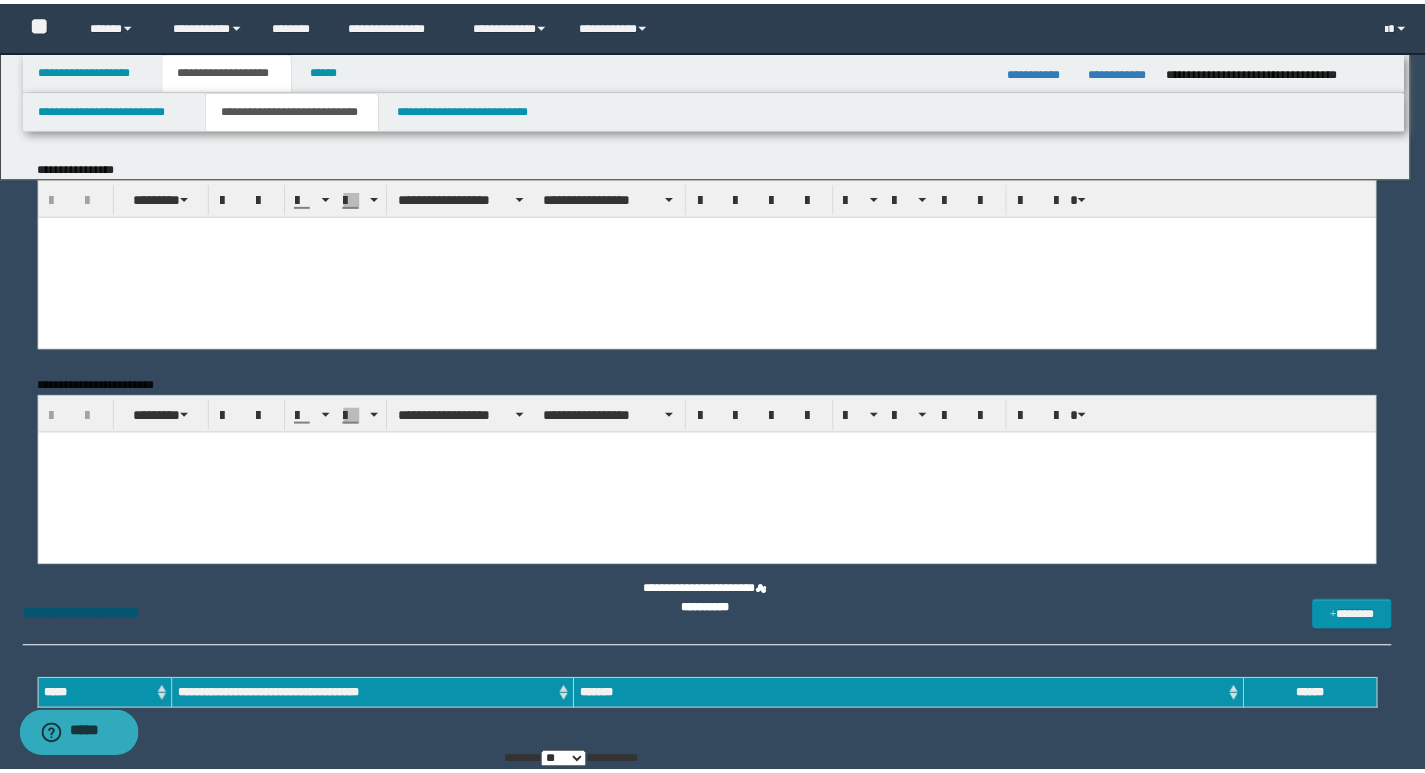 scroll, scrollTop: 0, scrollLeft: 0, axis: both 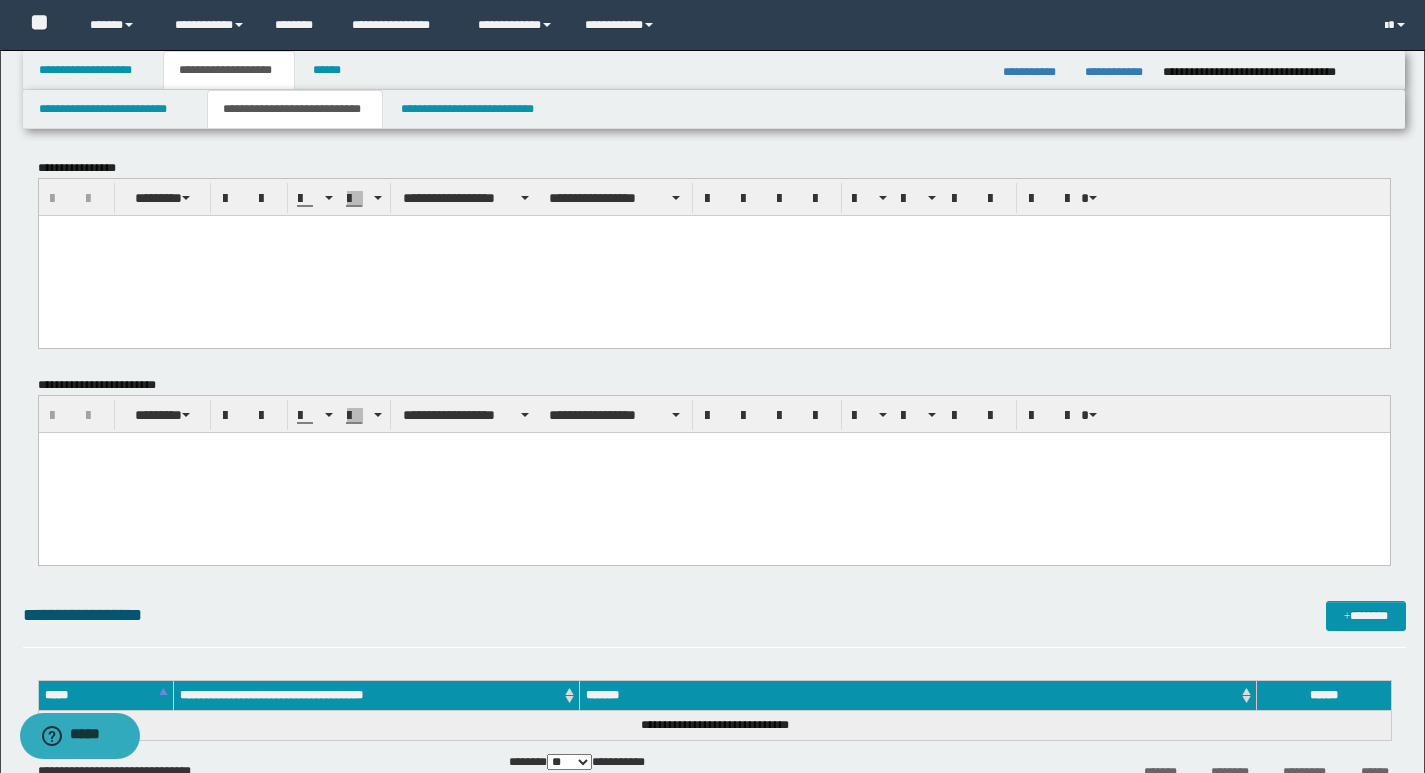 click at bounding box center (713, 255) 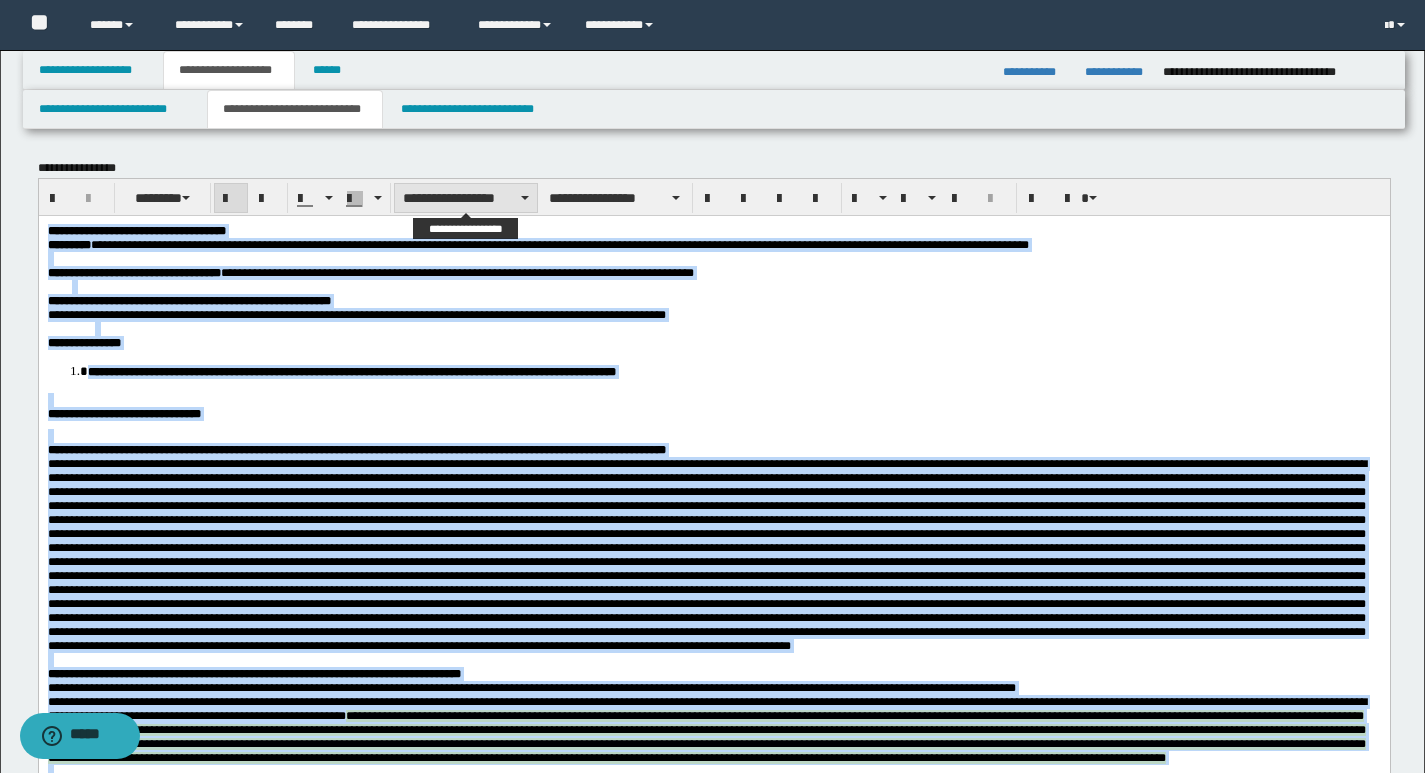 click at bounding box center (525, 198) 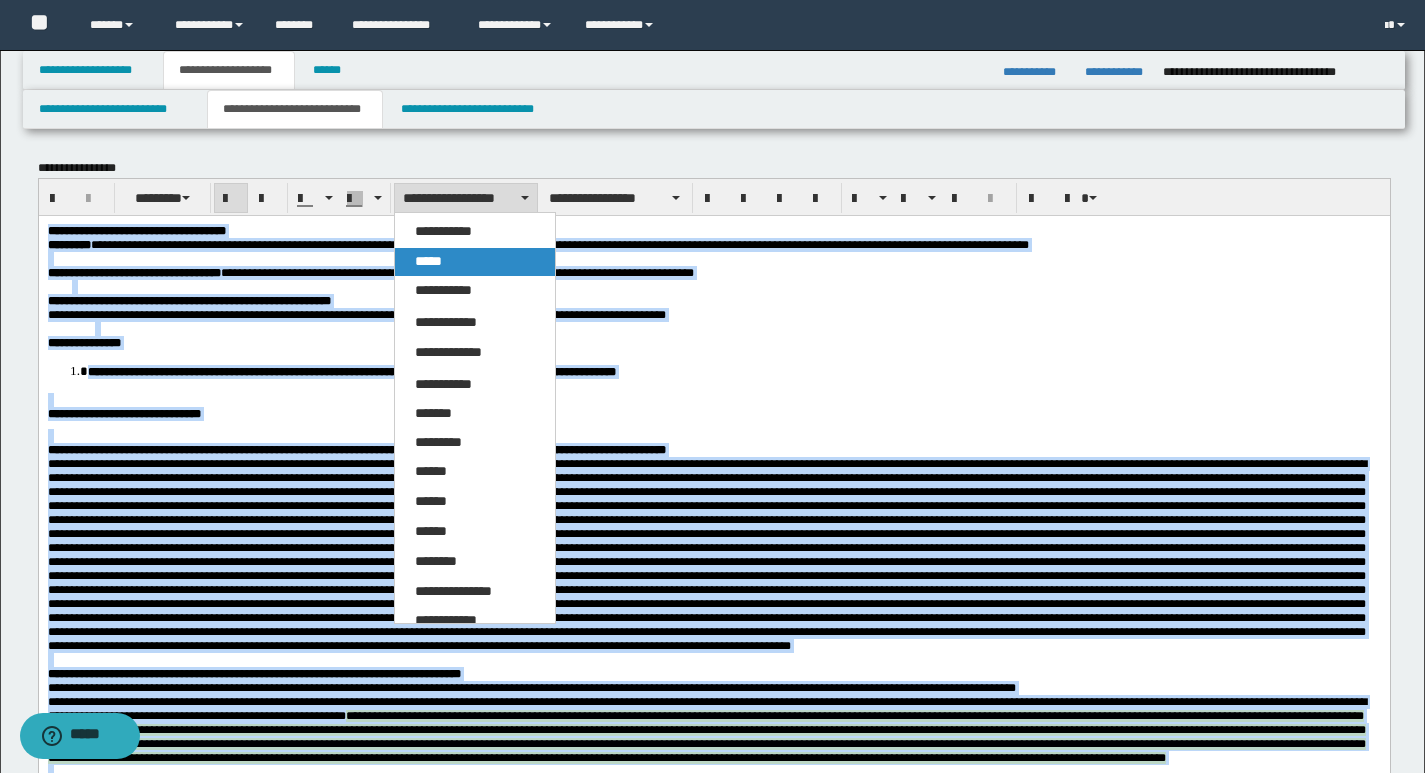 click on "*****" at bounding box center (428, 261) 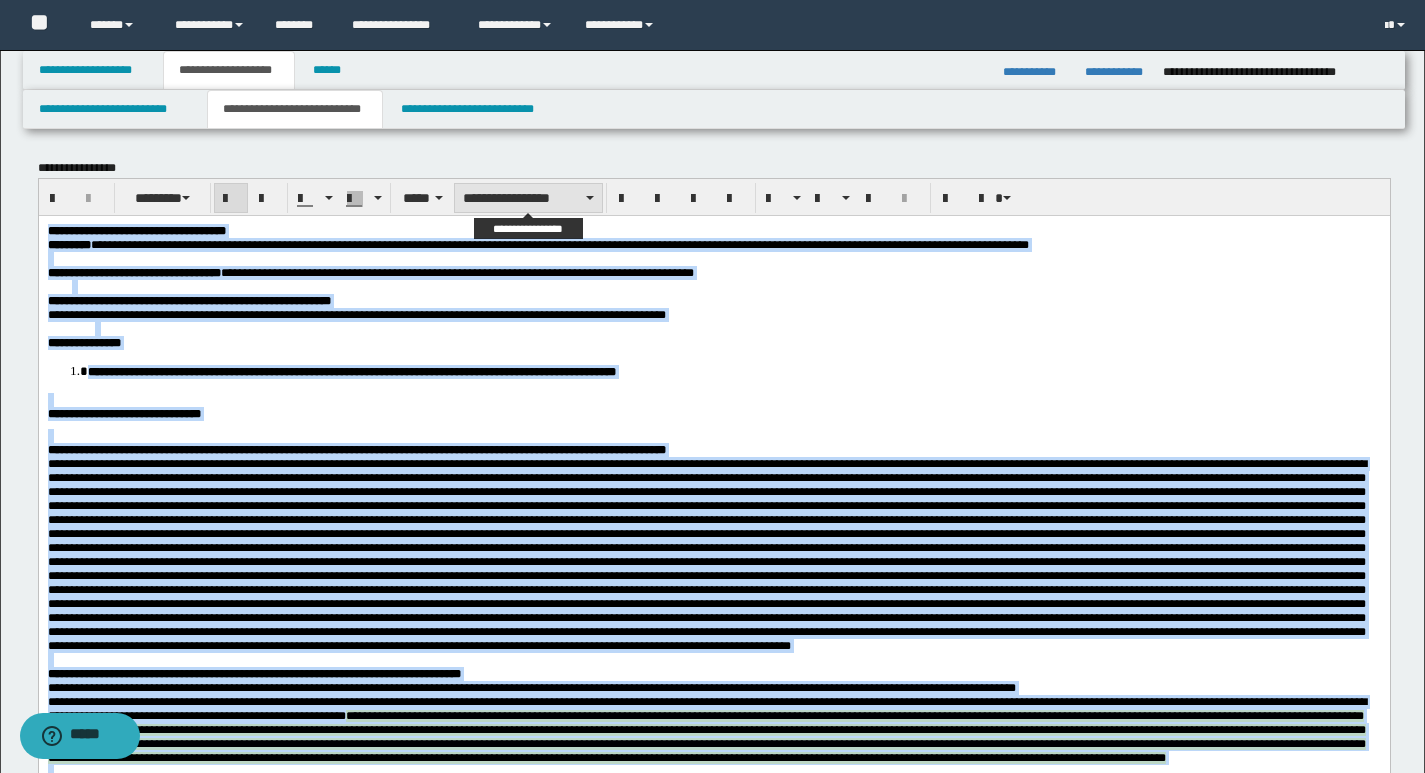 click on "**********" at bounding box center (528, 198) 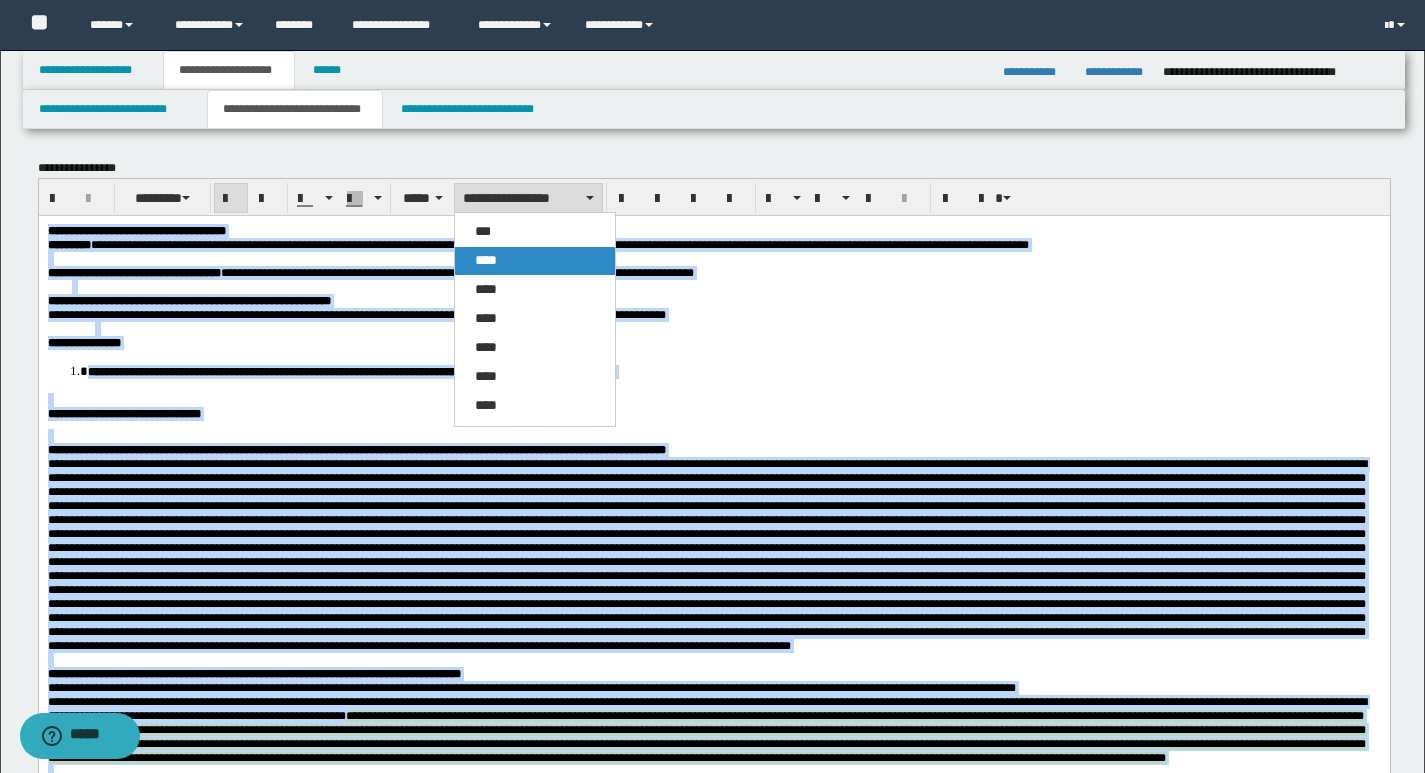 click on "****" at bounding box center [535, 261] 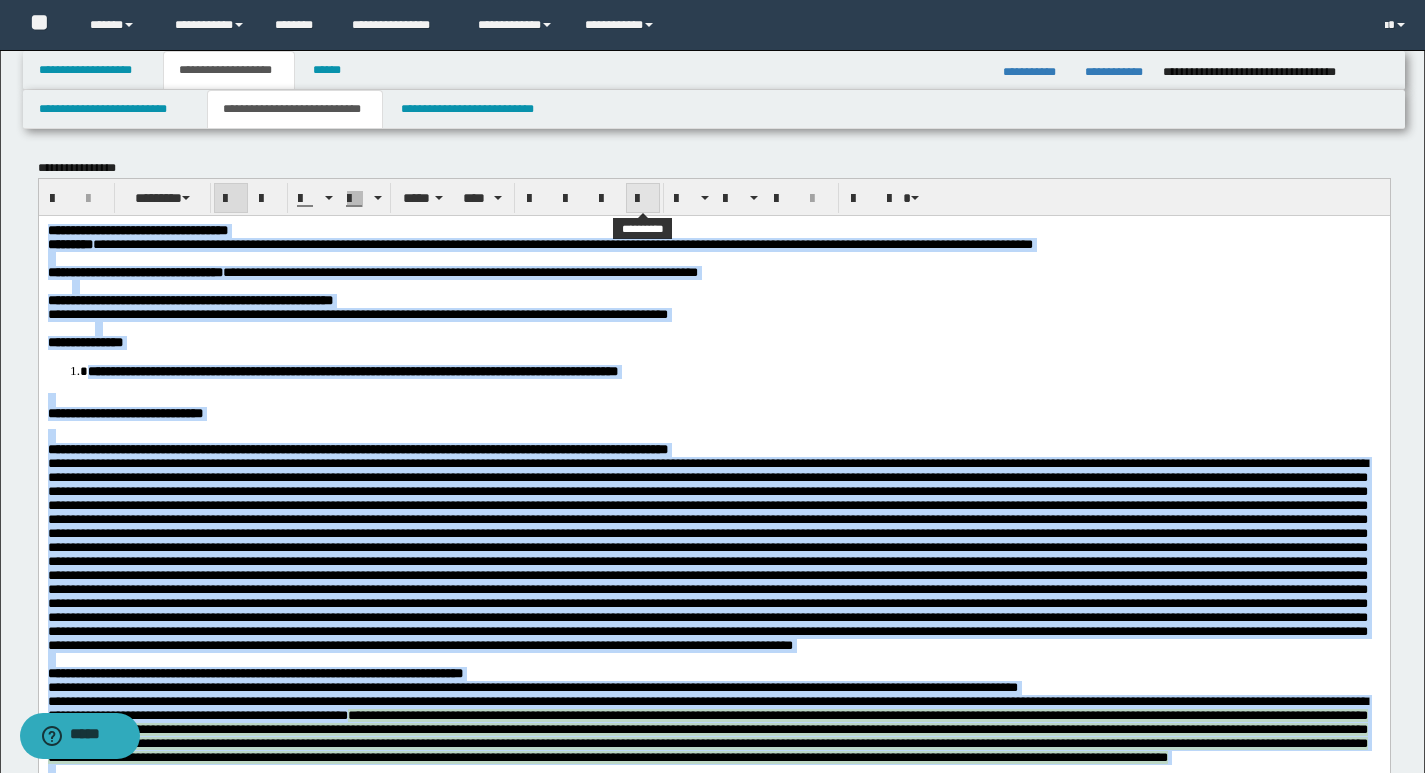 click at bounding box center (643, 199) 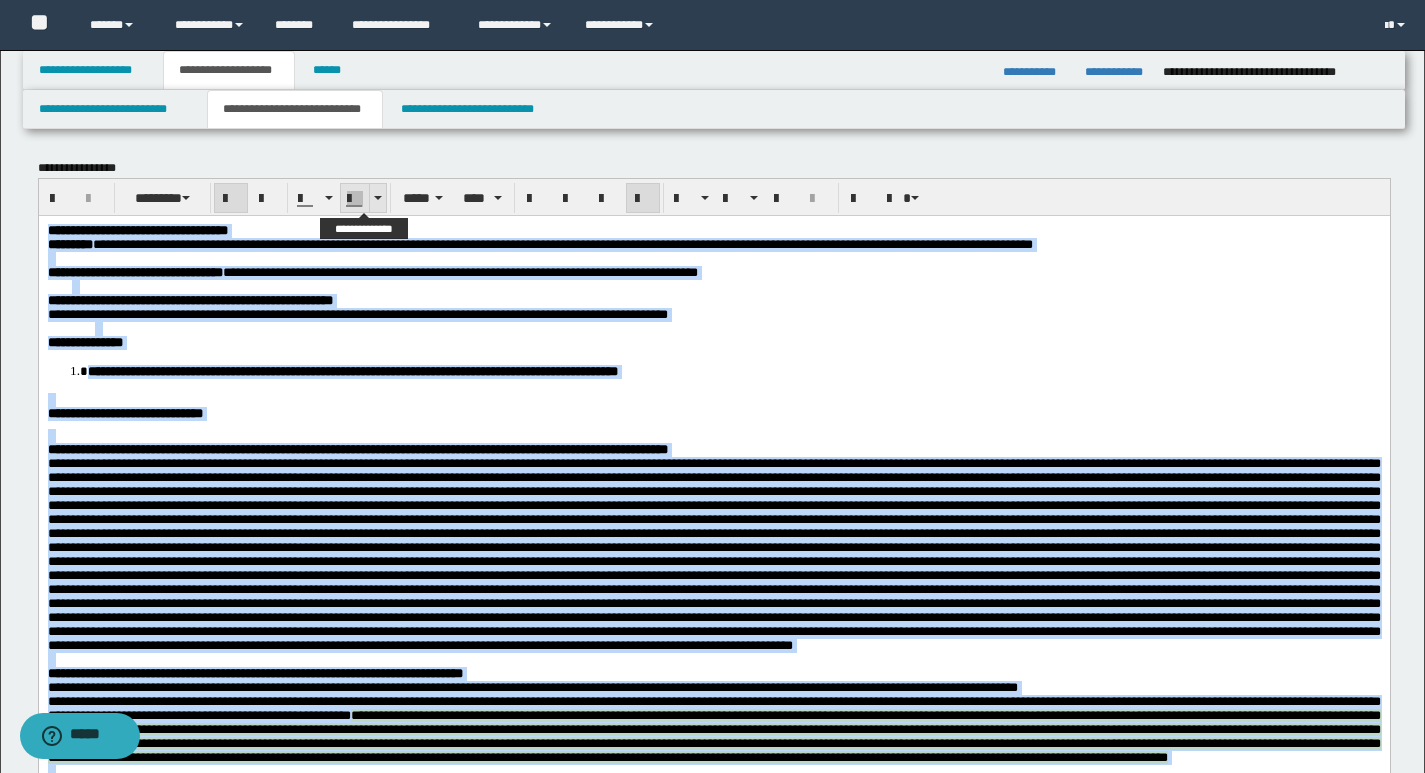 click at bounding box center (355, 198) 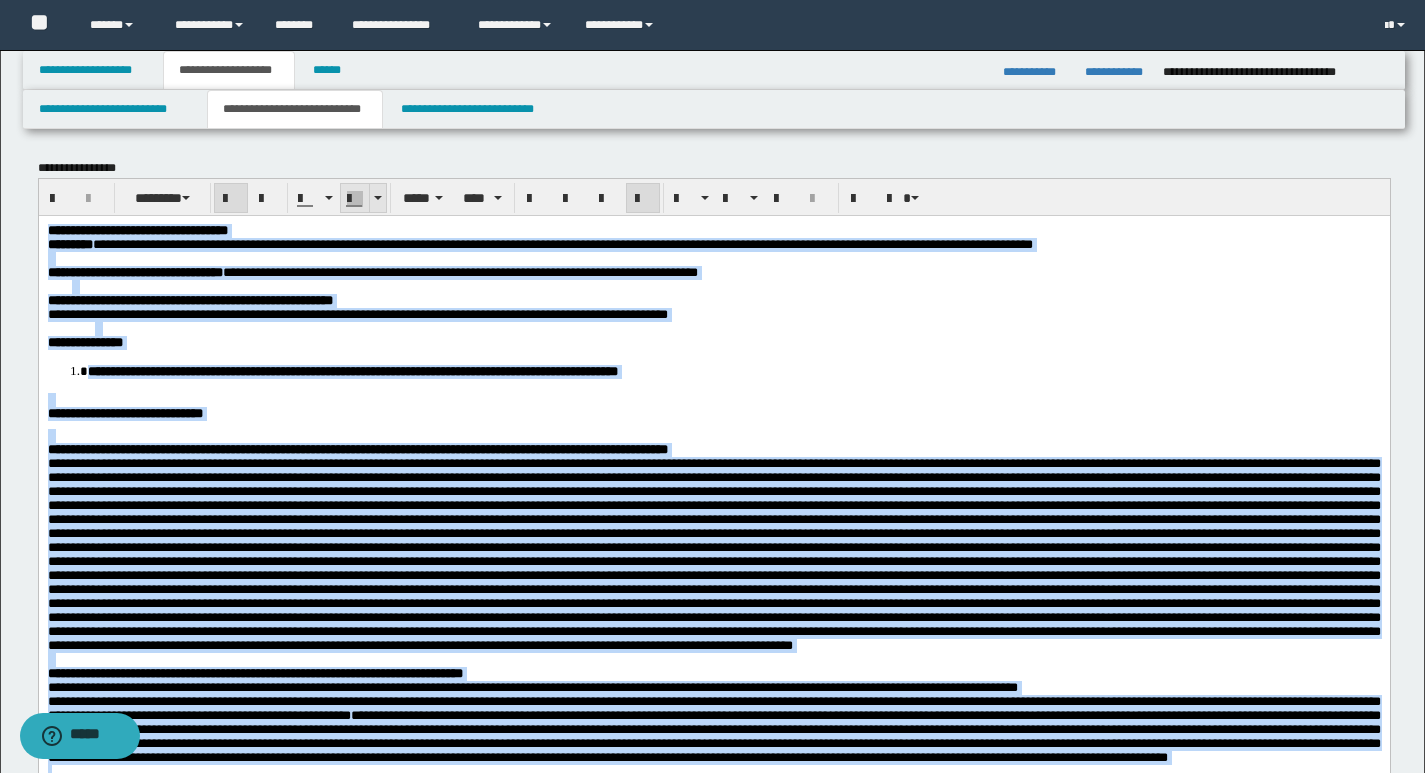 click at bounding box center [378, 198] 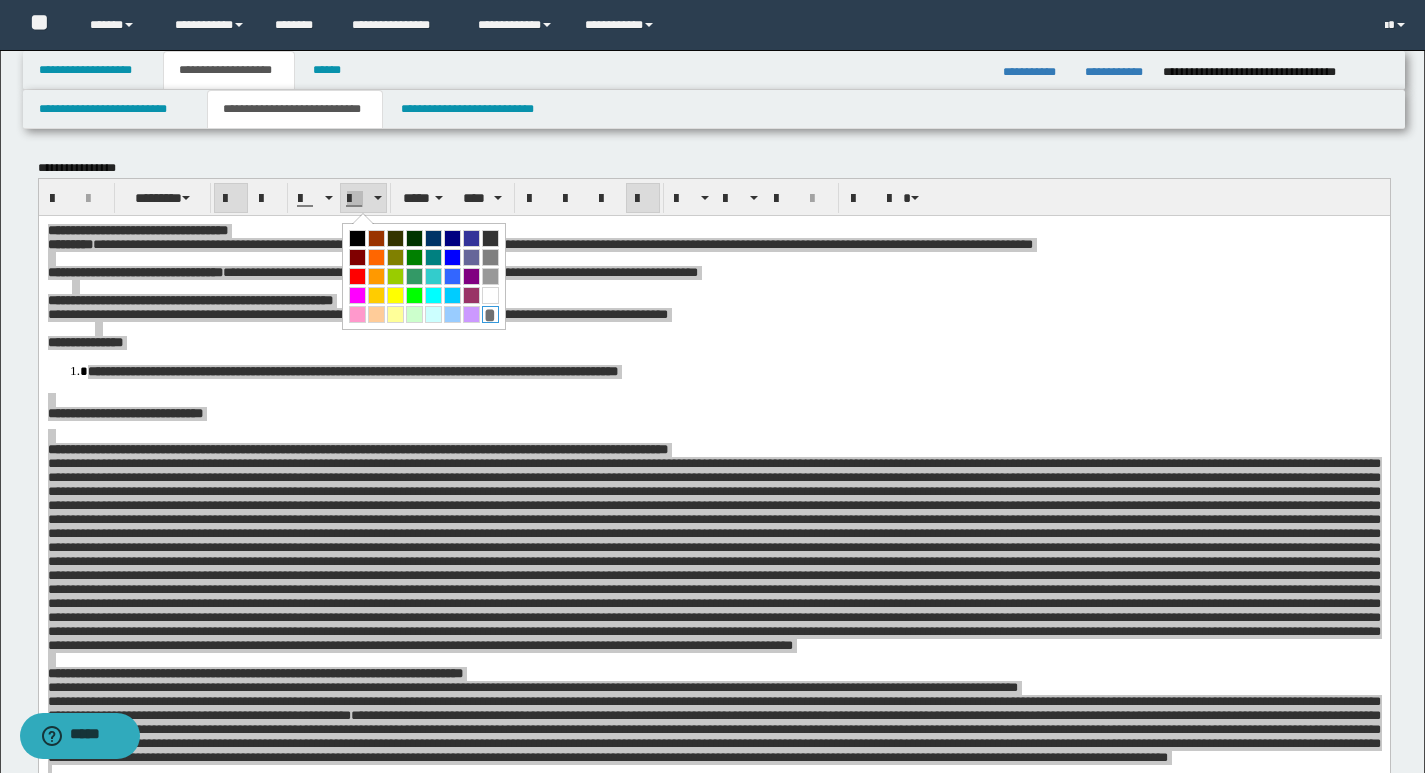click on "*" at bounding box center (490, 314) 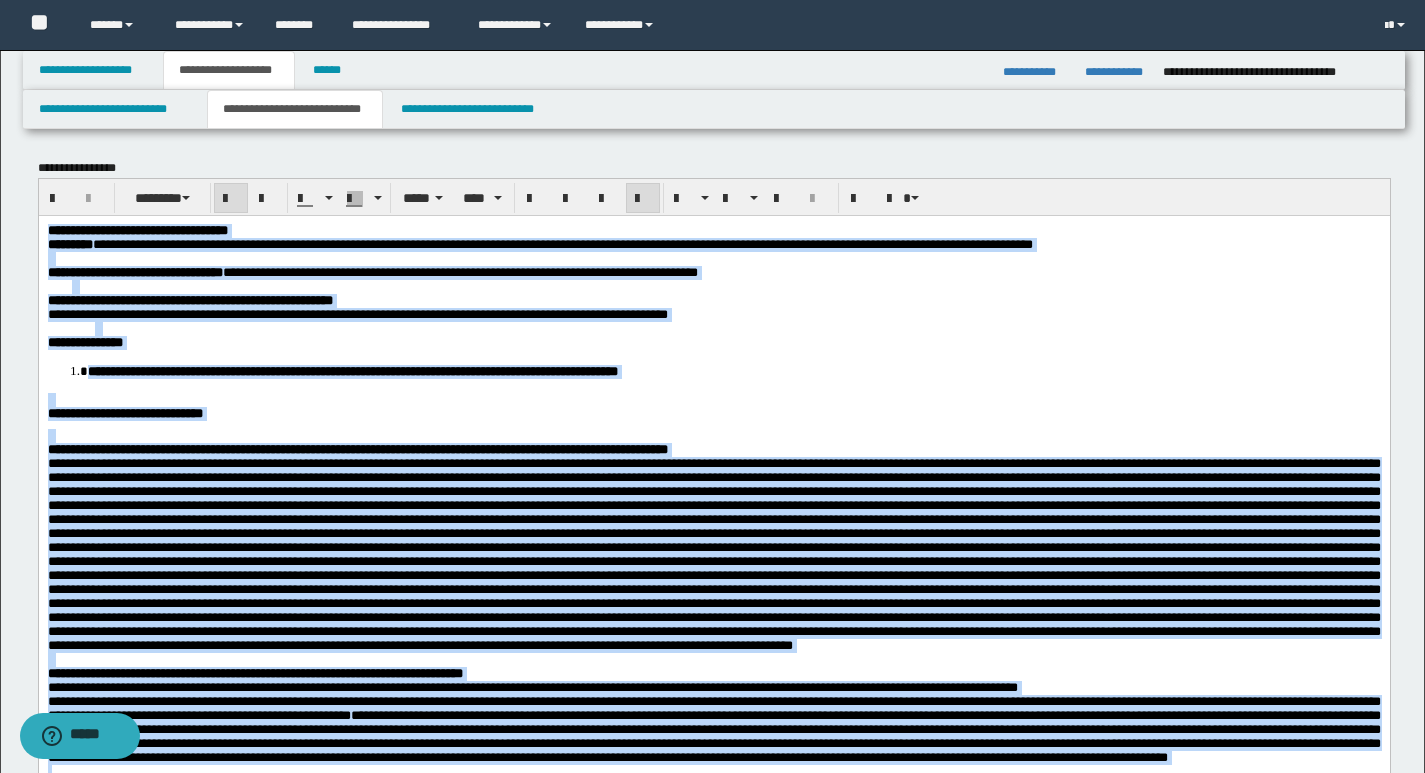 click at bounding box center [713, 399] 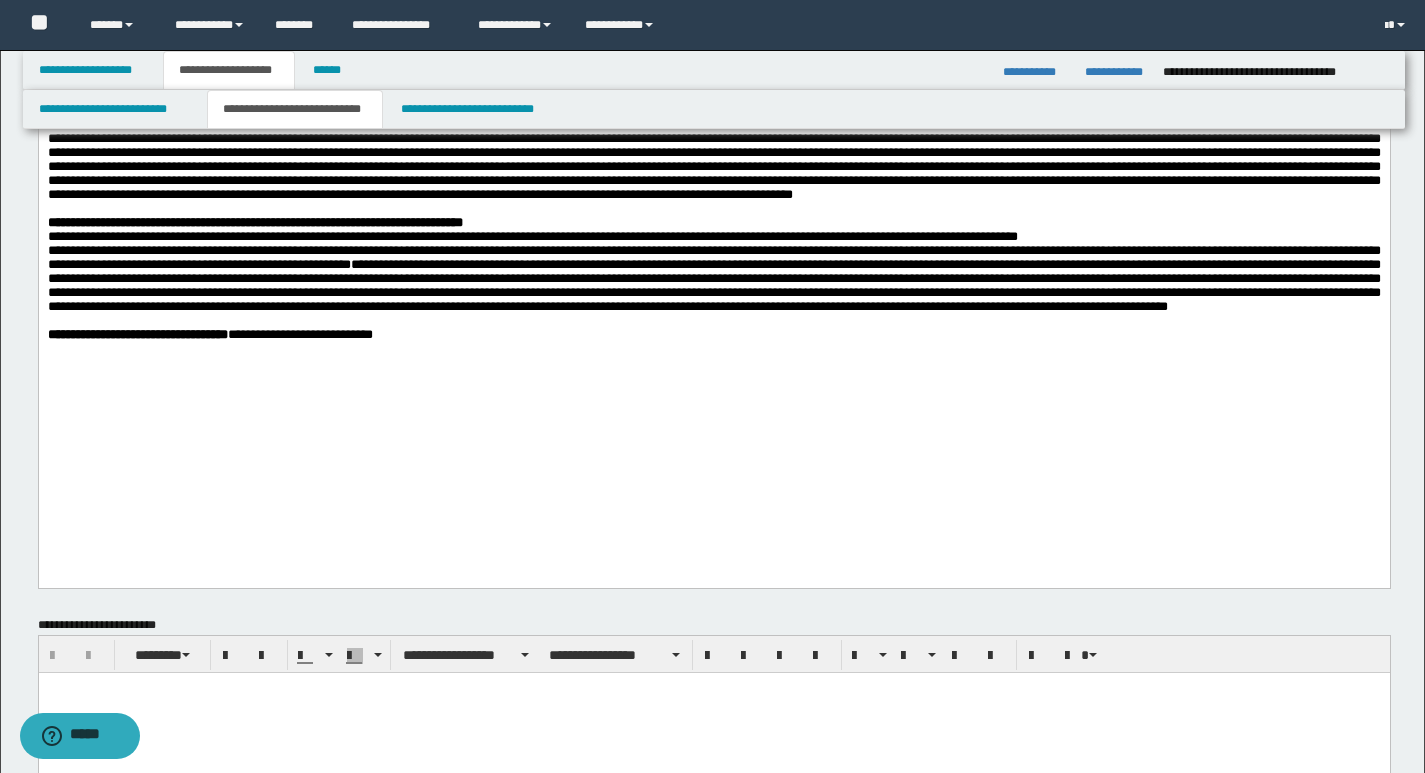 scroll, scrollTop: 600, scrollLeft: 0, axis: vertical 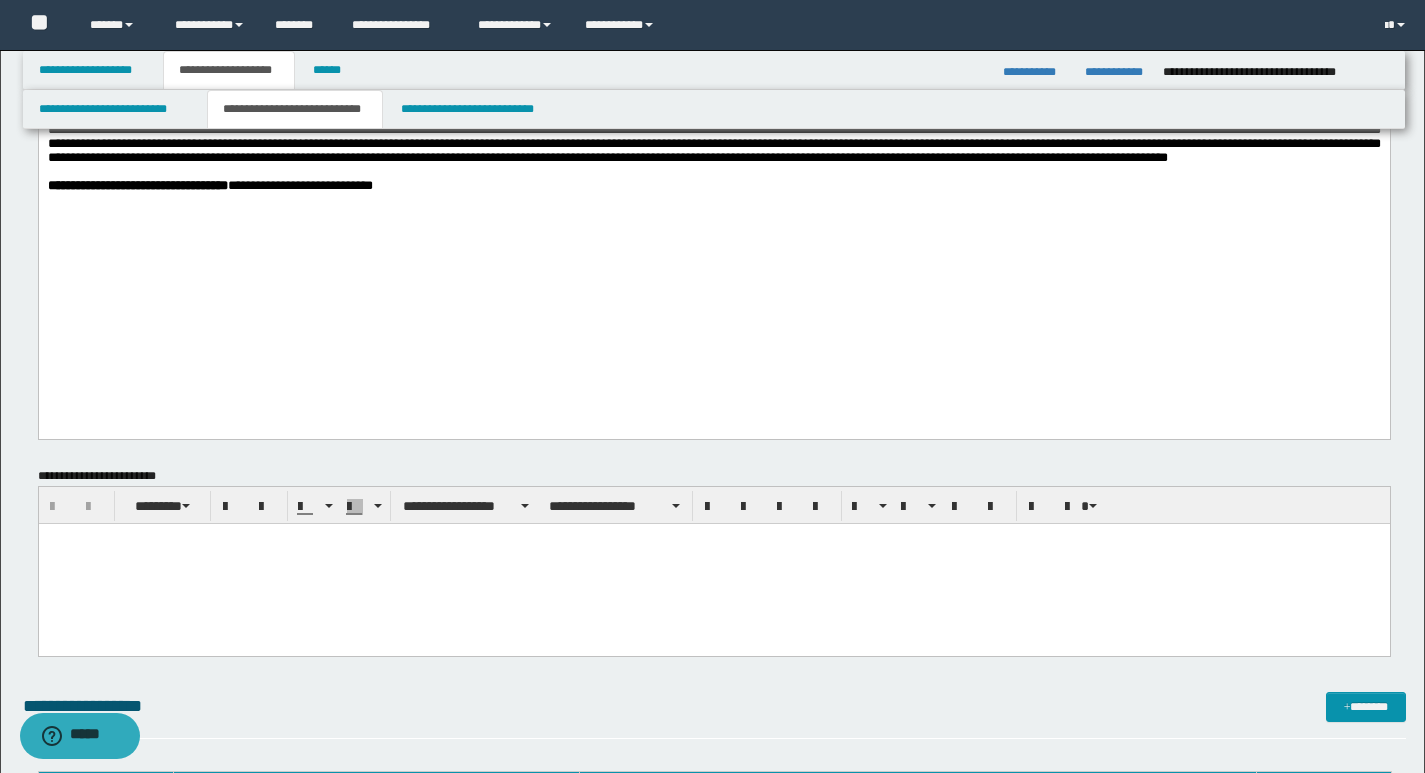 click at bounding box center [713, 563] 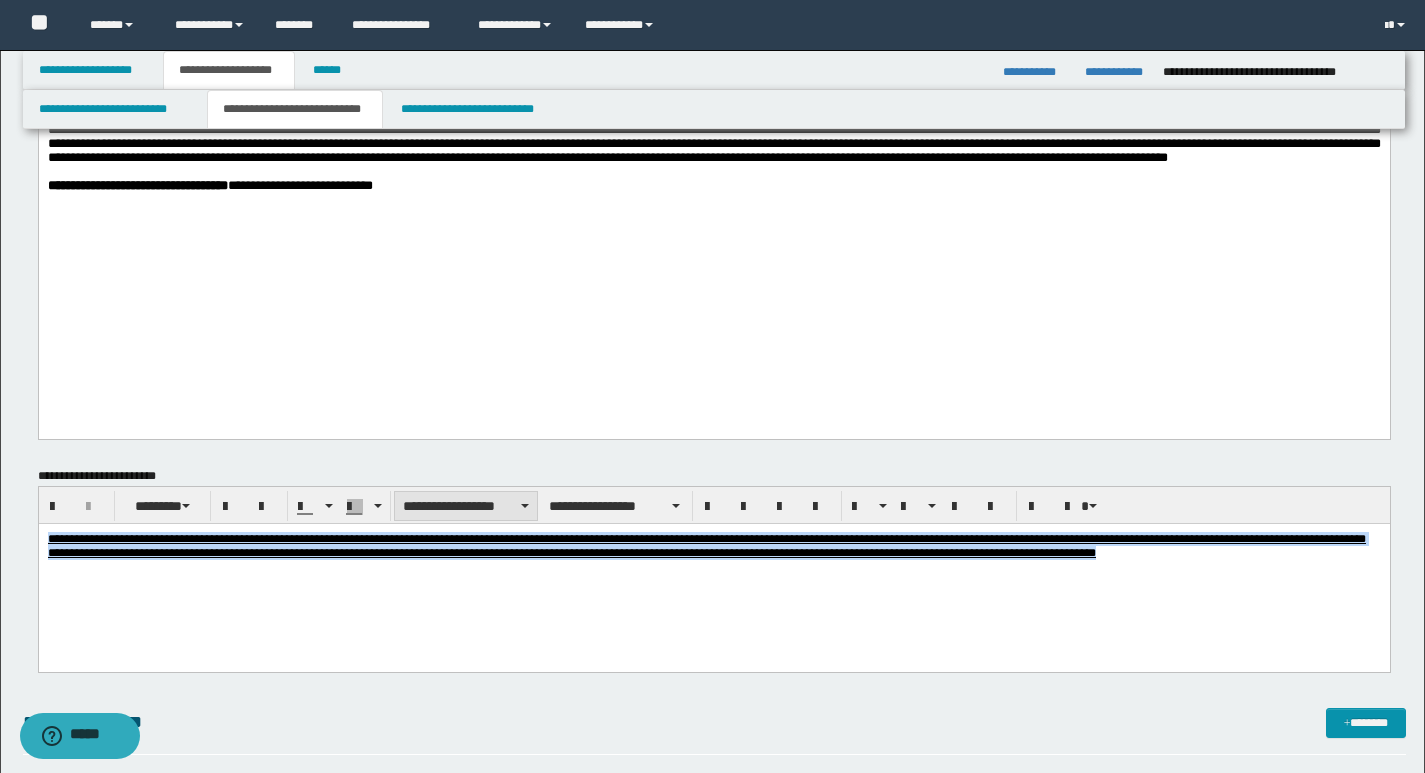 click at bounding box center [525, 506] 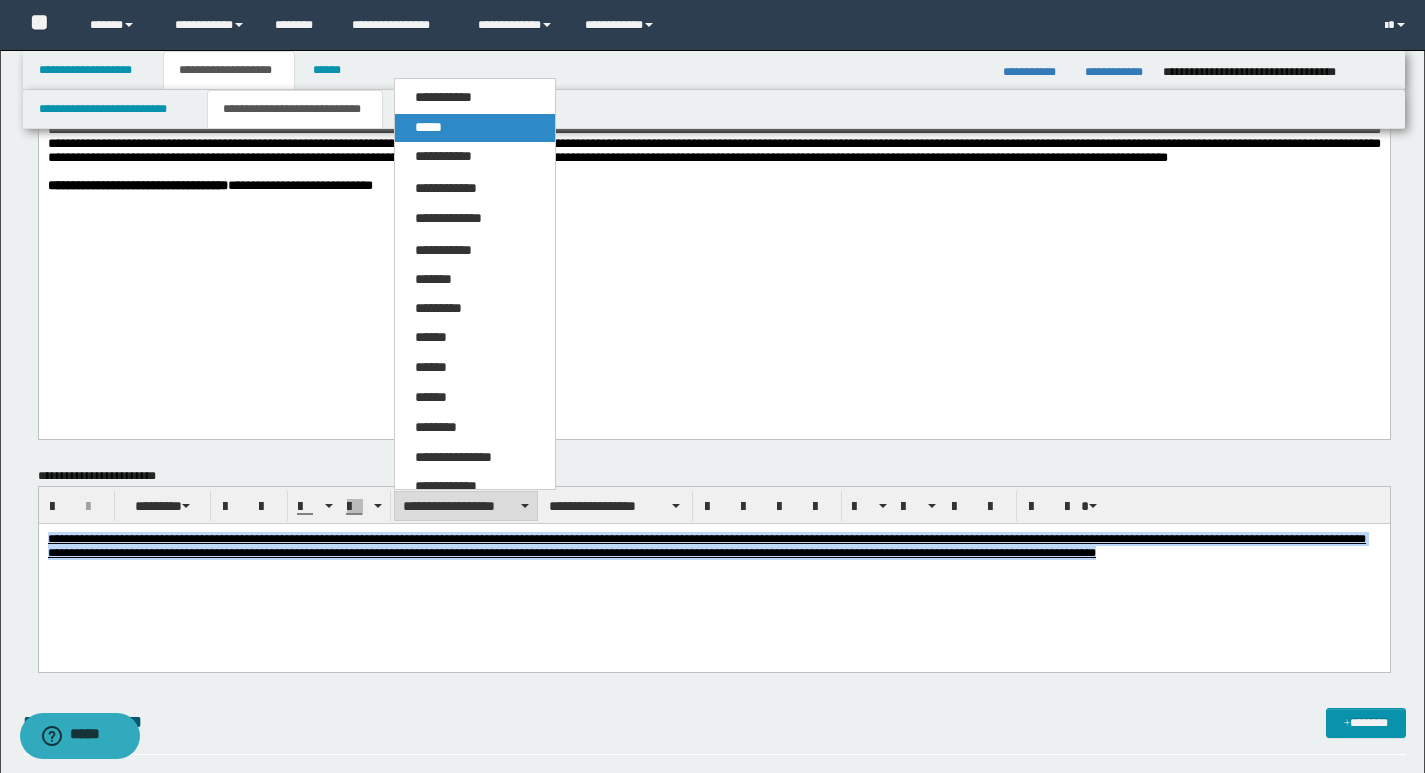 click on "*****" at bounding box center (428, 127) 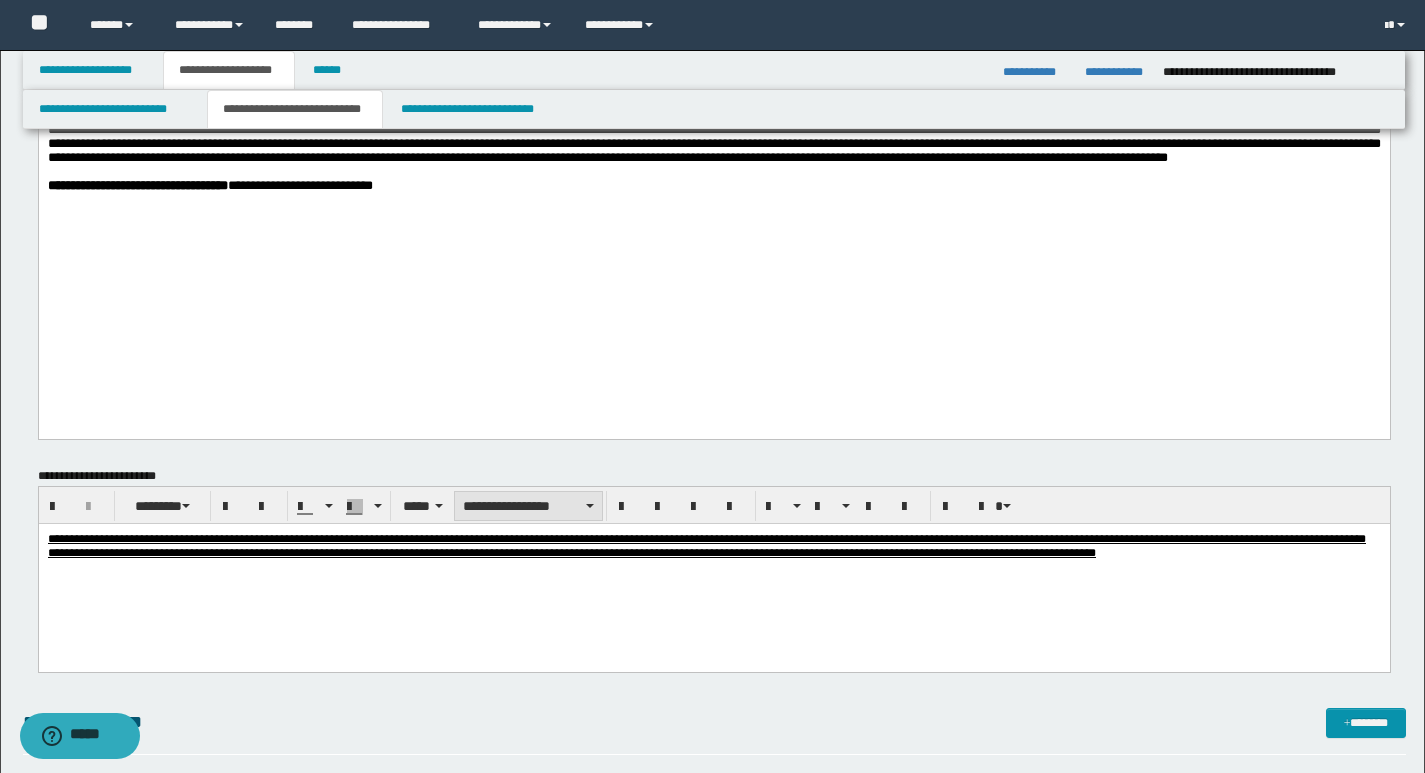 click on "**********" at bounding box center [528, 506] 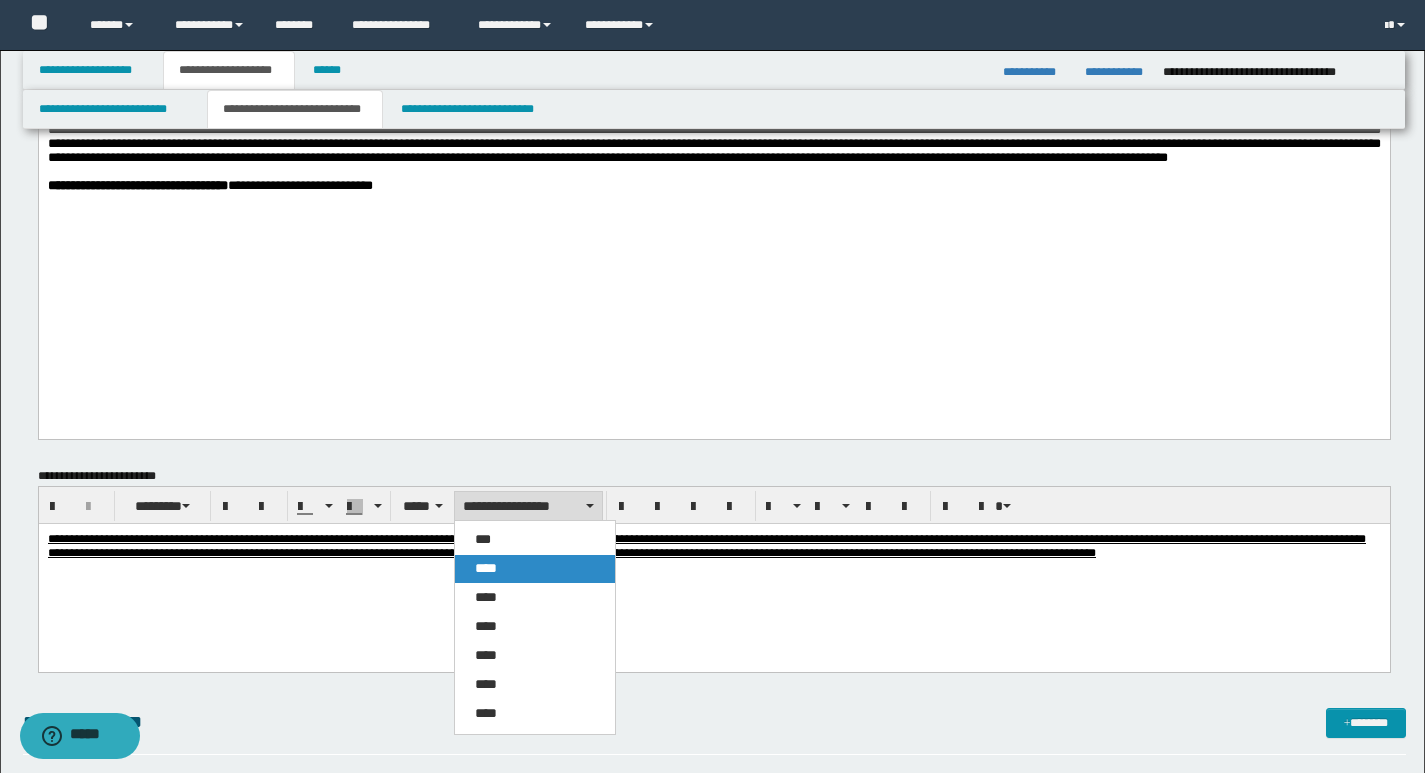 click on "****" at bounding box center [535, 569] 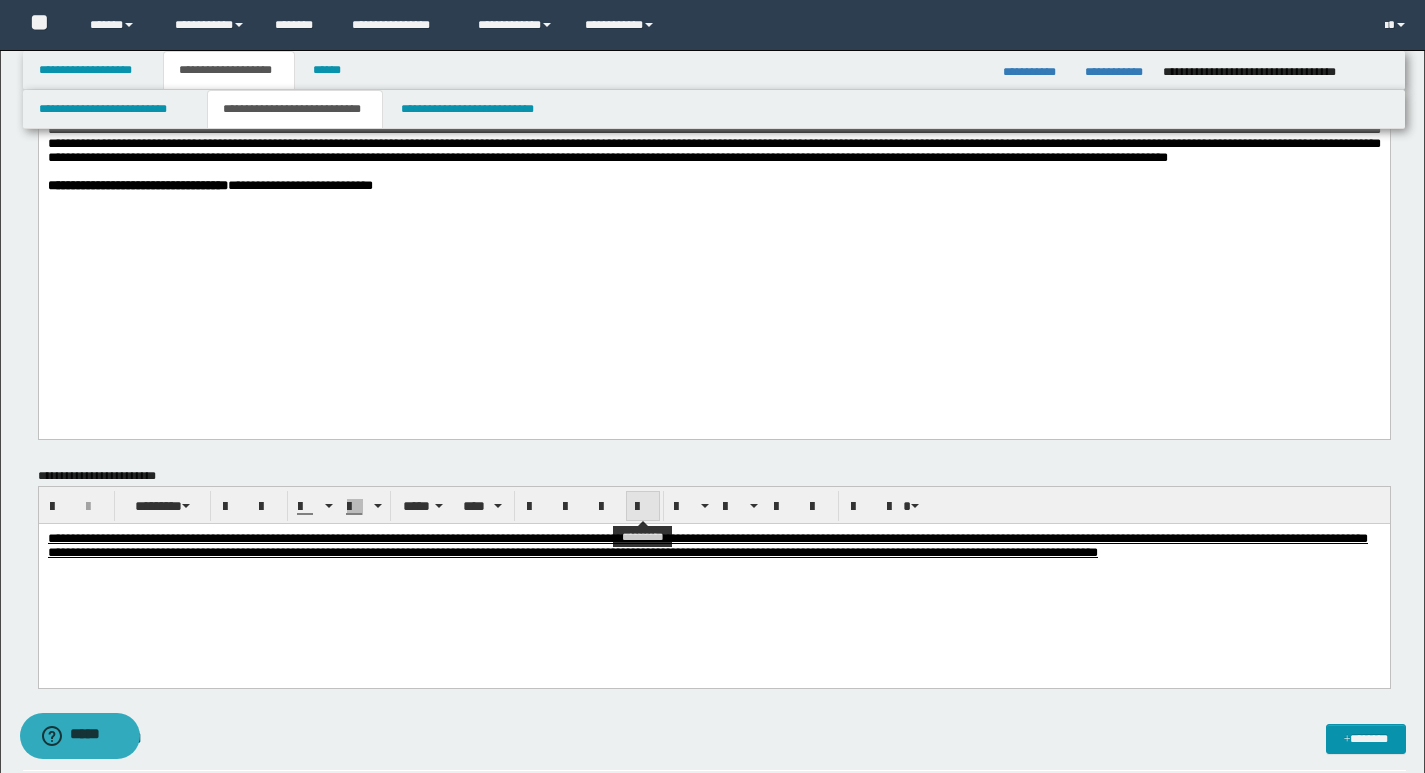 click at bounding box center (643, 507) 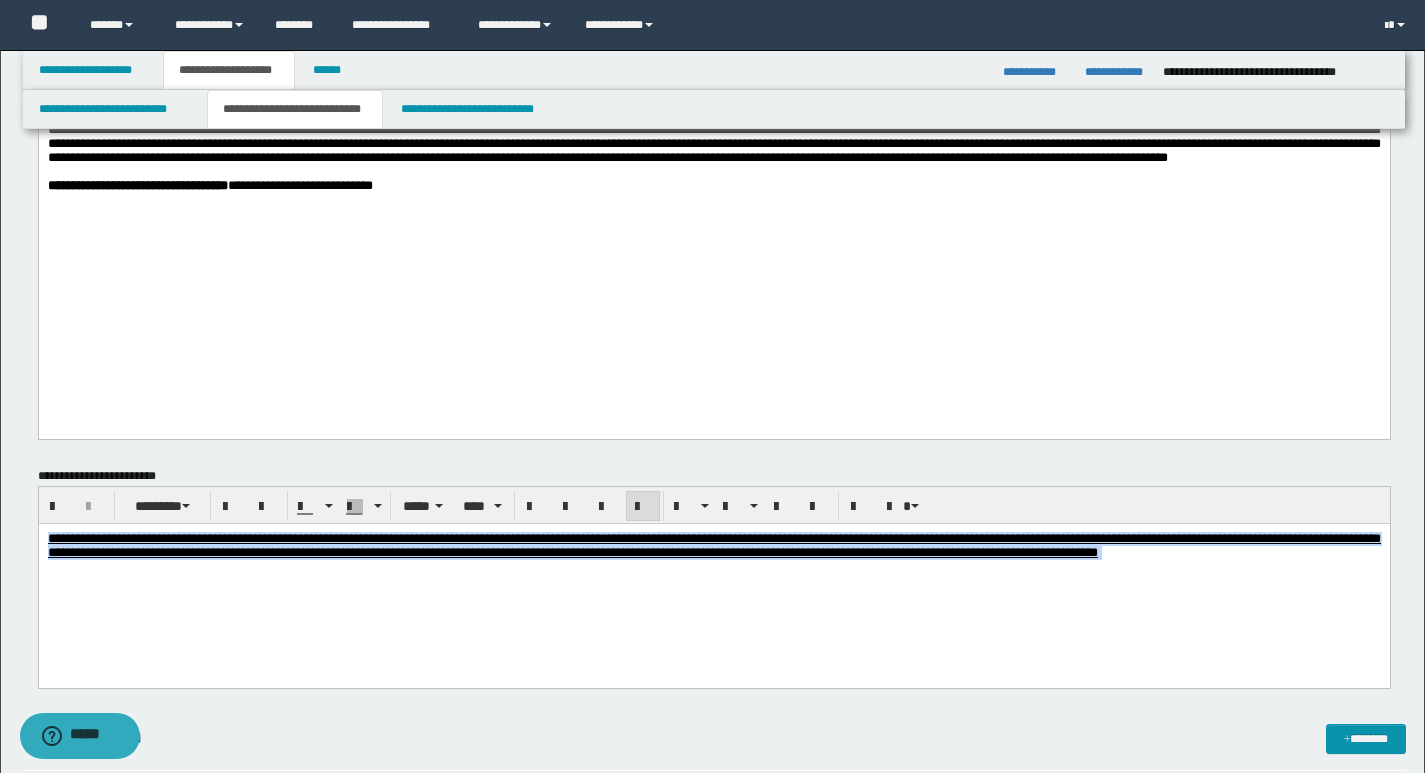 click on "**********" at bounding box center (713, 570) 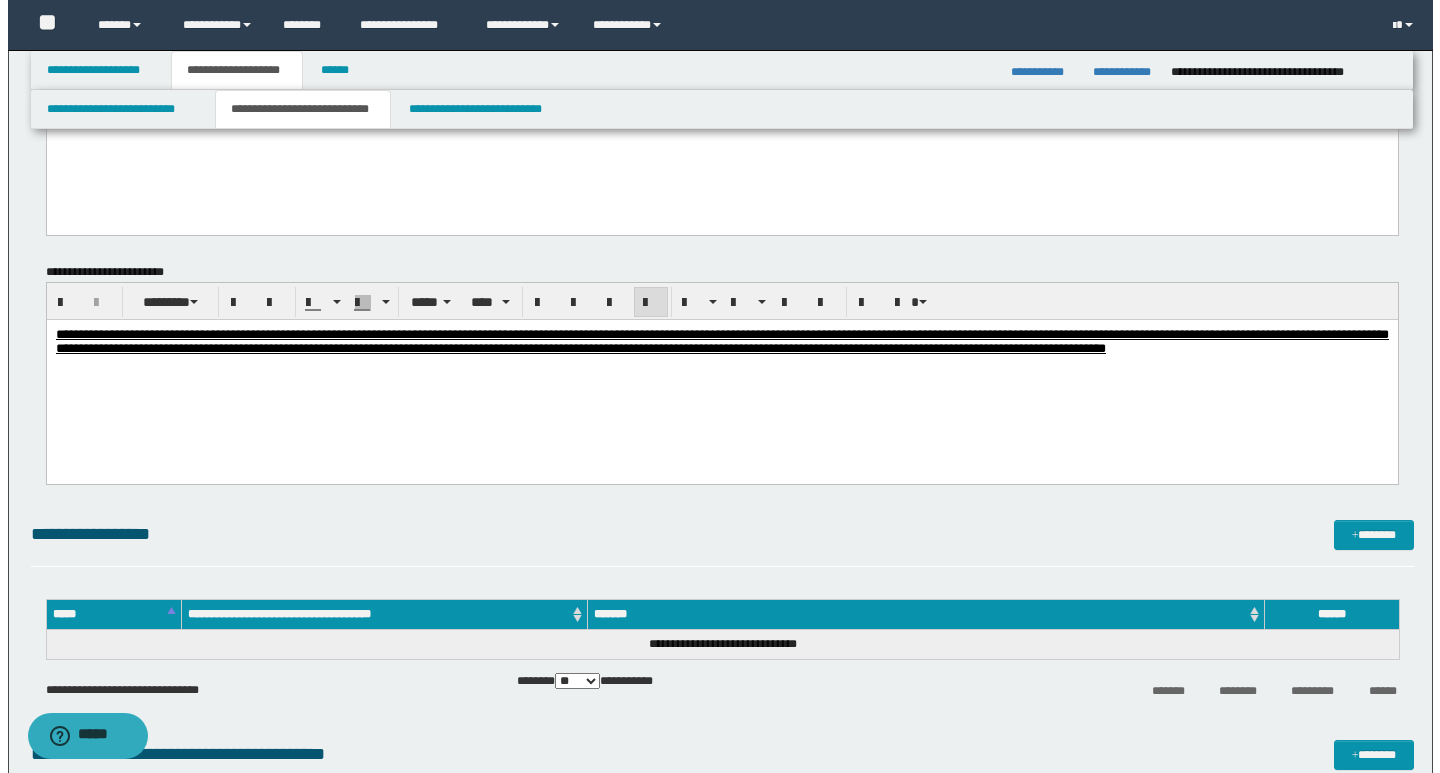 scroll, scrollTop: 900, scrollLeft: 0, axis: vertical 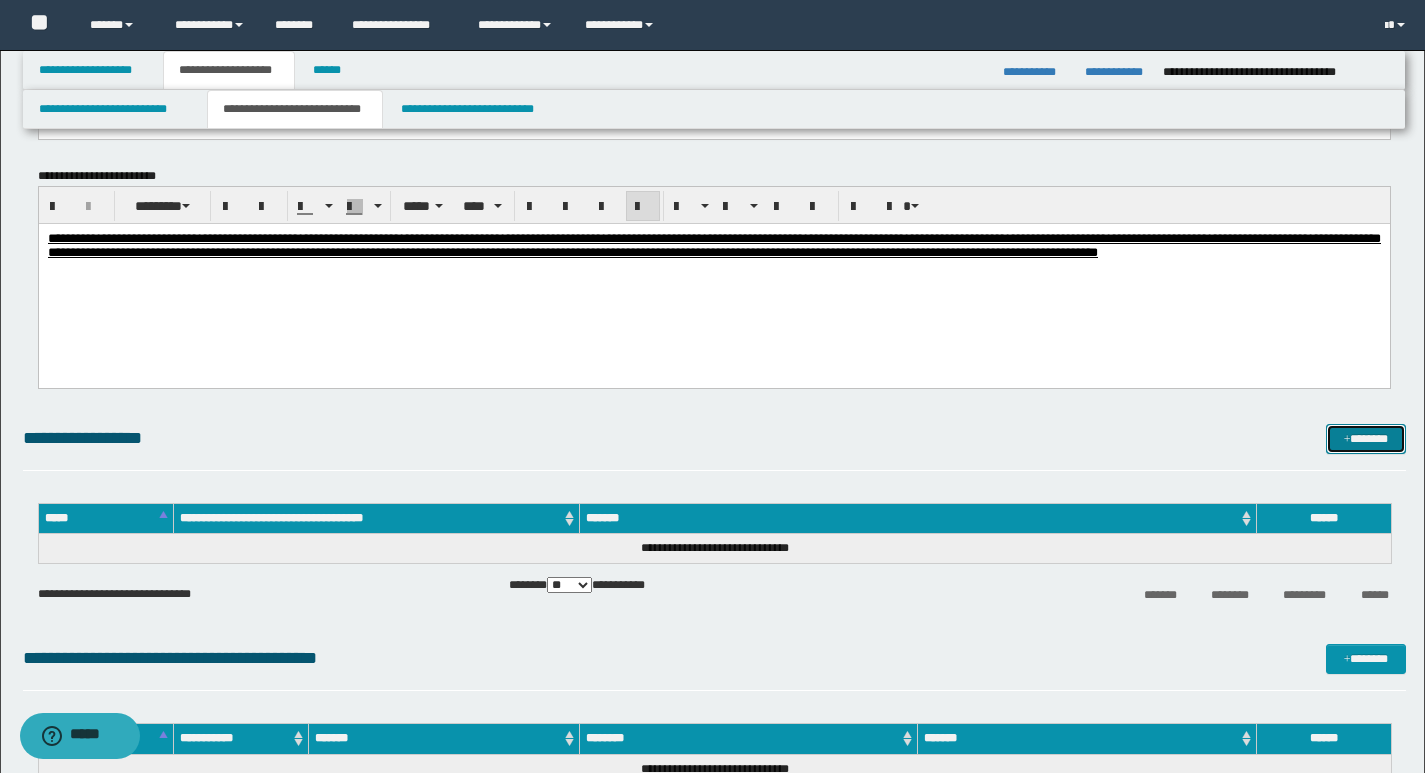 click on "*******" at bounding box center [1366, 439] 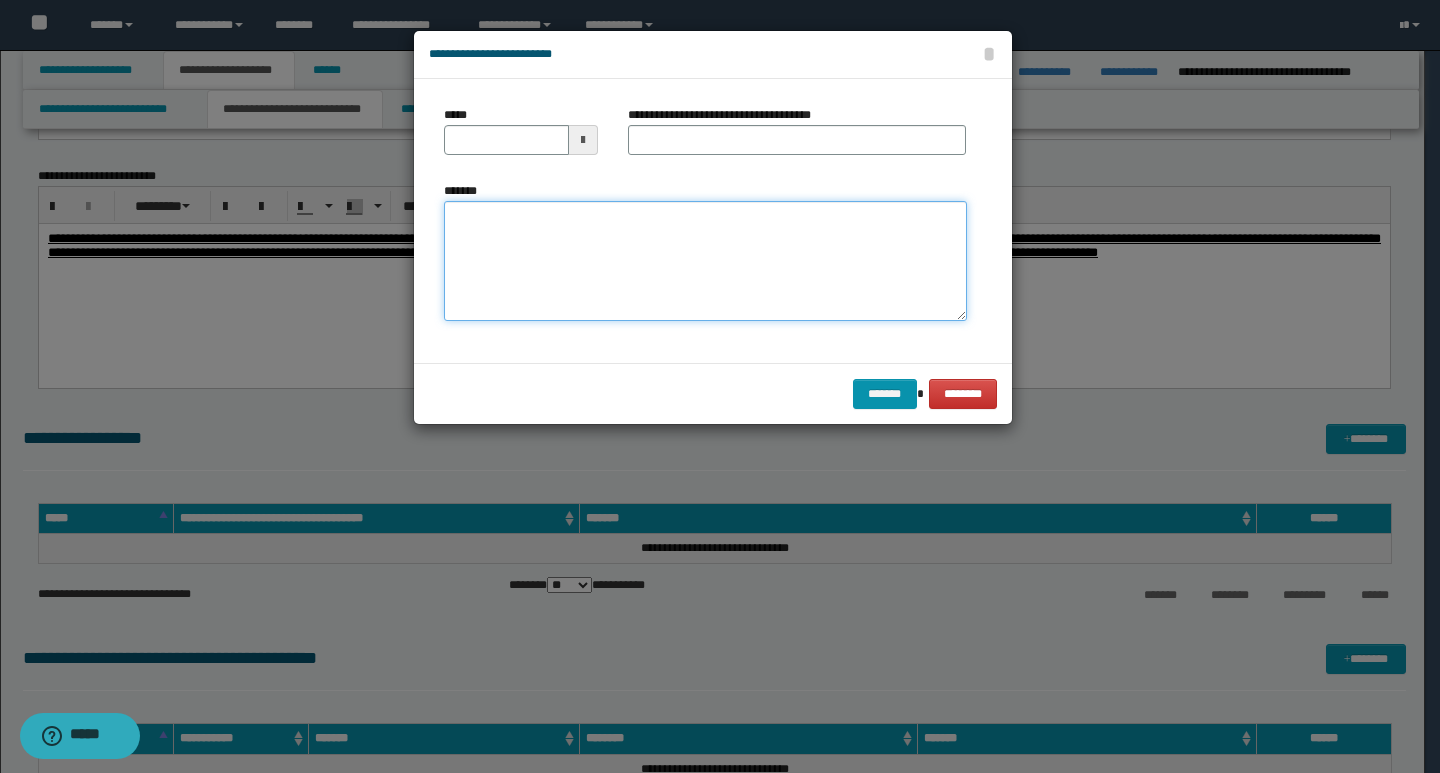 click on "*******" at bounding box center (705, 261) 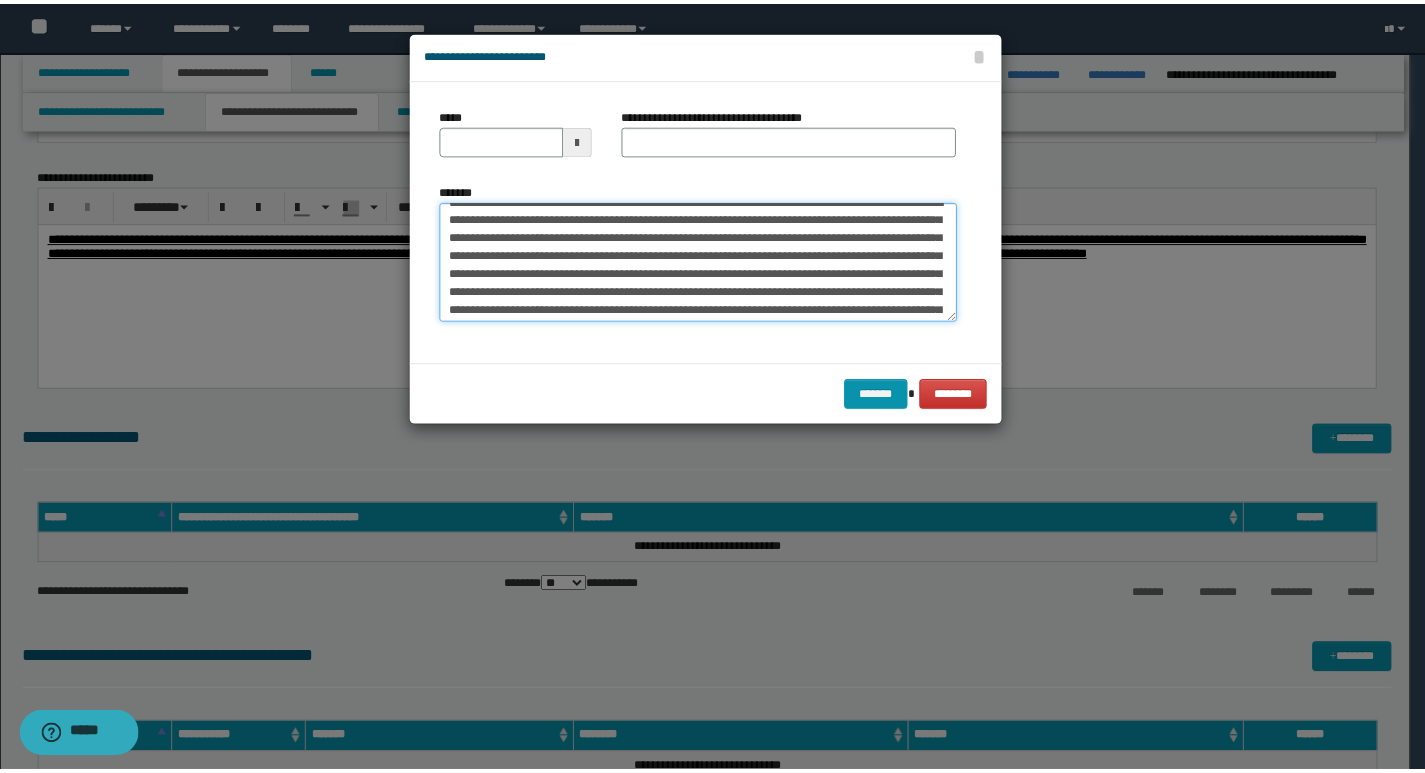 scroll, scrollTop: 0, scrollLeft: 0, axis: both 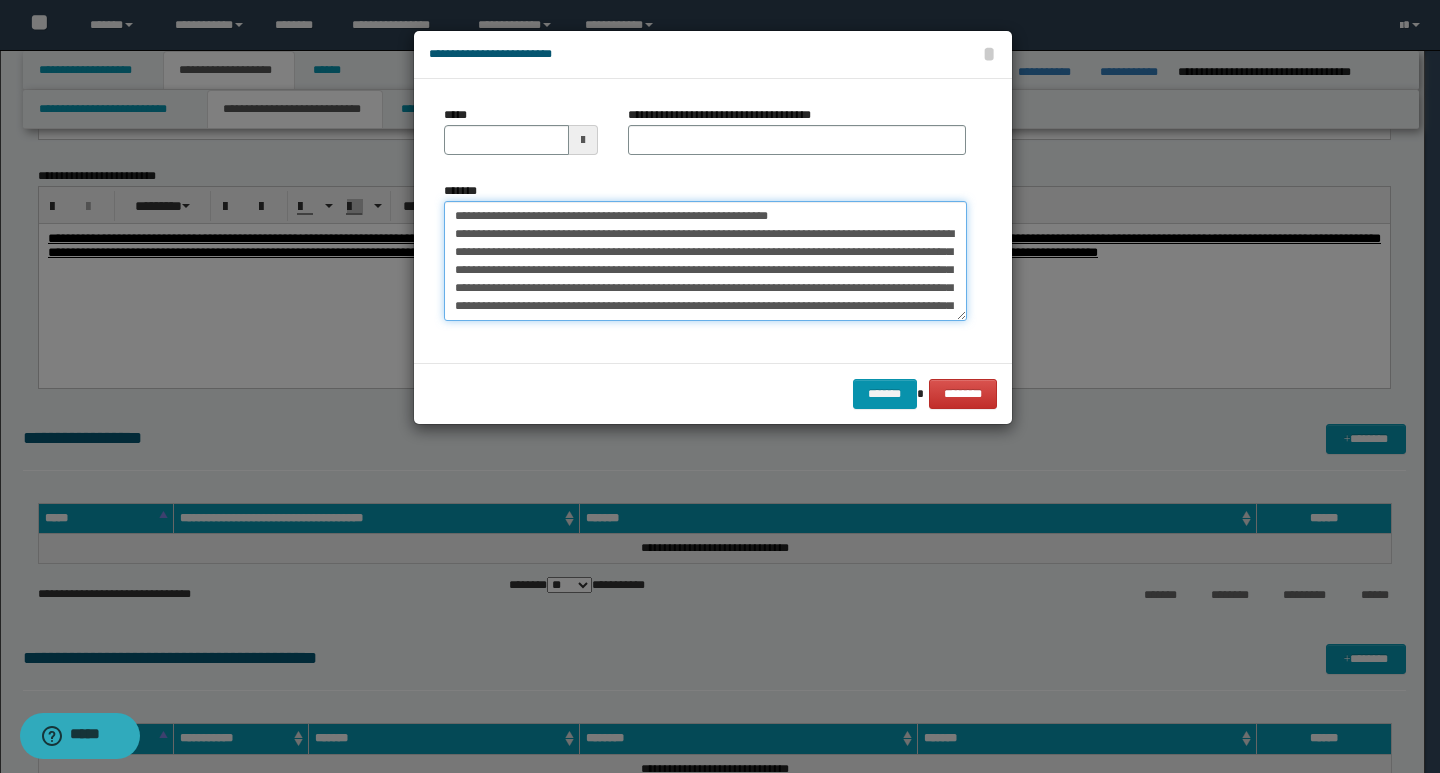 drag, startPoint x: 451, startPoint y: 217, endPoint x: 519, endPoint y: 214, distance: 68.06615 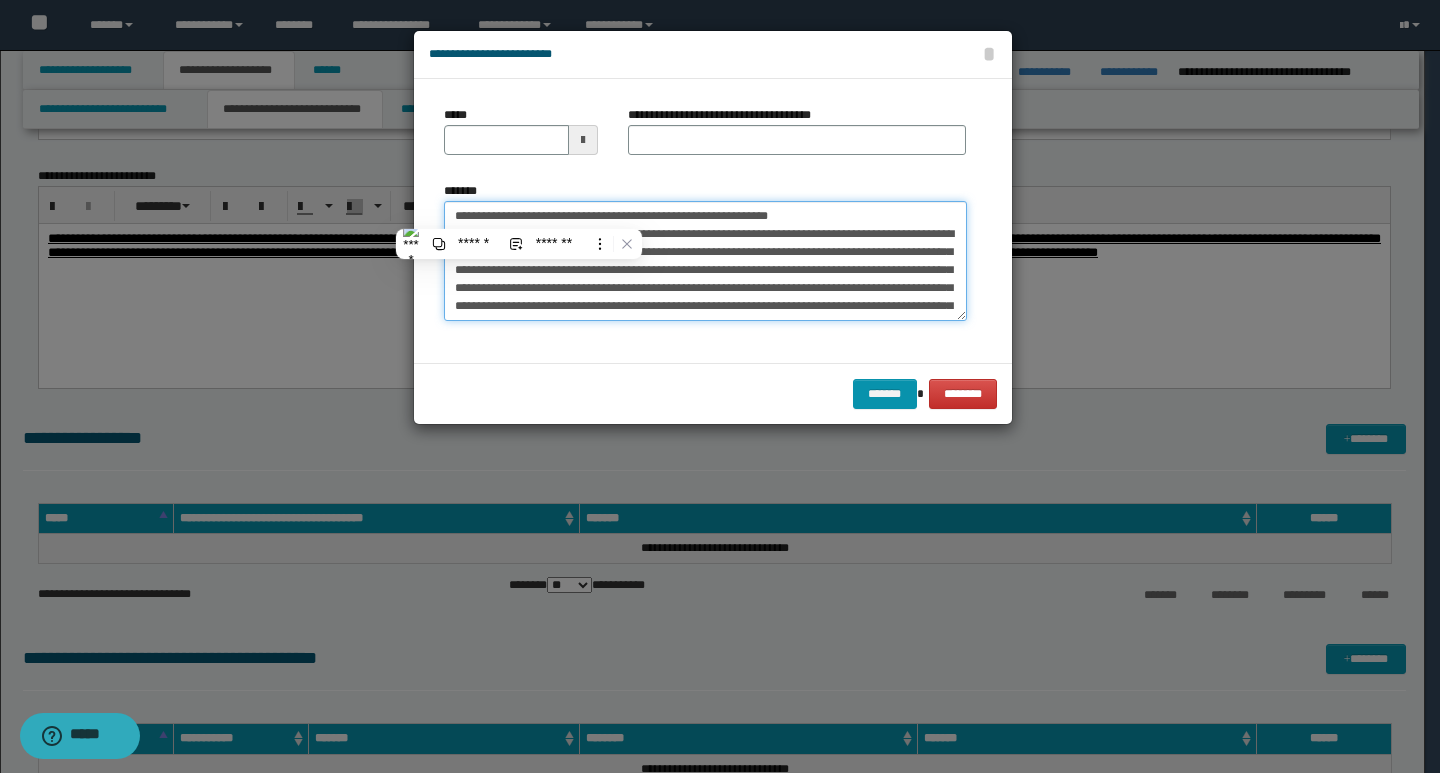 type on "**********" 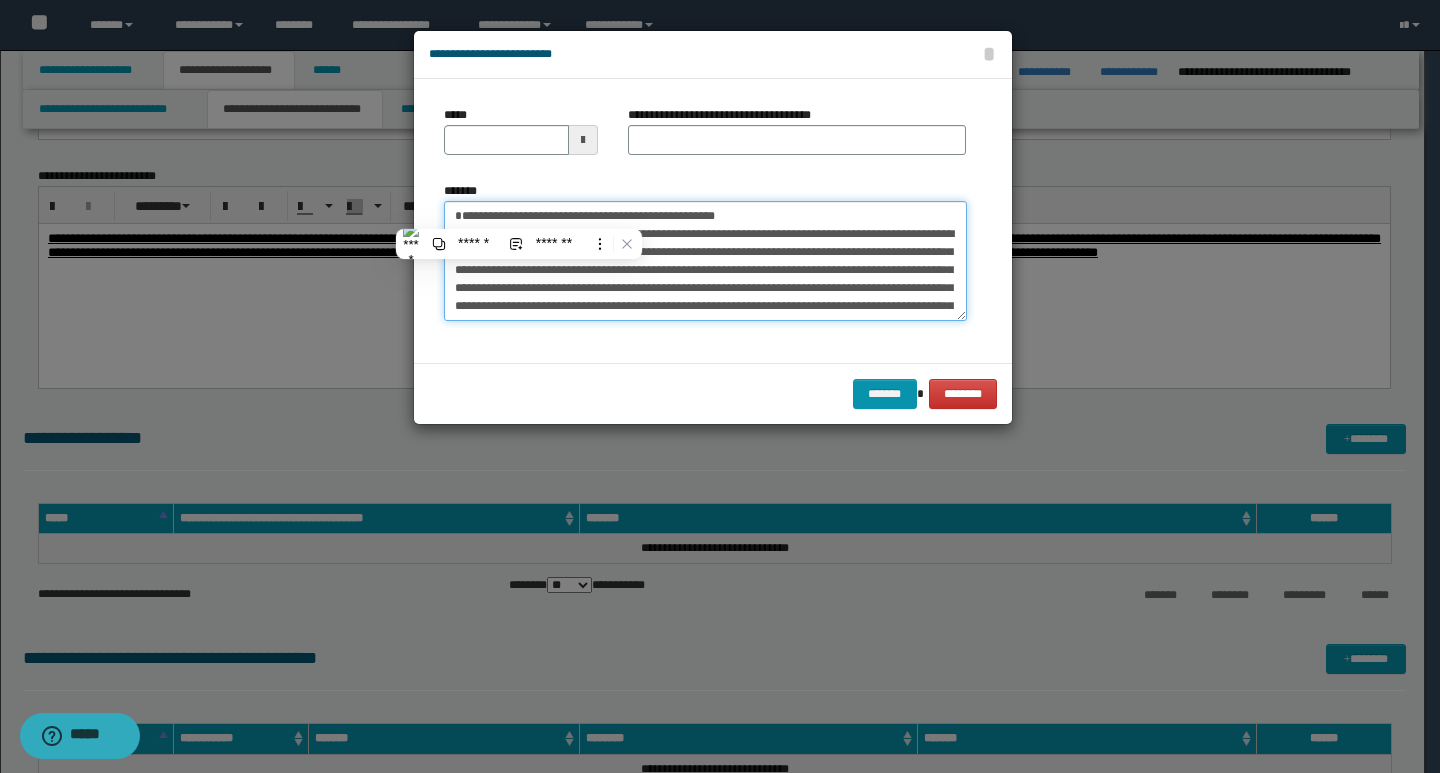 type 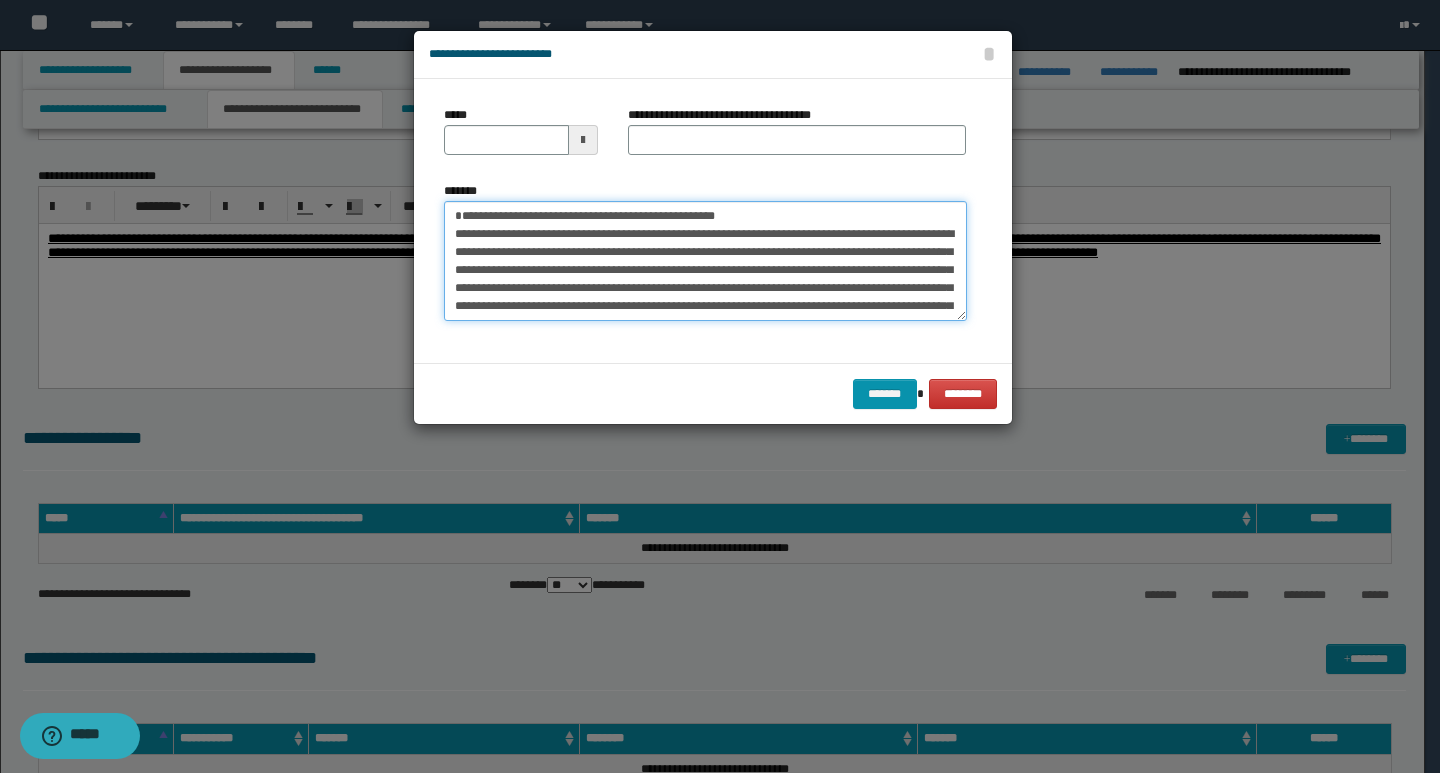 type on "**********" 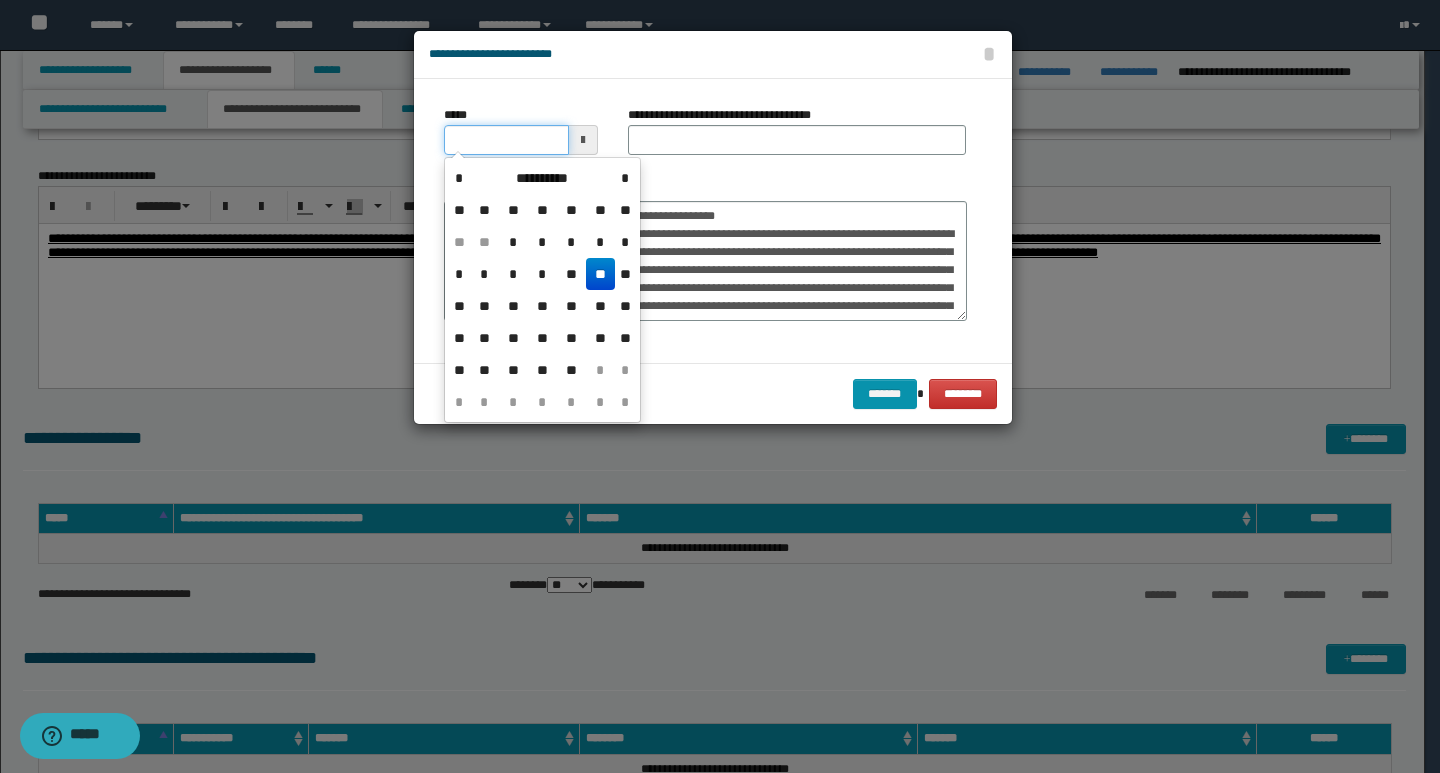 click on "*****" at bounding box center (506, 140) 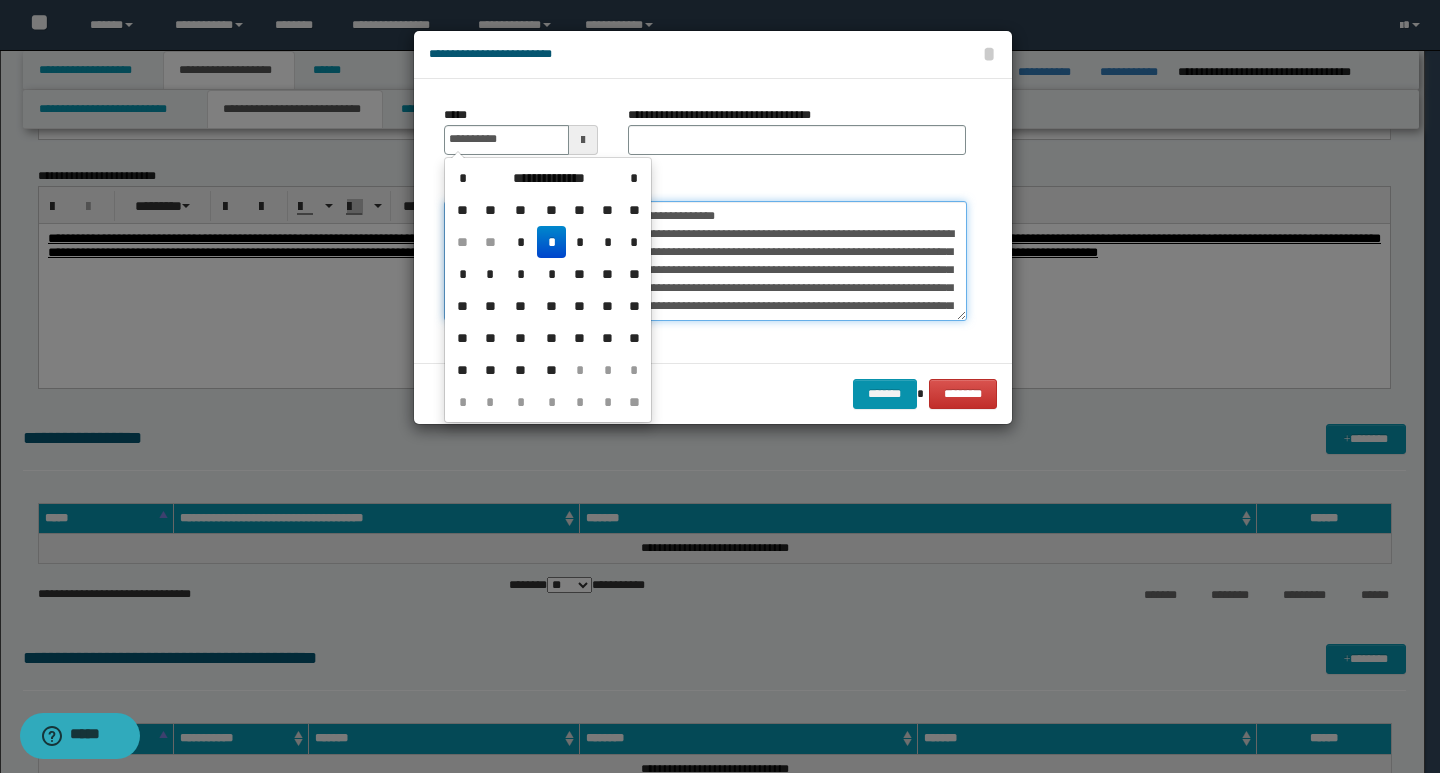 type on "**********" 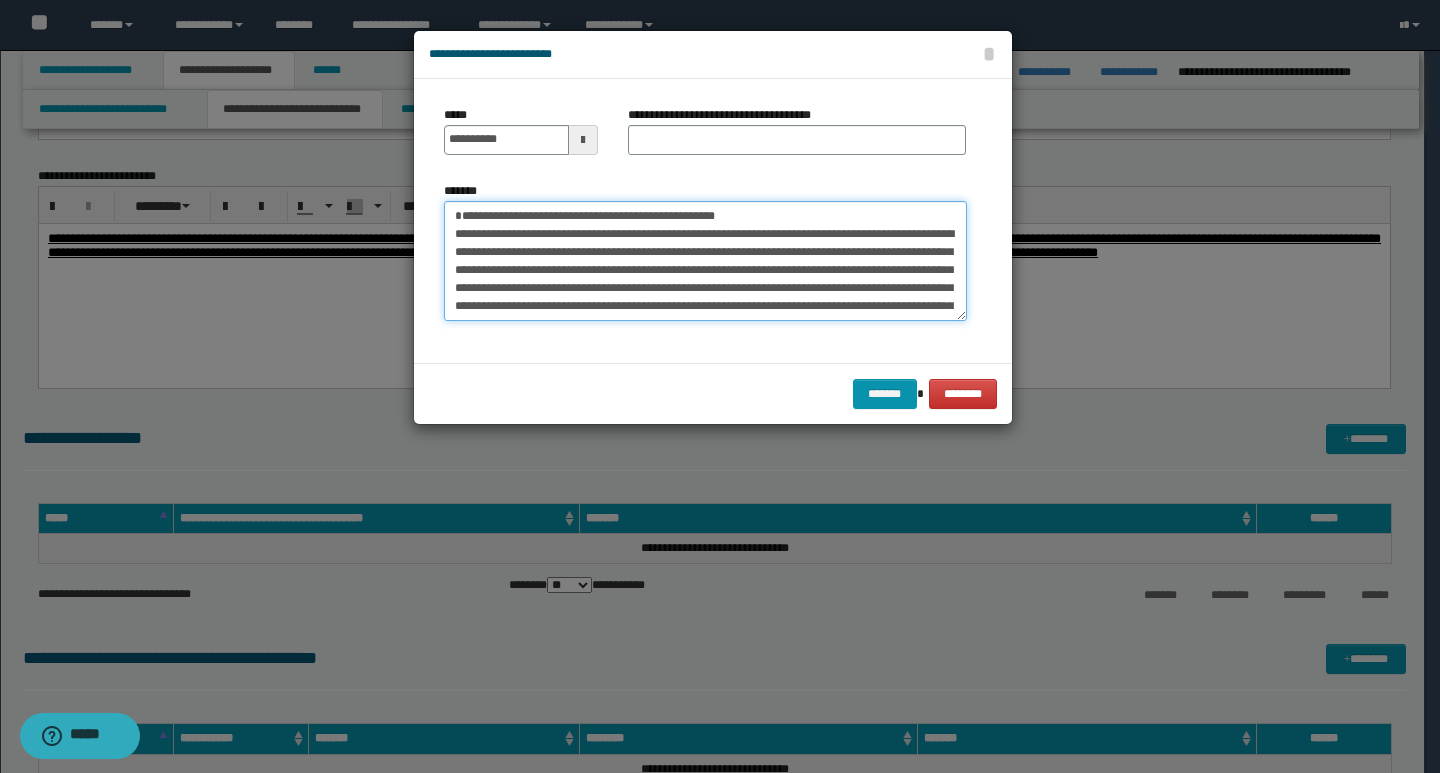 drag, startPoint x: 758, startPoint y: 215, endPoint x: 446, endPoint y: 213, distance: 312.0064 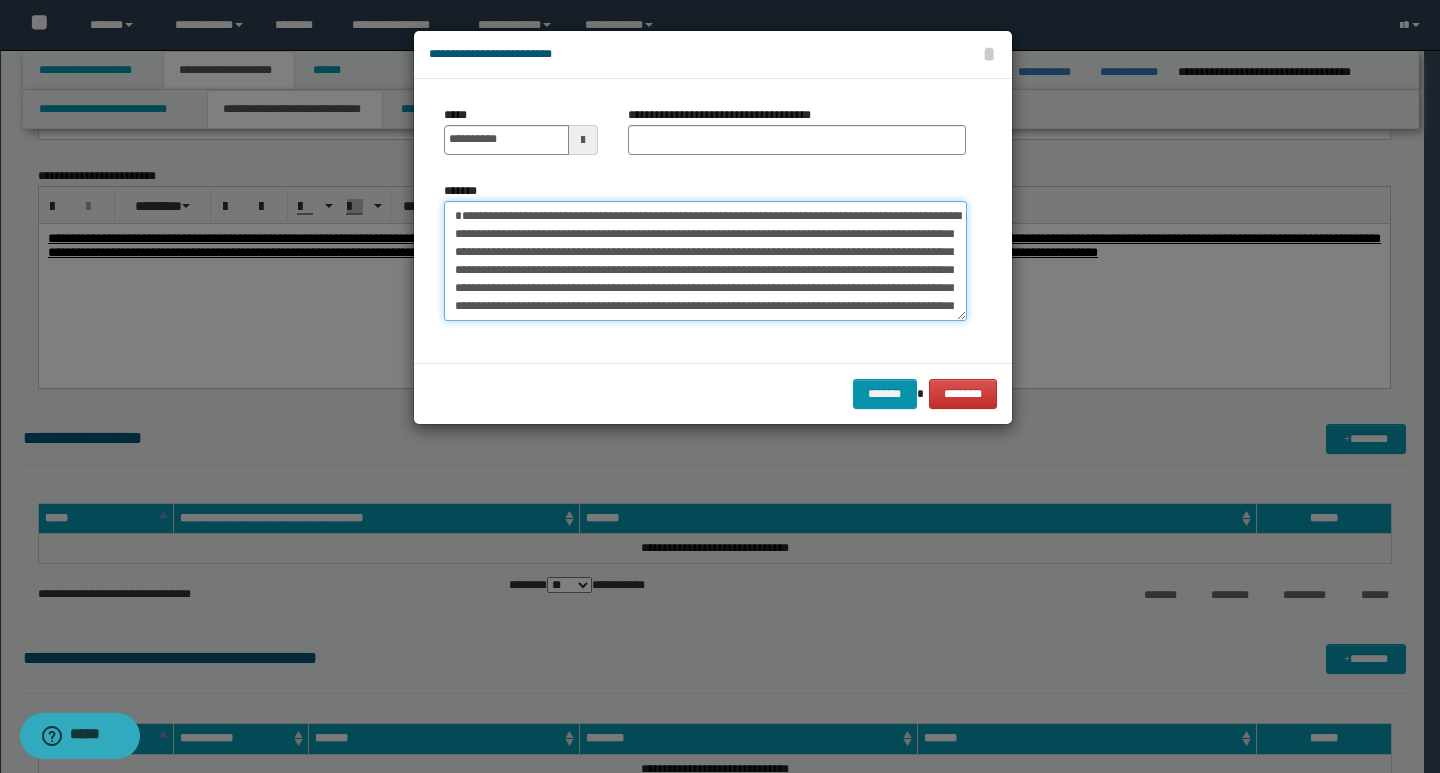 type on "**********" 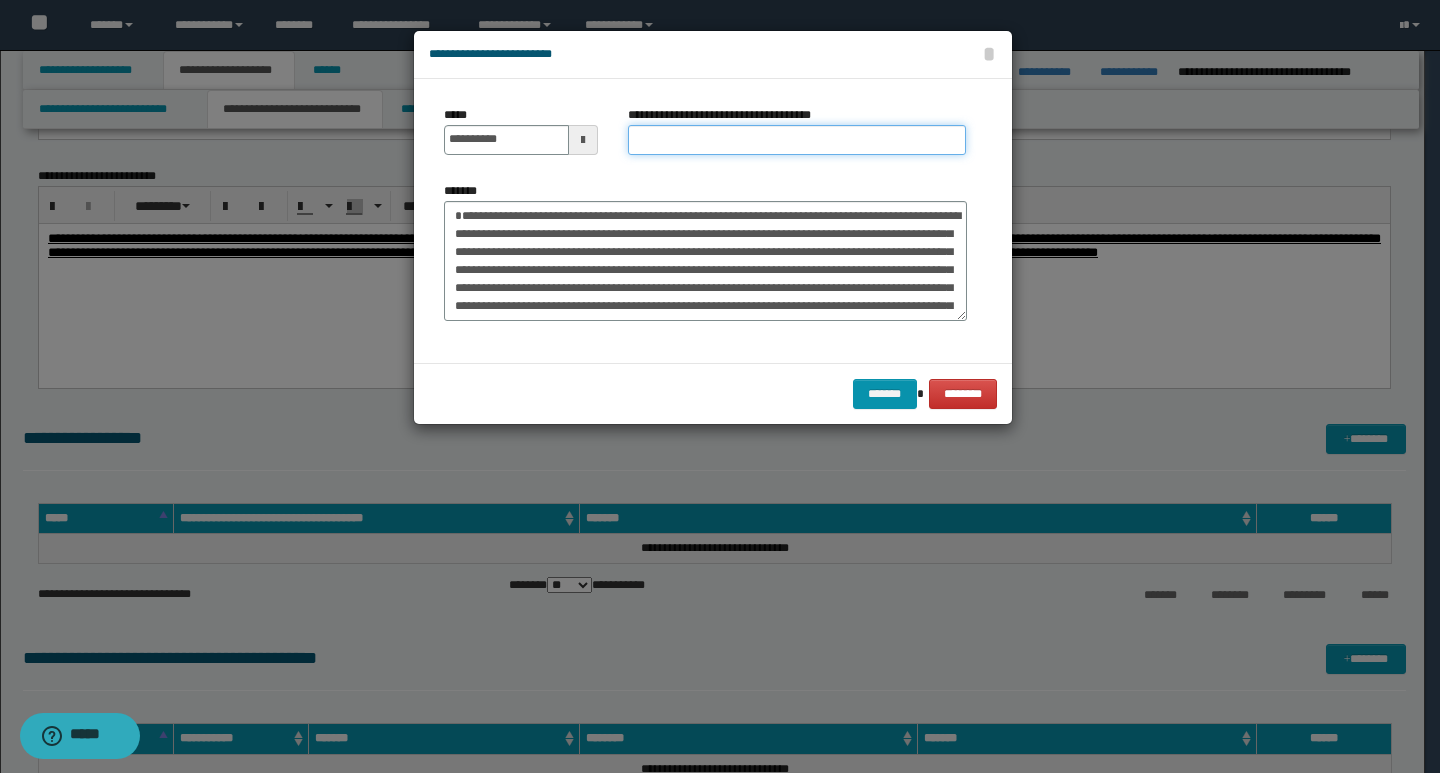 drag, startPoint x: 639, startPoint y: 133, endPoint x: 653, endPoint y: 140, distance: 15.652476 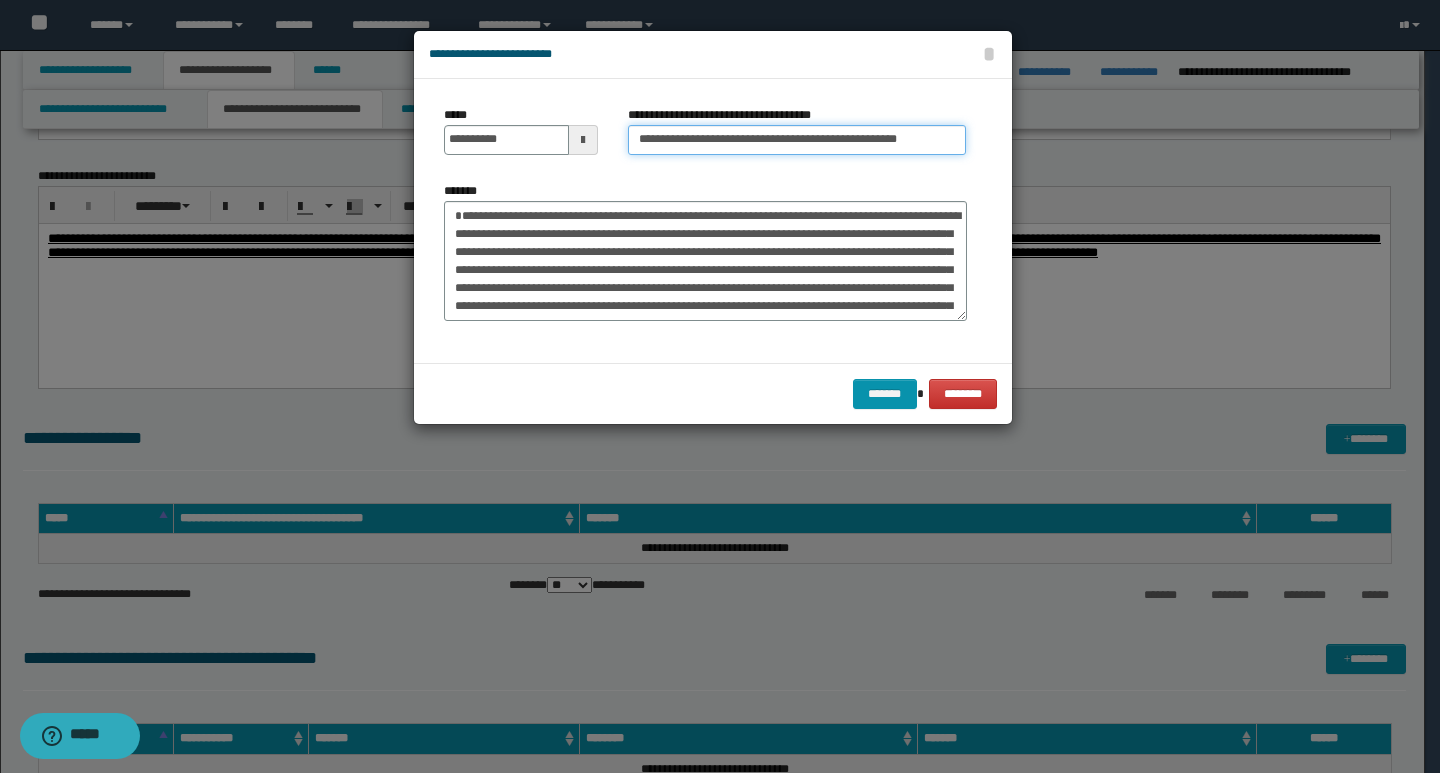 type on "**********" 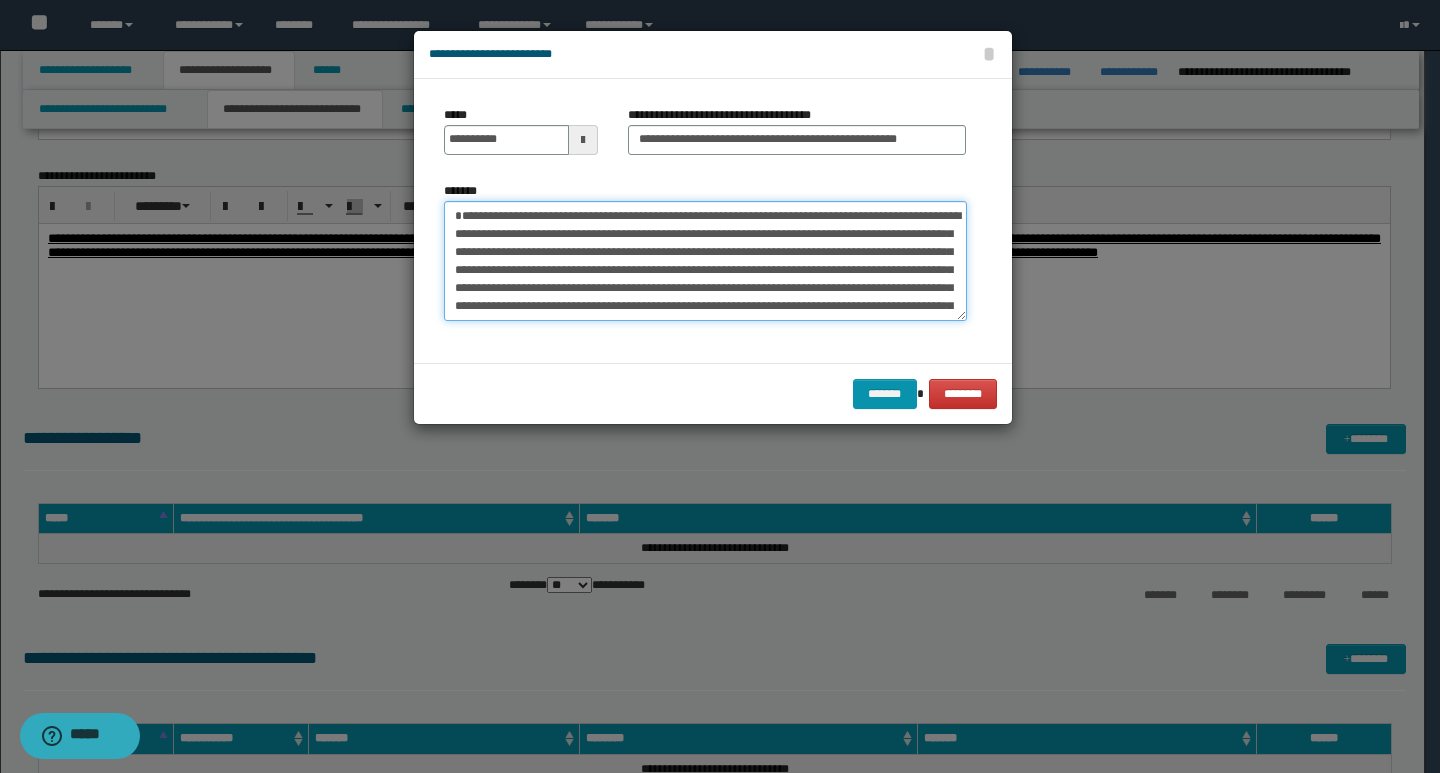 click on "**********" at bounding box center [705, 261] 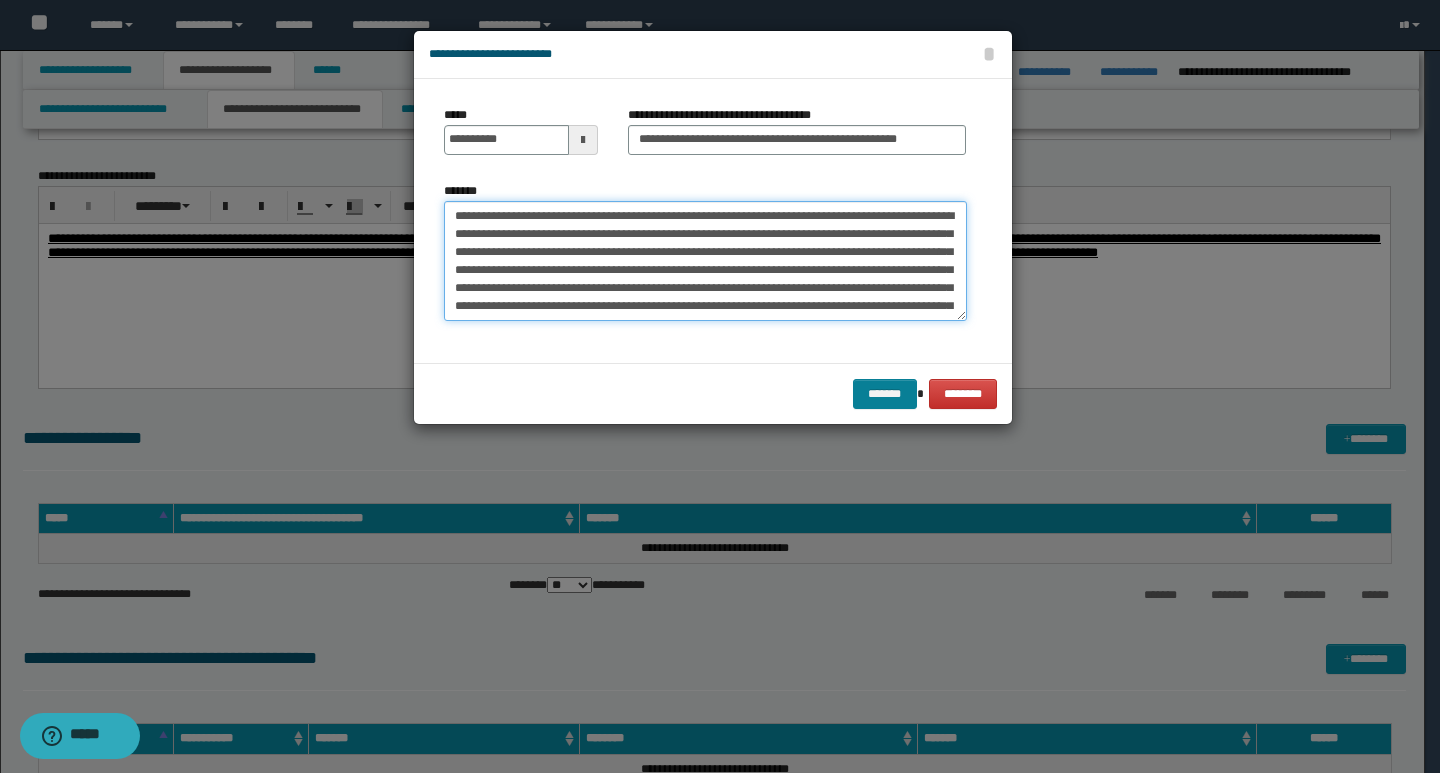 type on "**********" 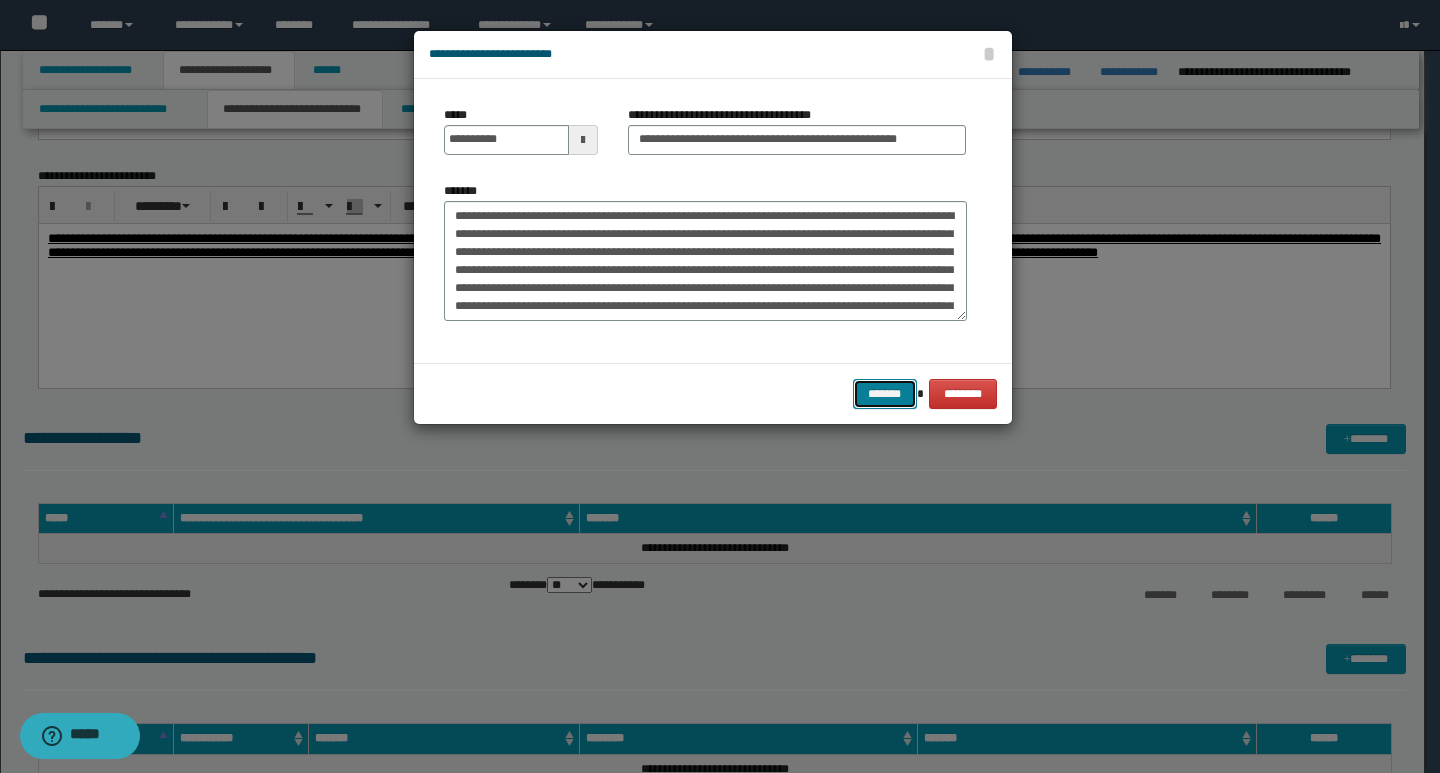 click on "*******" at bounding box center (885, 394) 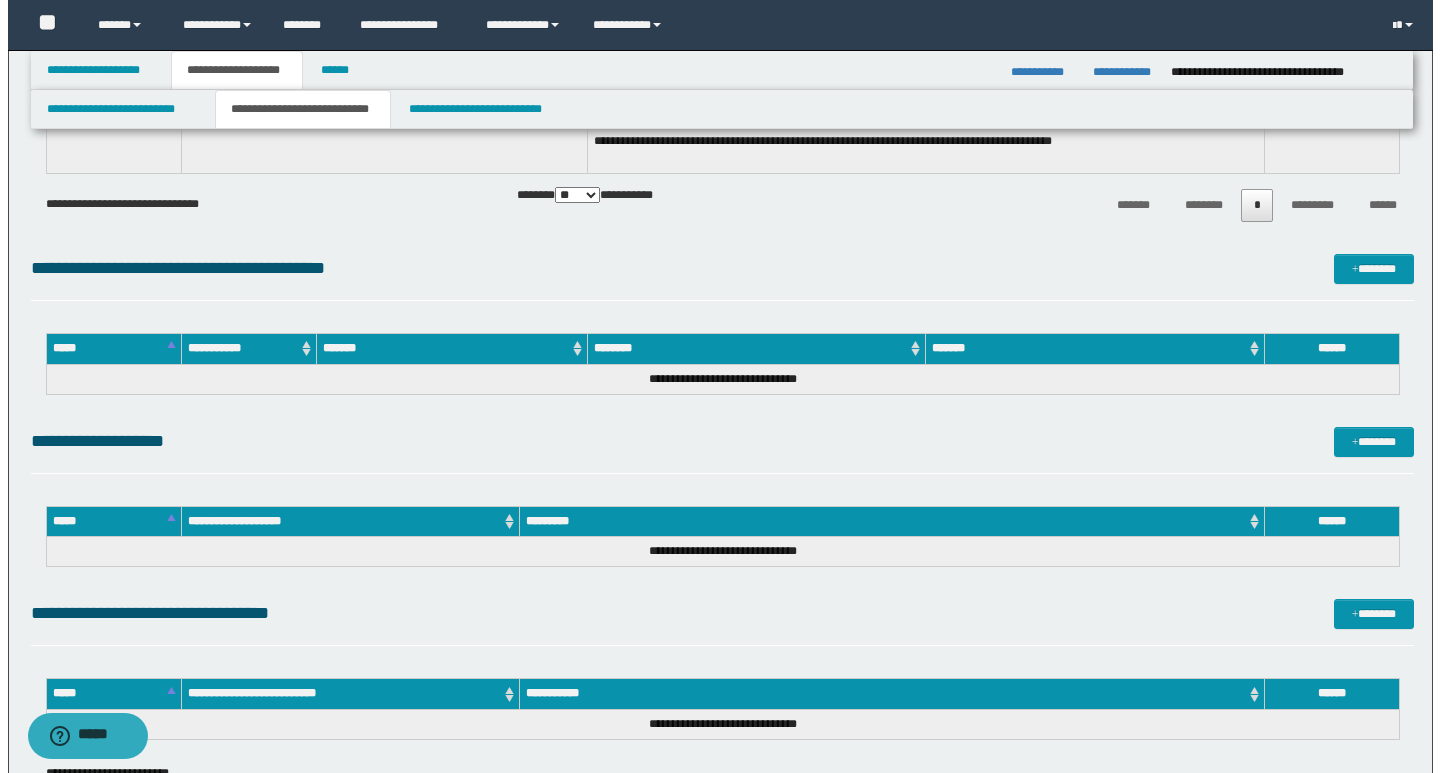 scroll, scrollTop: 1500, scrollLeft: 0, axis: vertical 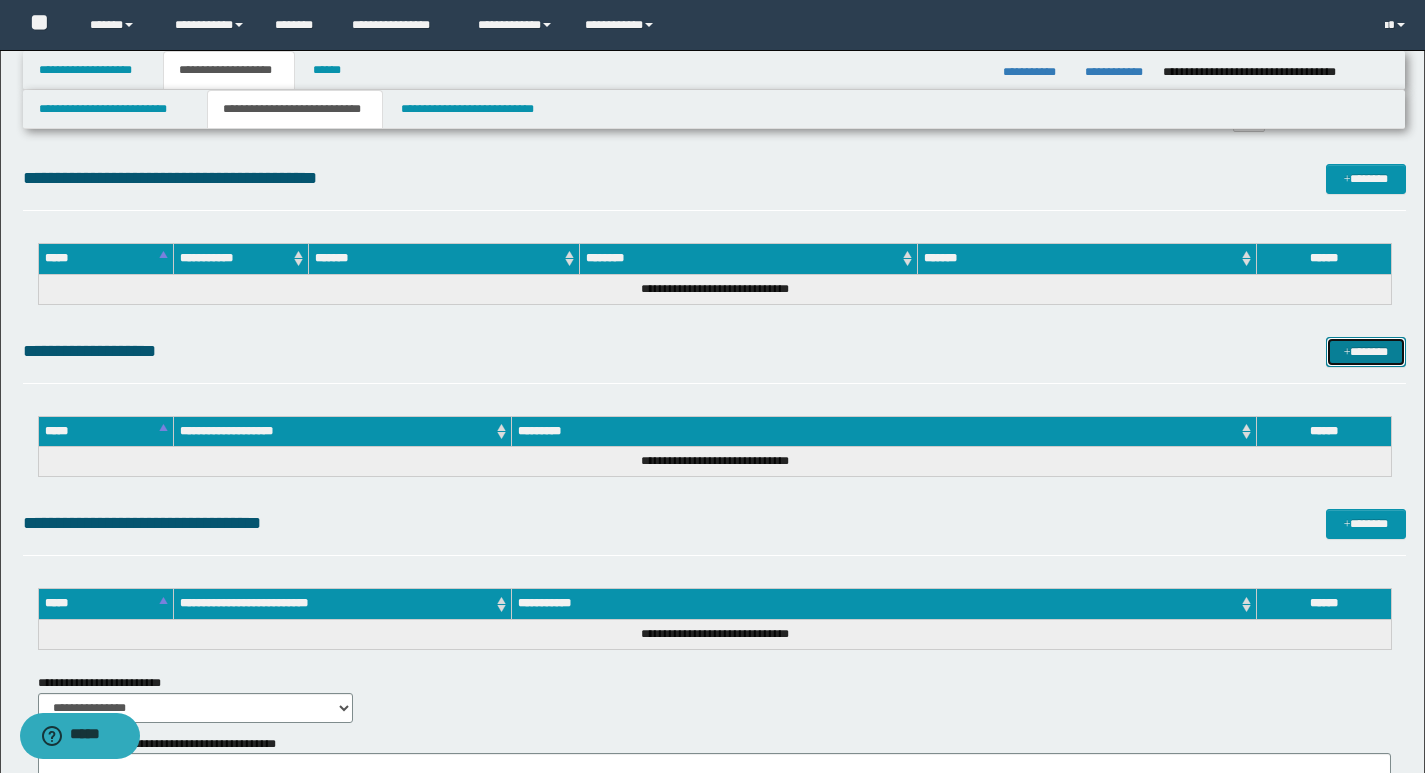 click on "*******" at bounding box center (1366, 352) 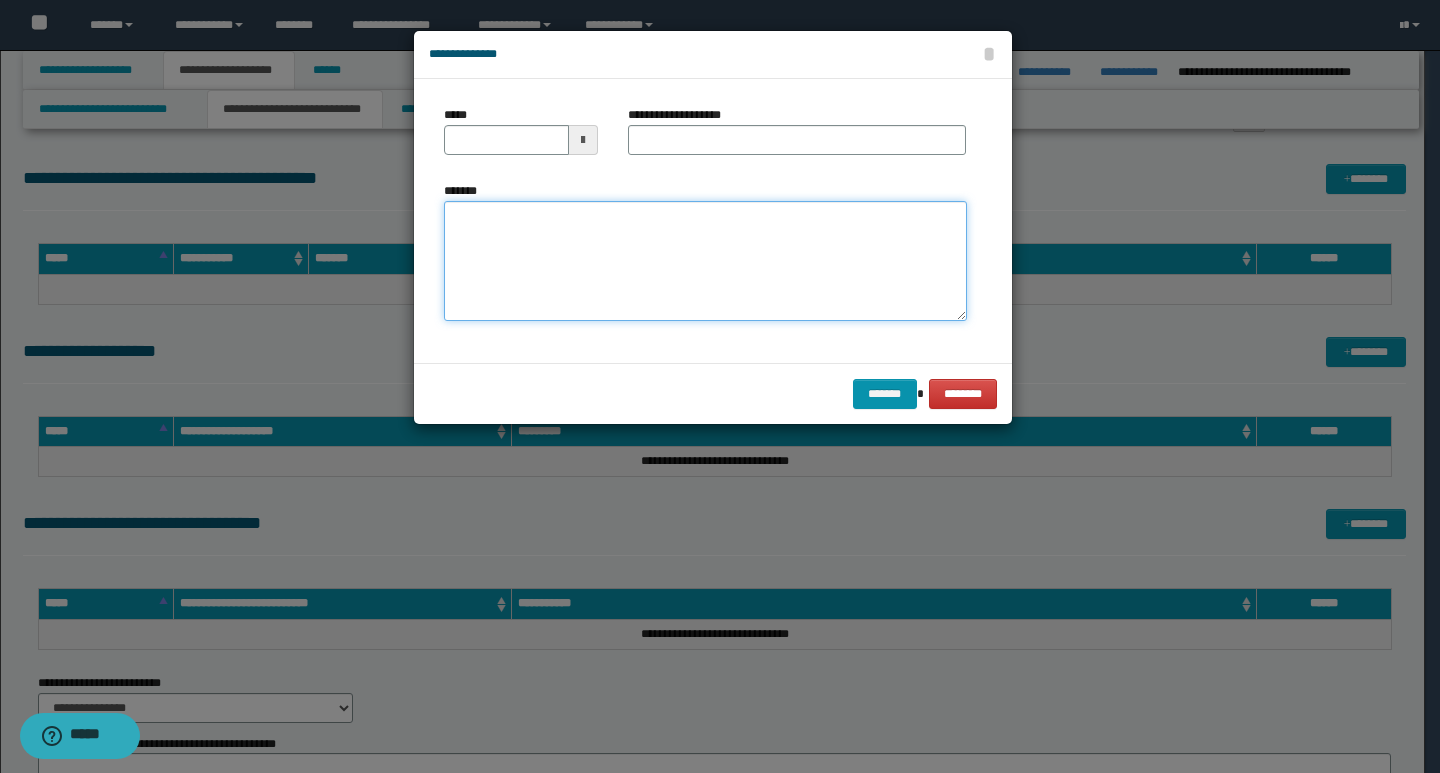 click on "*******" at bounding box center (705, 261) 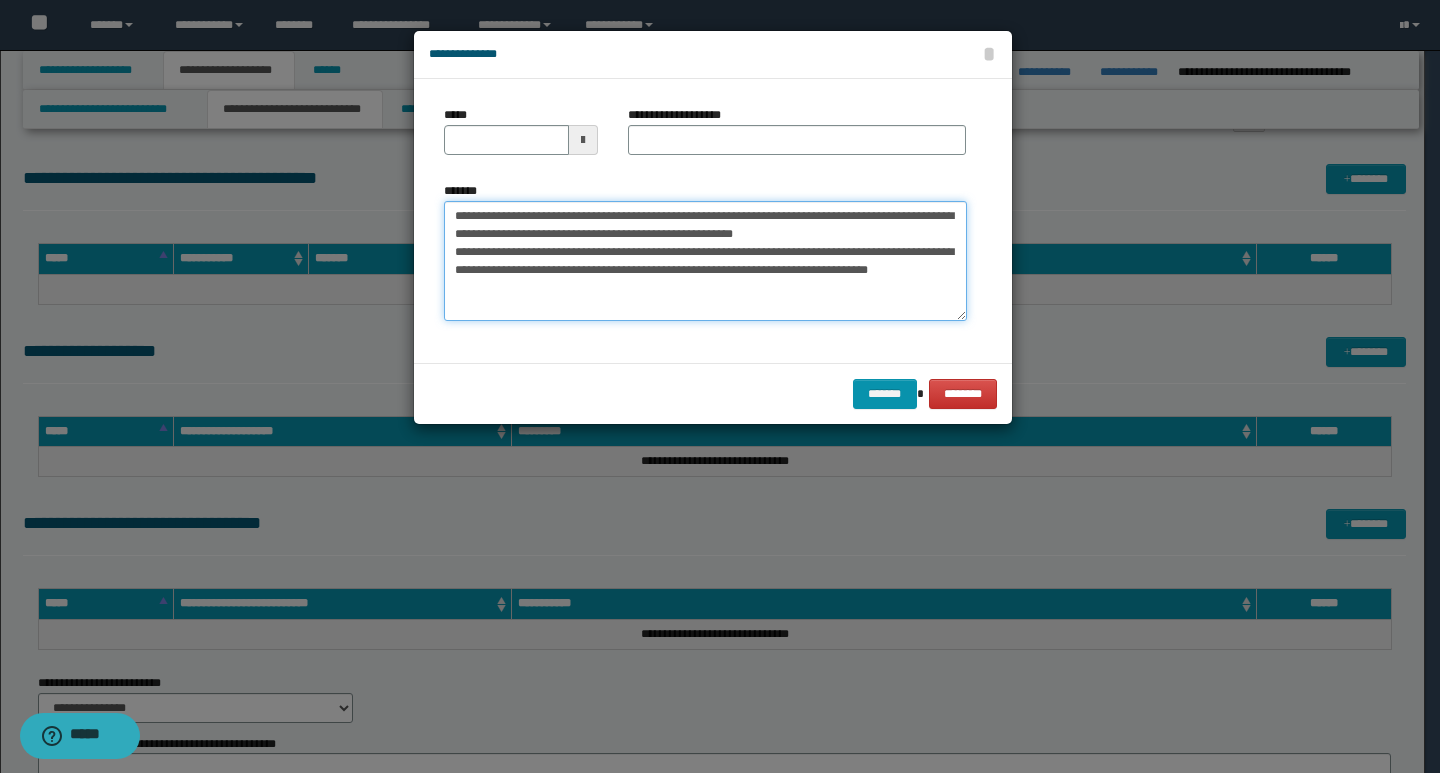 click on "**********" at bounding box center (705, 261) 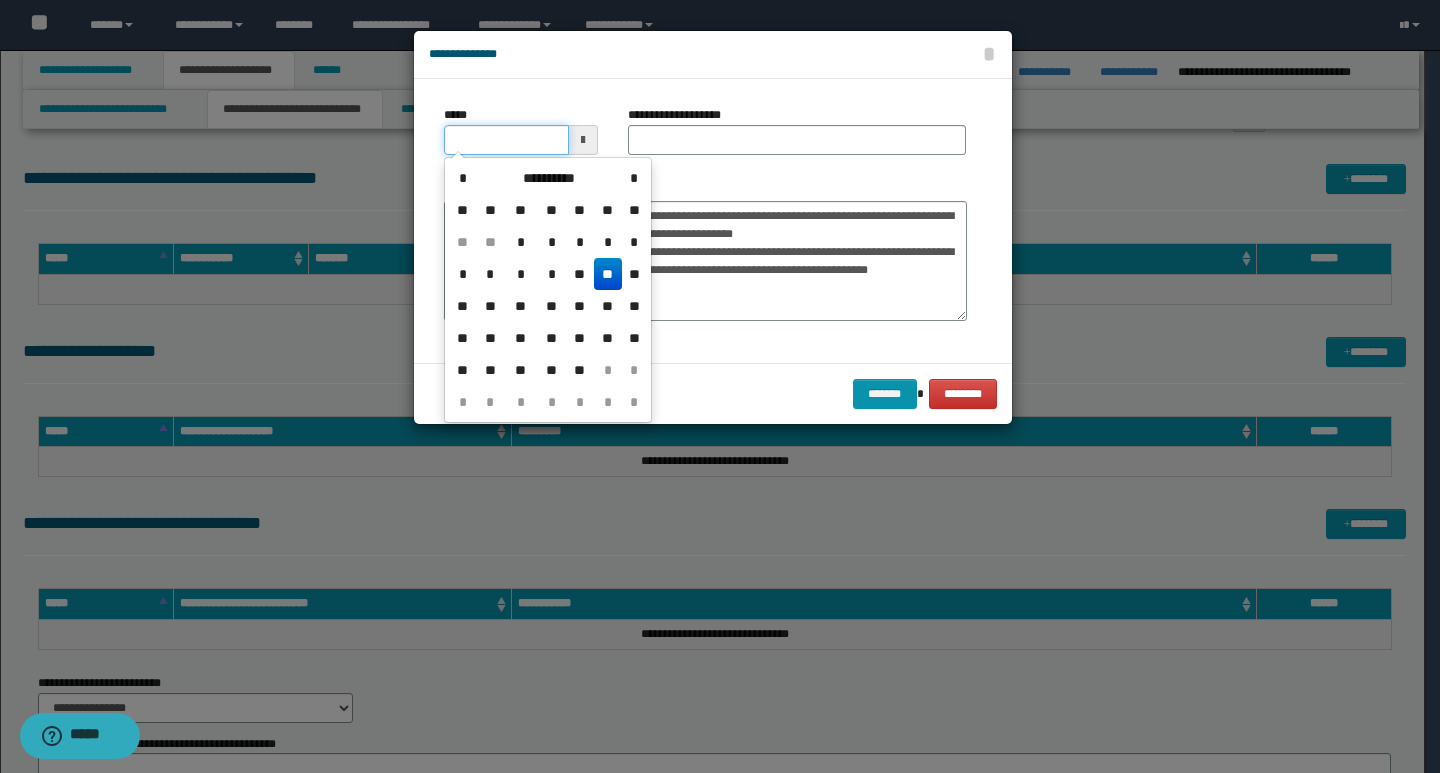 click on "*****" at bounding box center [506, 140] 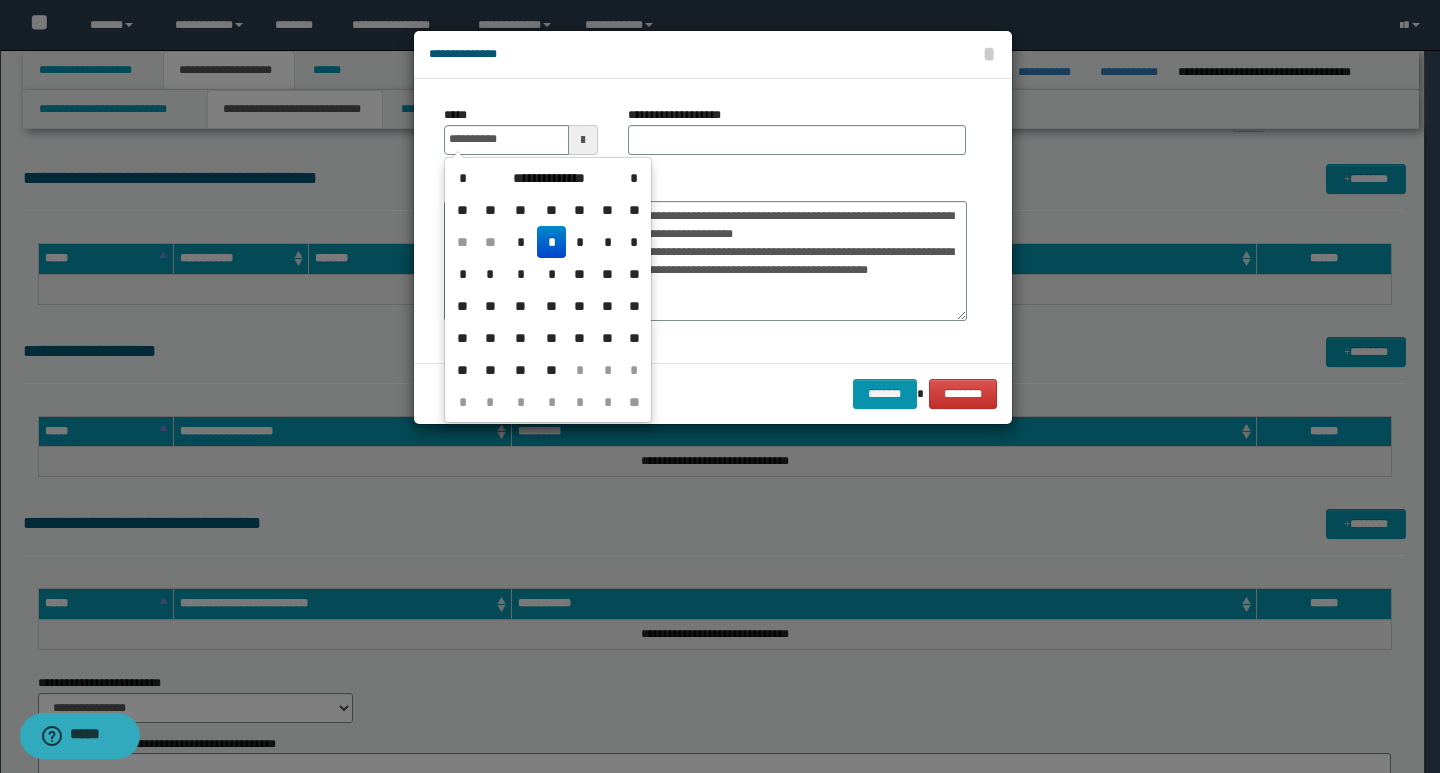 click on "*" at bounding box center [551, 242] 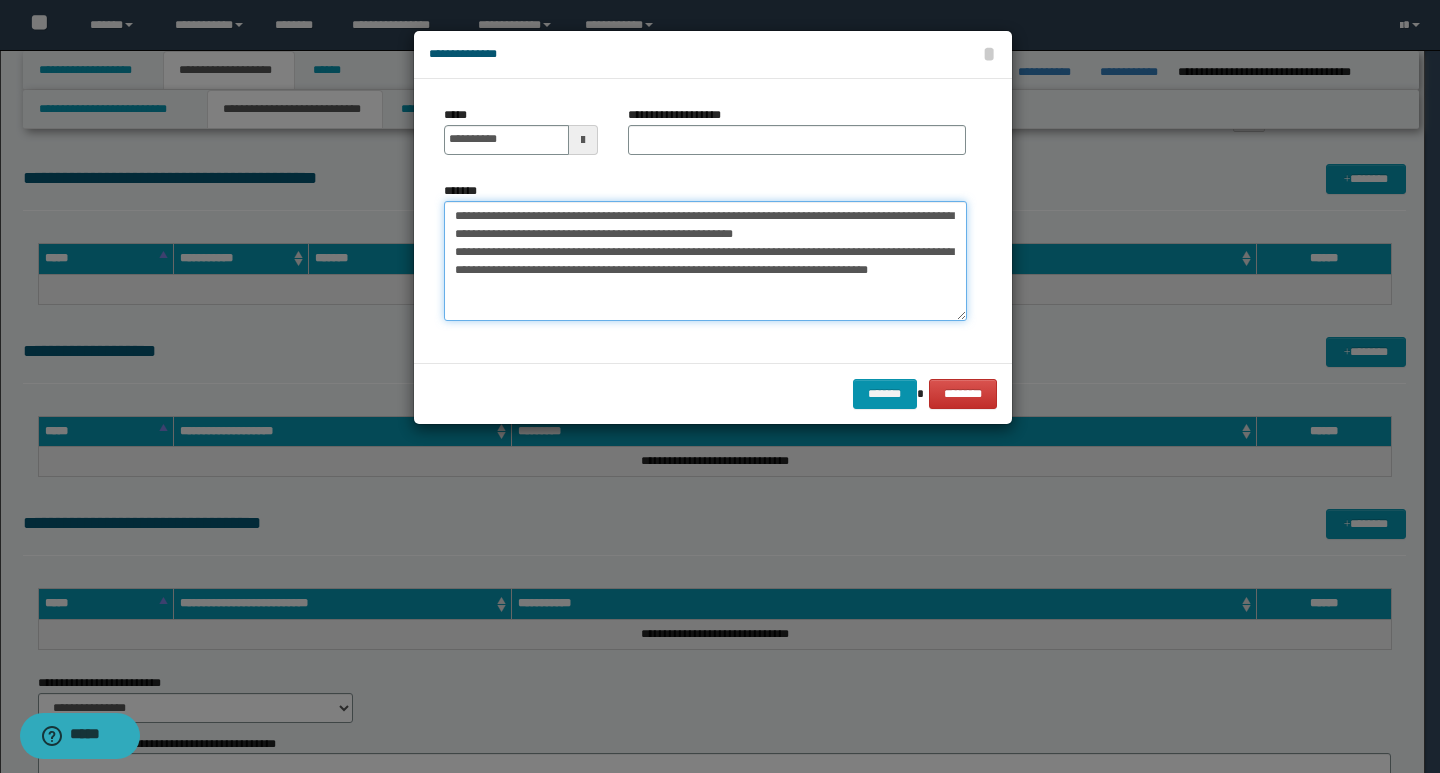 drag, startPoint x: 447, startPoint y: 212, endPoint x: 857, endPoint y: 231, distance: 410.44 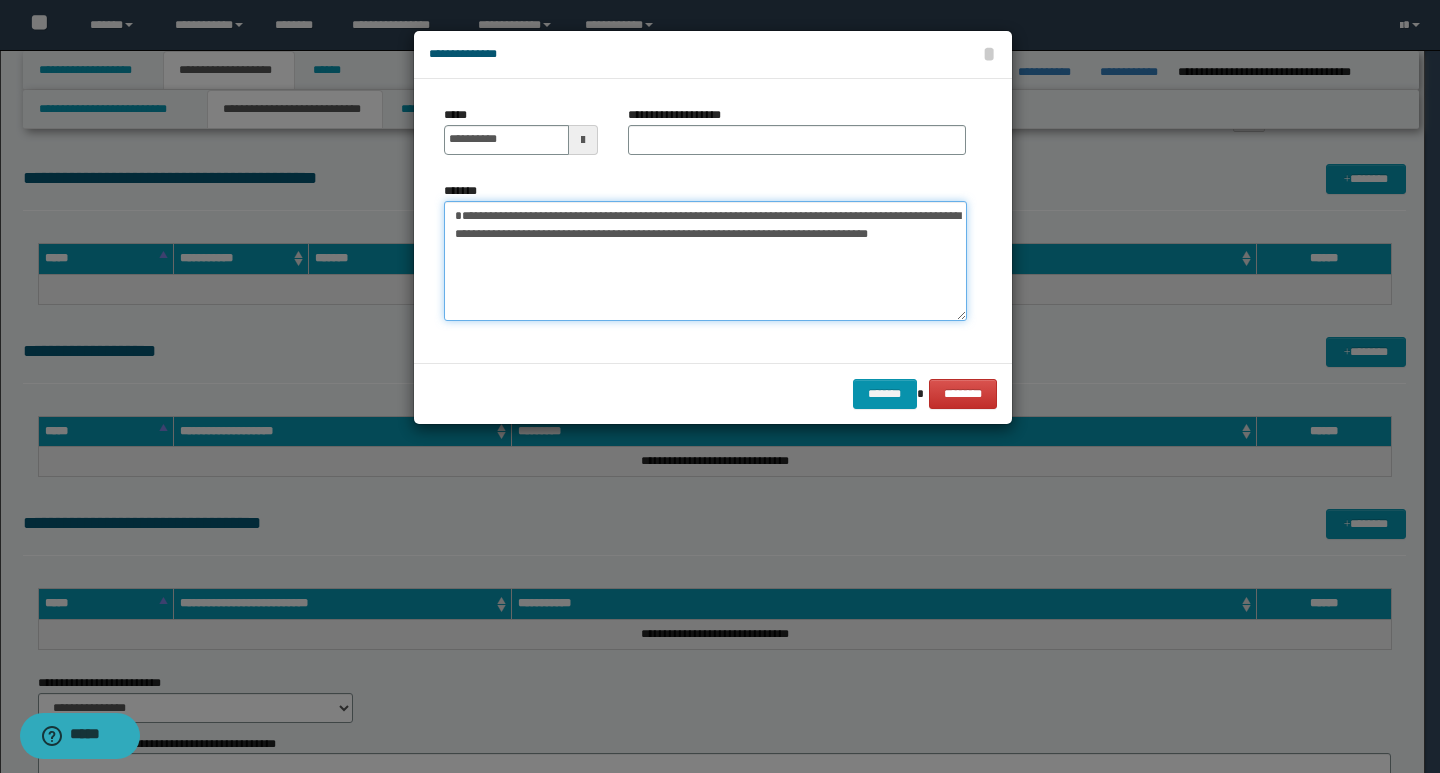 type on "**********" 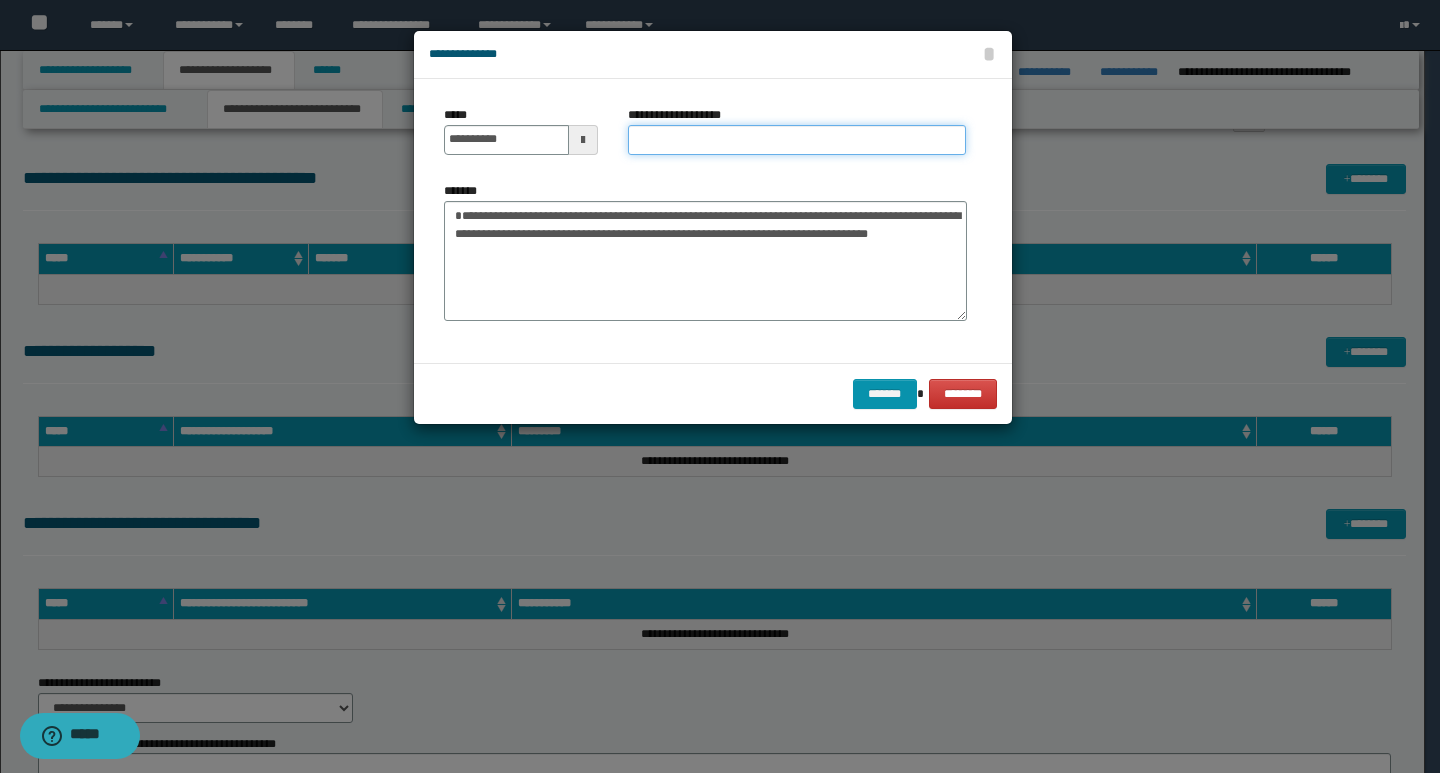 click on "**********" at bounding box center [797, 140] 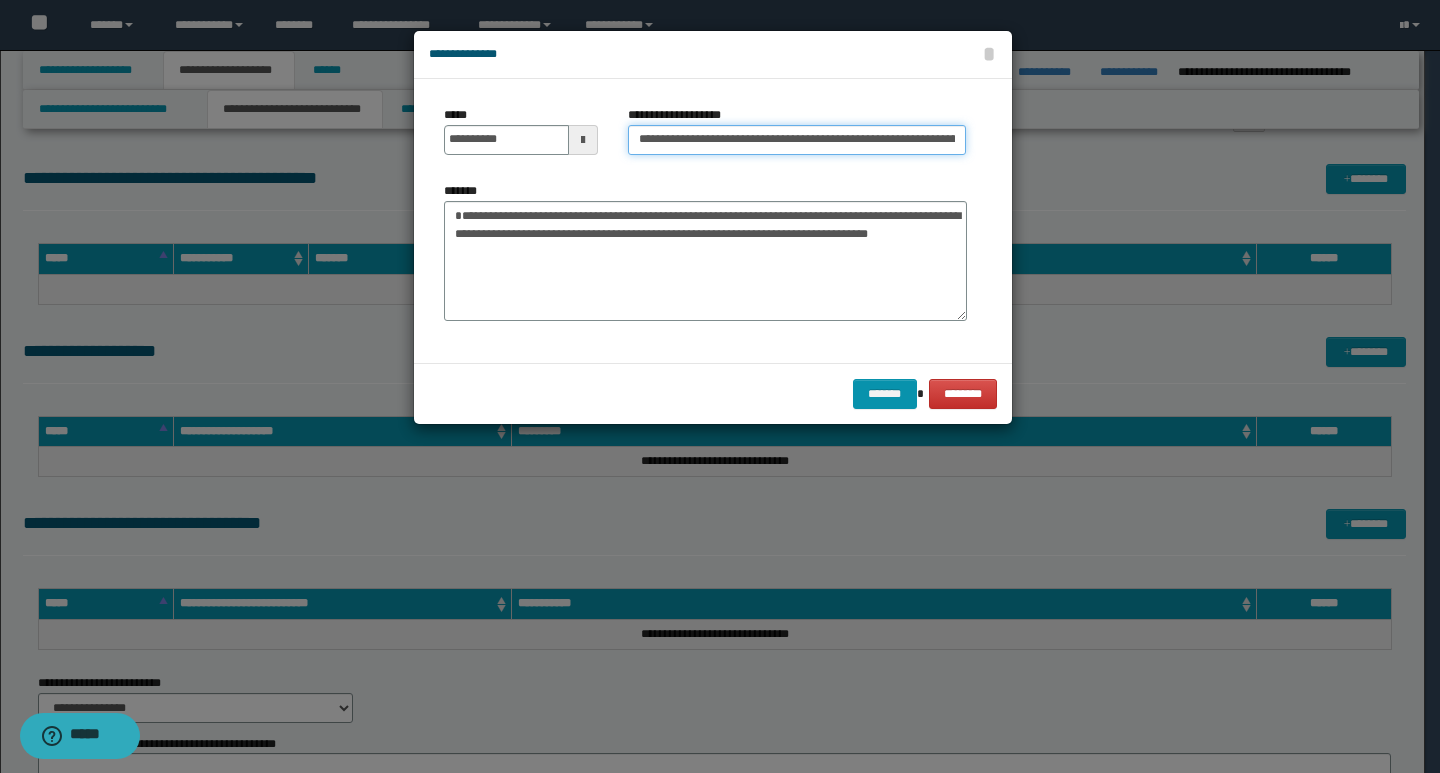 scroll, scrollTop: 0, scrollLeft: 536, axis: horizontal 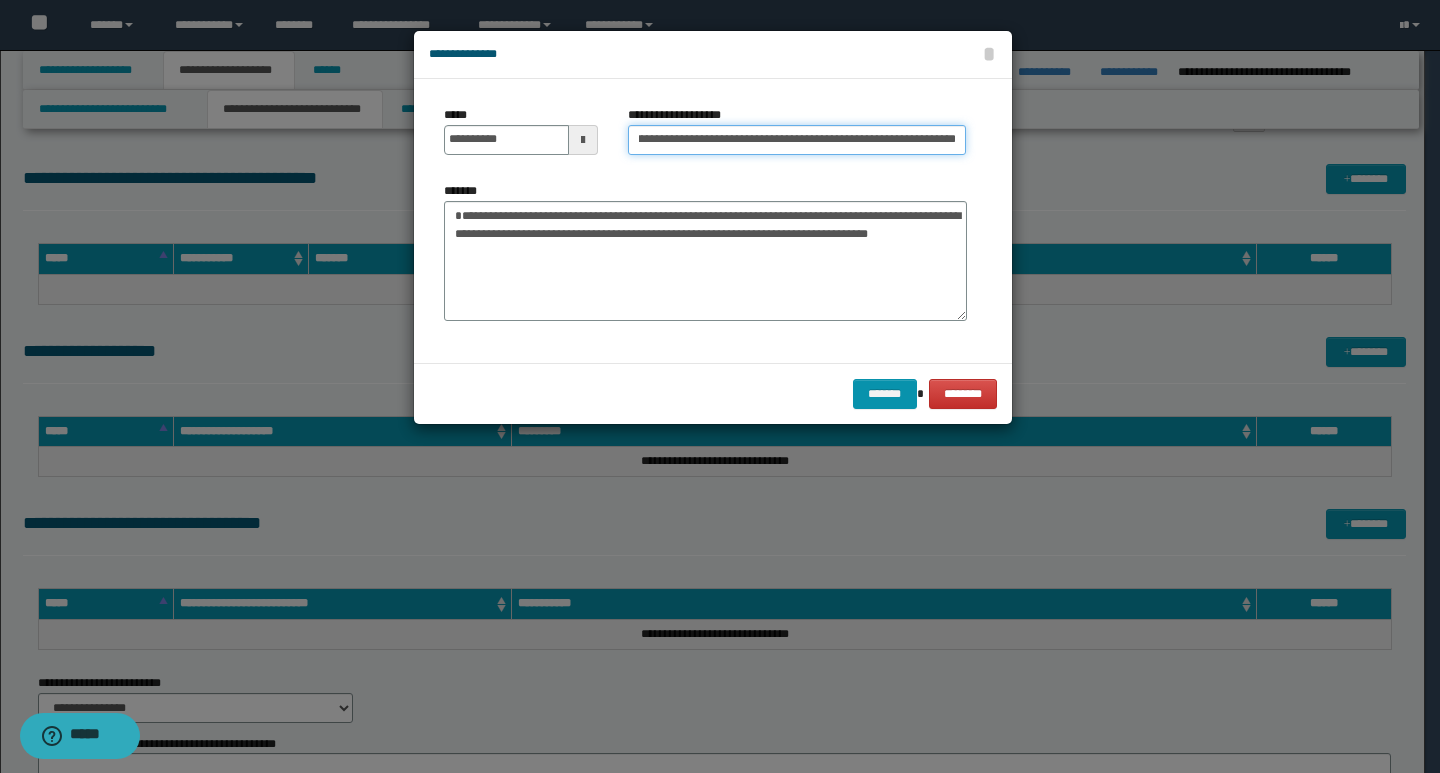 type on "**********" 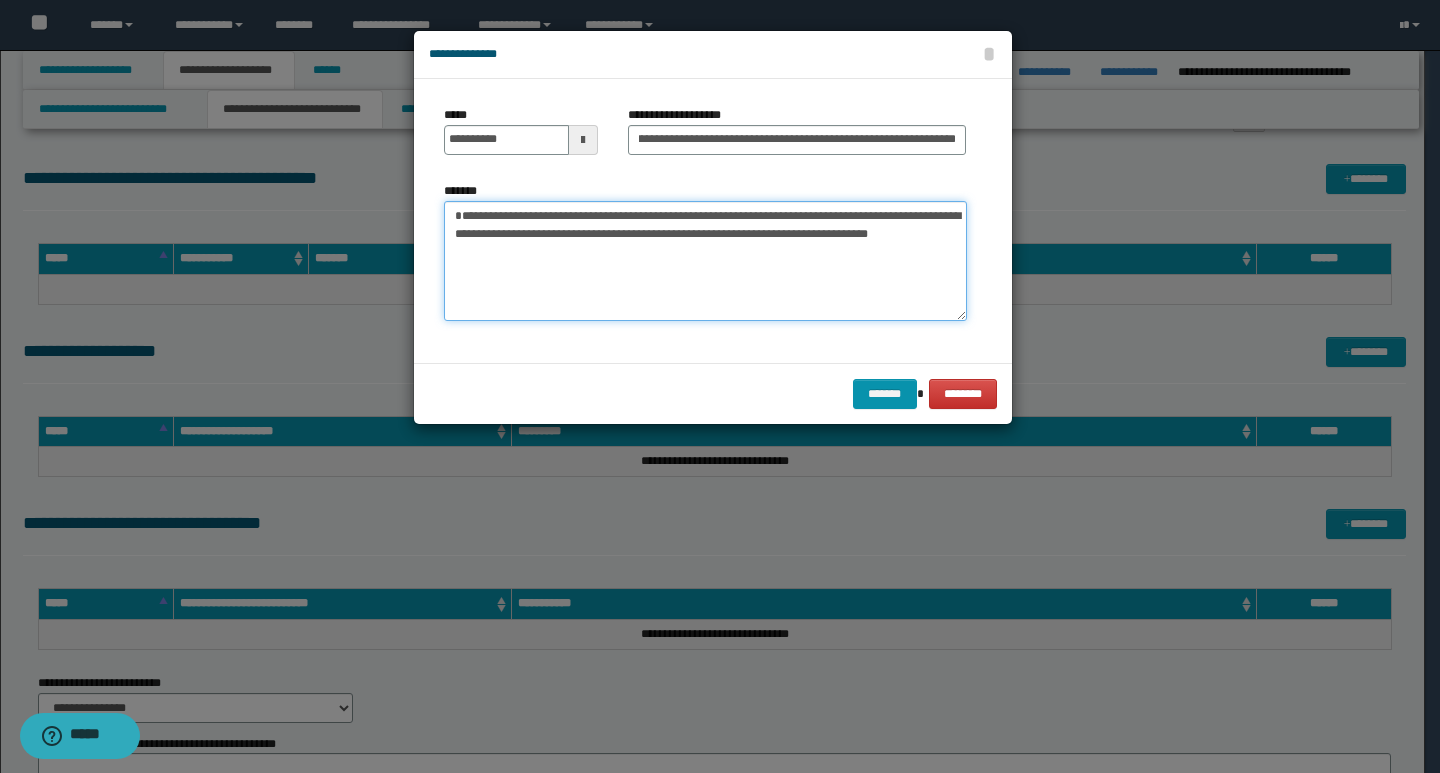 drag, startPoint x: 456, startPoint y: 221, endPoint x: 524, endPoint y: 238, distance: 70.0928 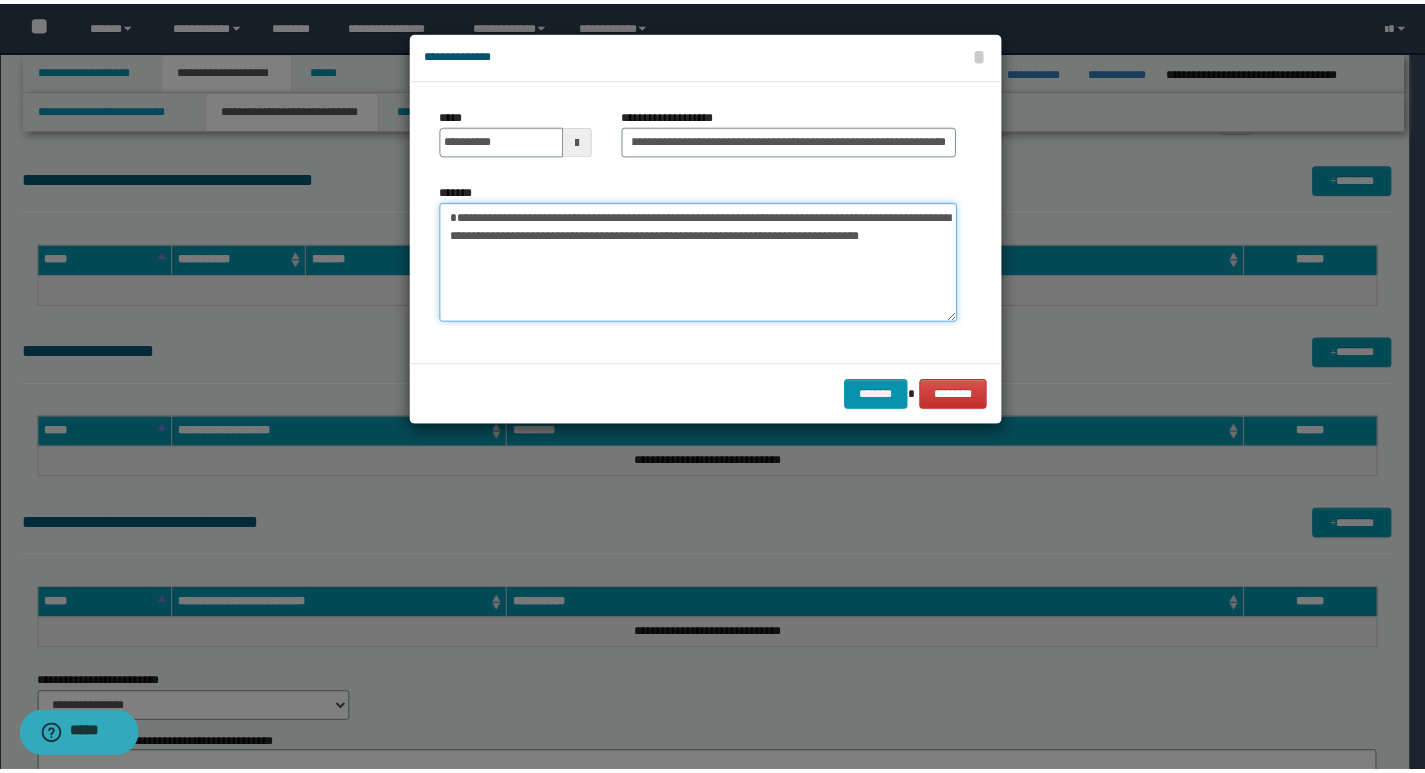 scroll, scrollTop: 0, scrollLeft: 0, axis: both 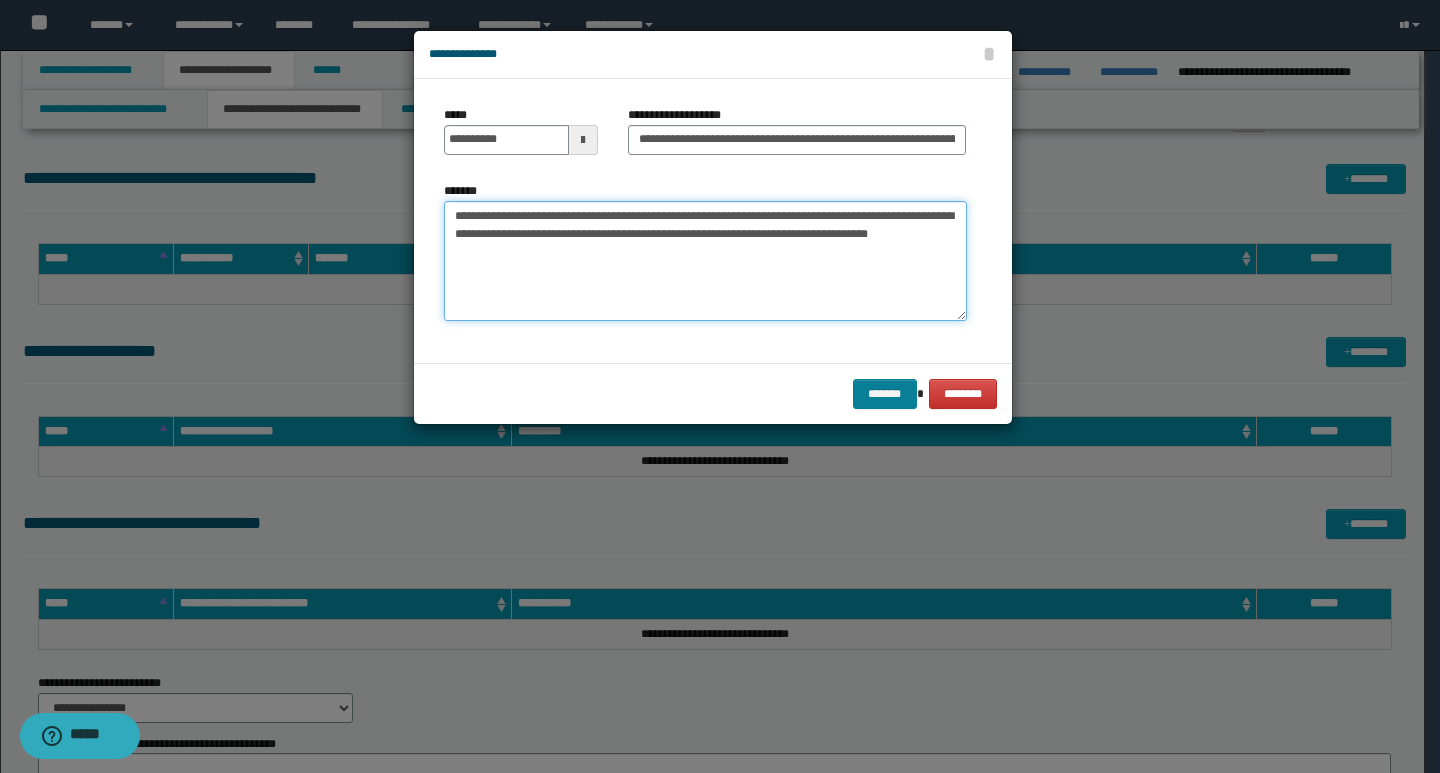 type on "**********" 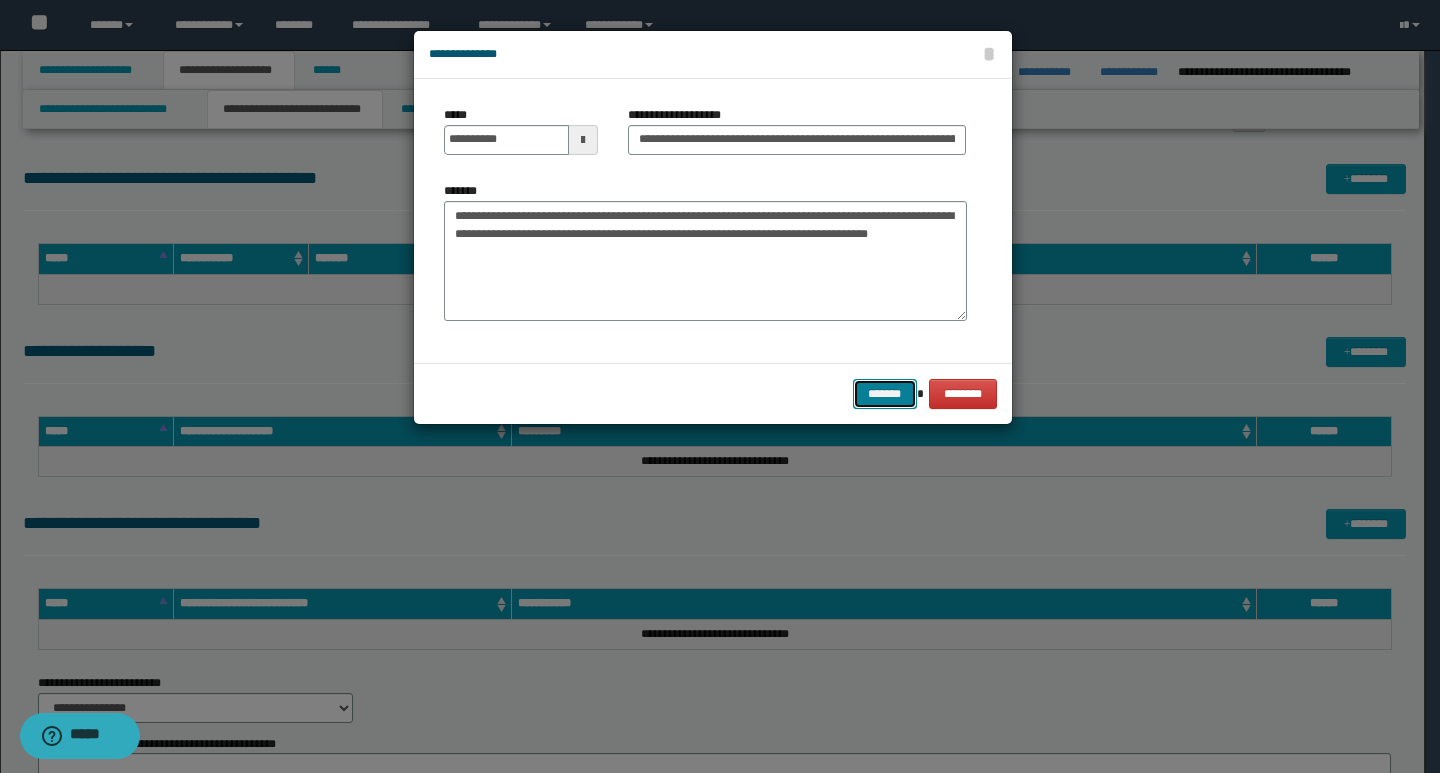 click on "*******" at bounding box center [885, 394] 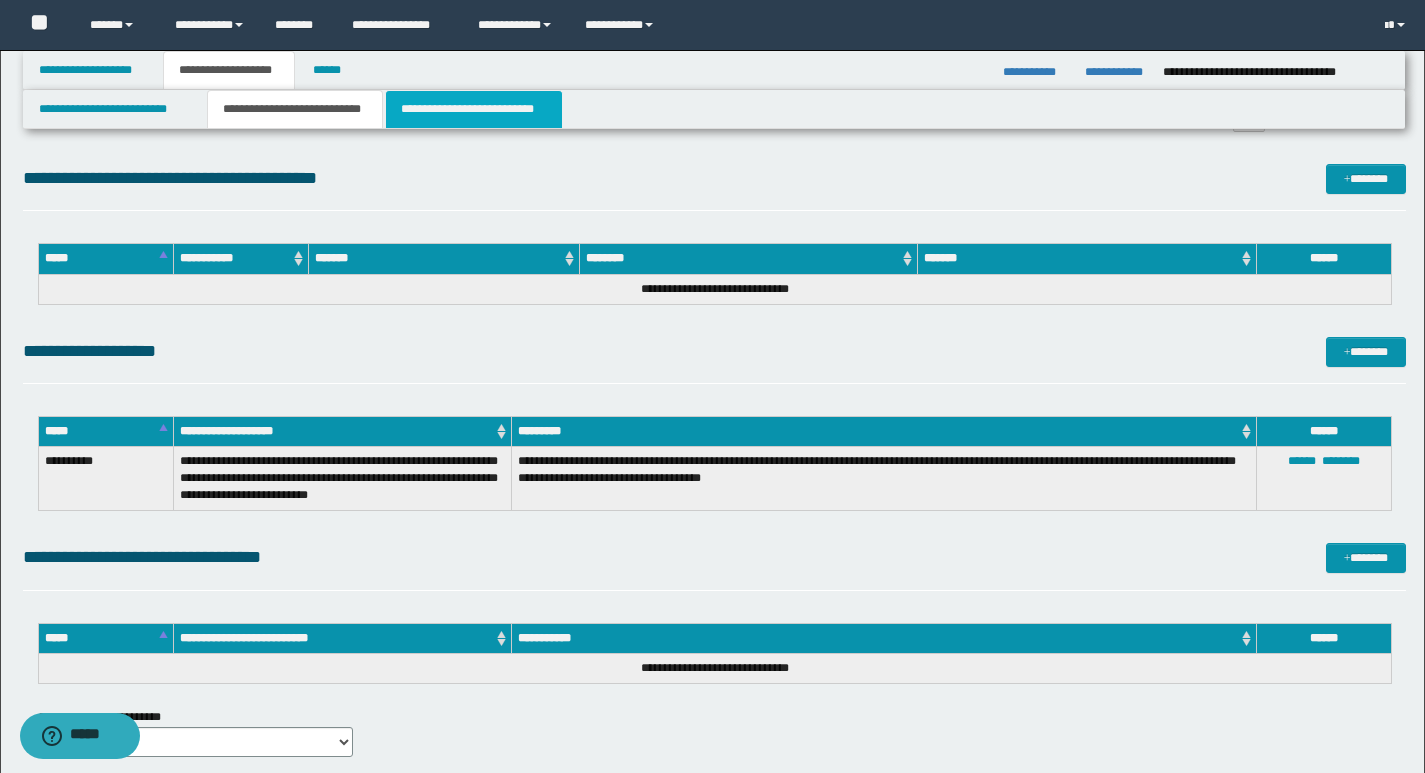 click on "**********" at bounding box center [474, 109] 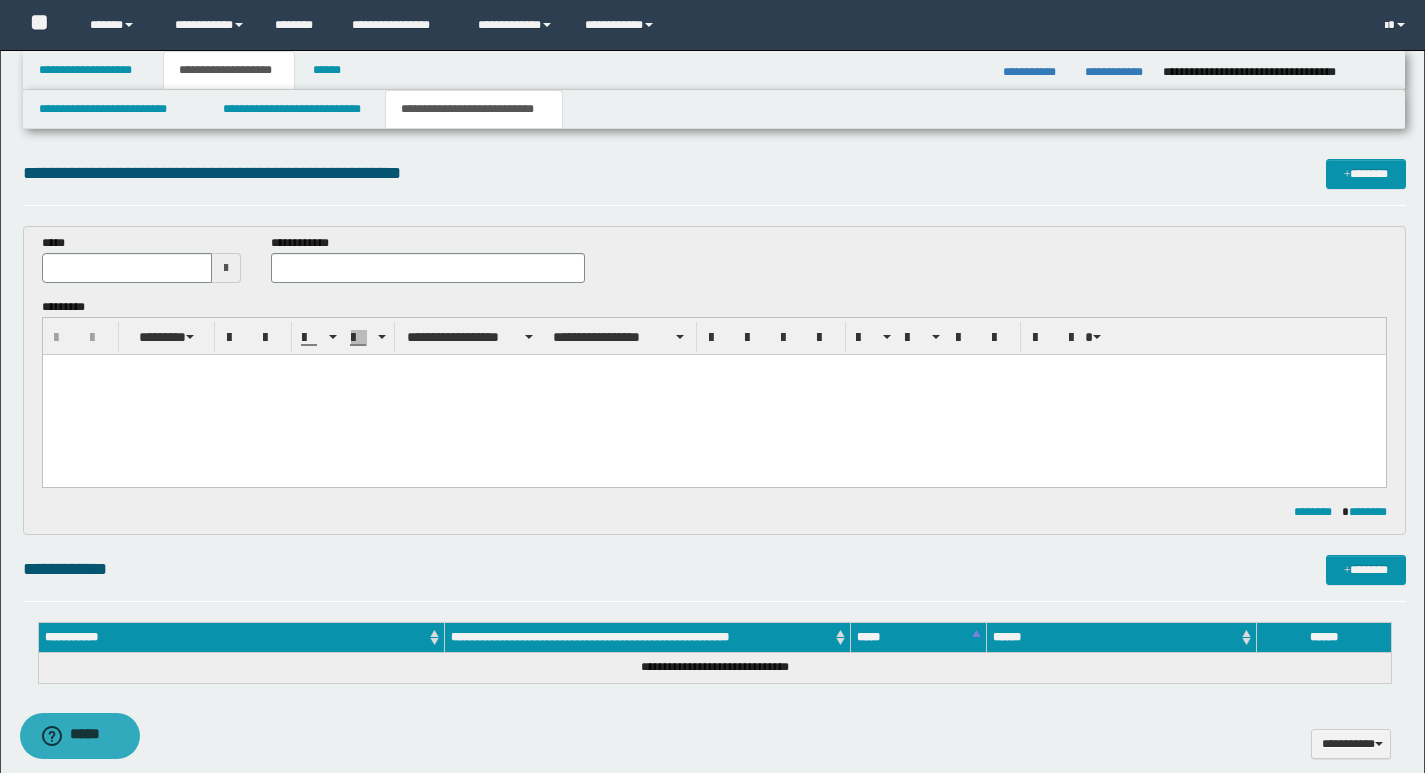scroll, scrollTop: 0, scrollLeft: 0, axis: both 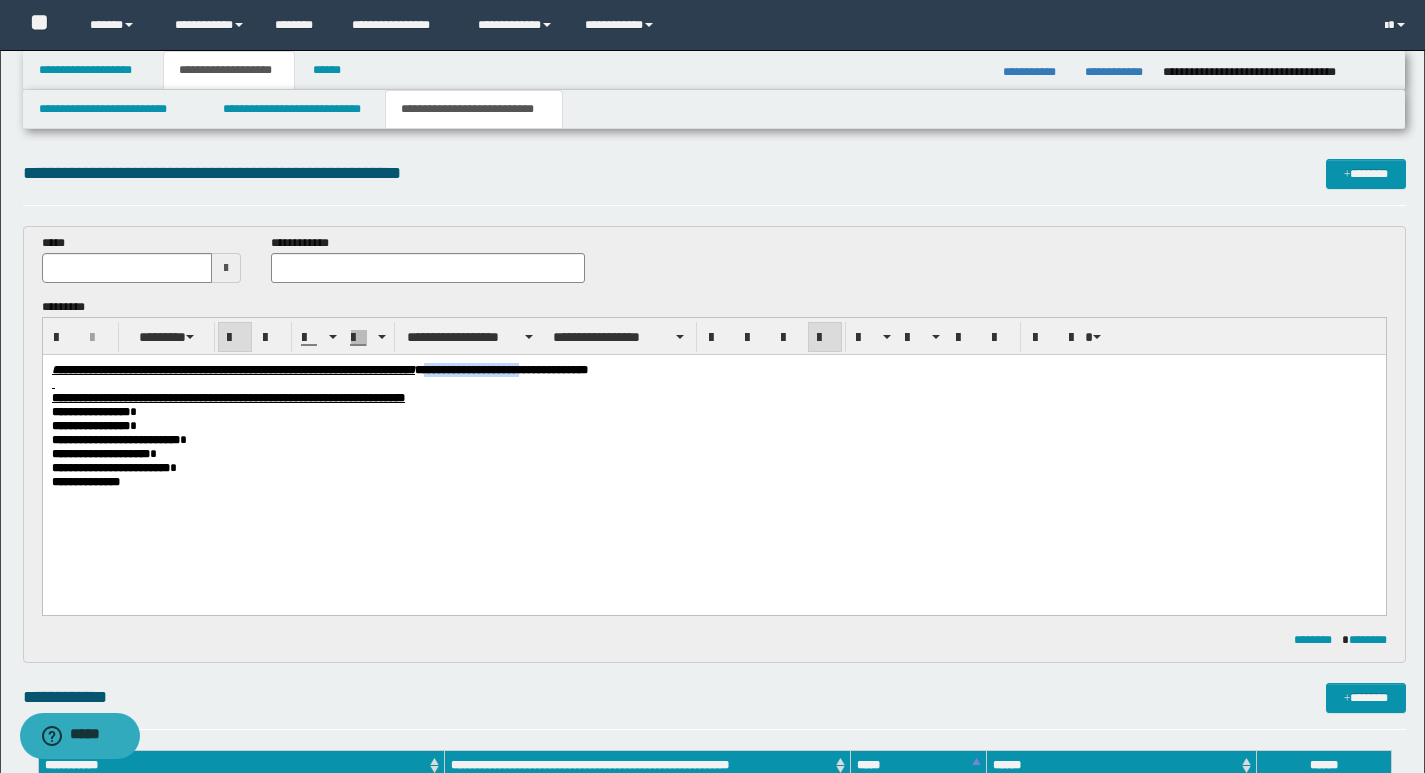 drag, startPoint x: 565, startPoint y: 367, endPoint x: 671, endPoint y: 372, distance: 106.11786 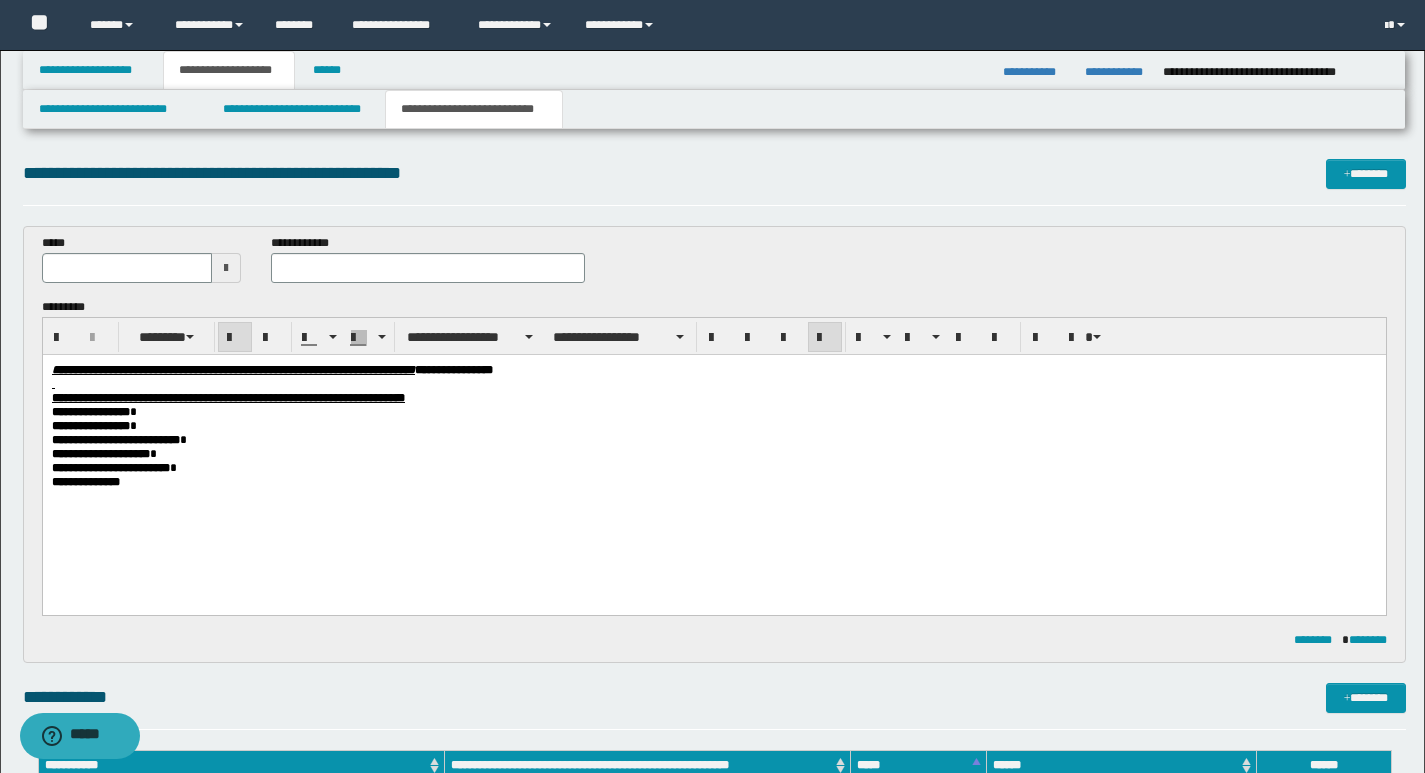 click at bounding box center [428, 268] 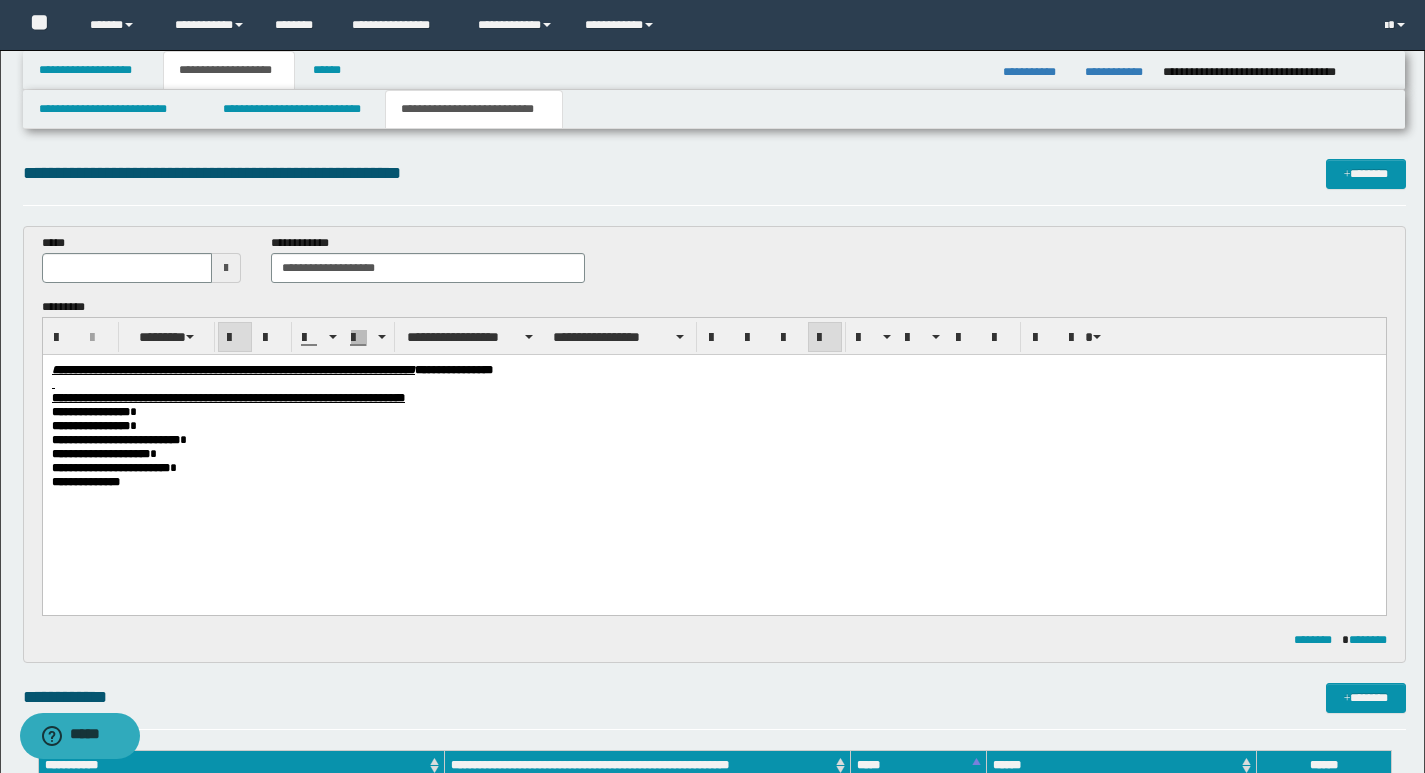 type on "**********" 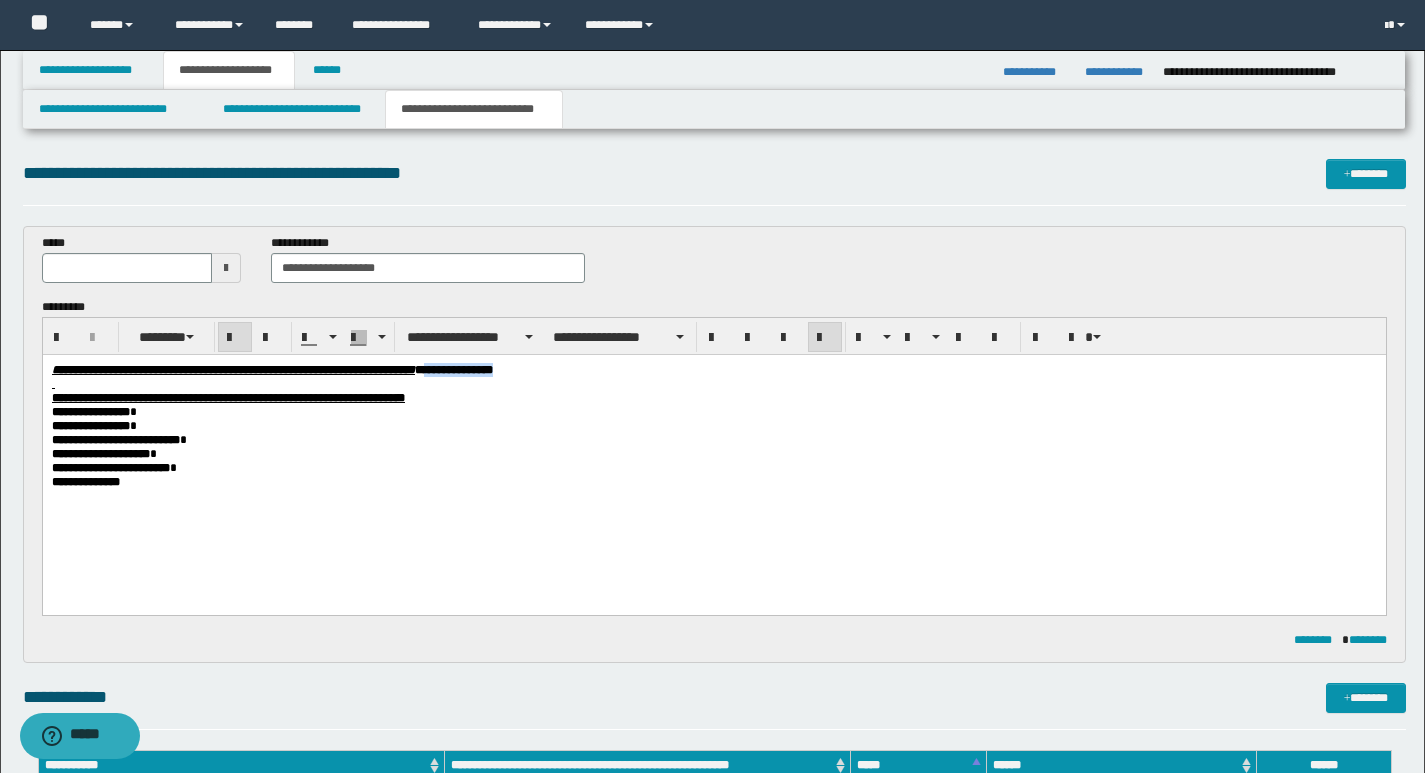 drag, startPoint x: 589, startPoint y: 370, endPoint x: 642, endPoint y: 370, distance: 53 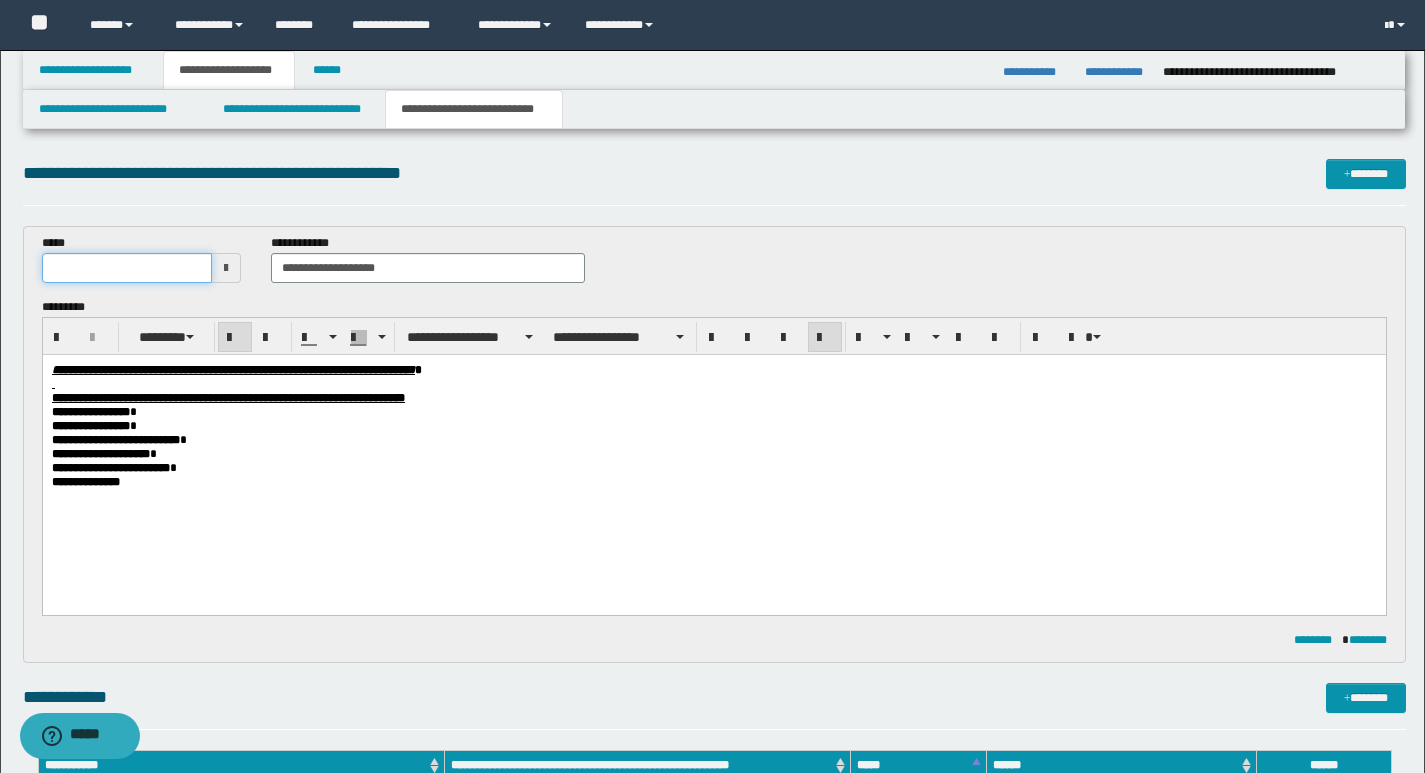click at bounding box center [127, 268] 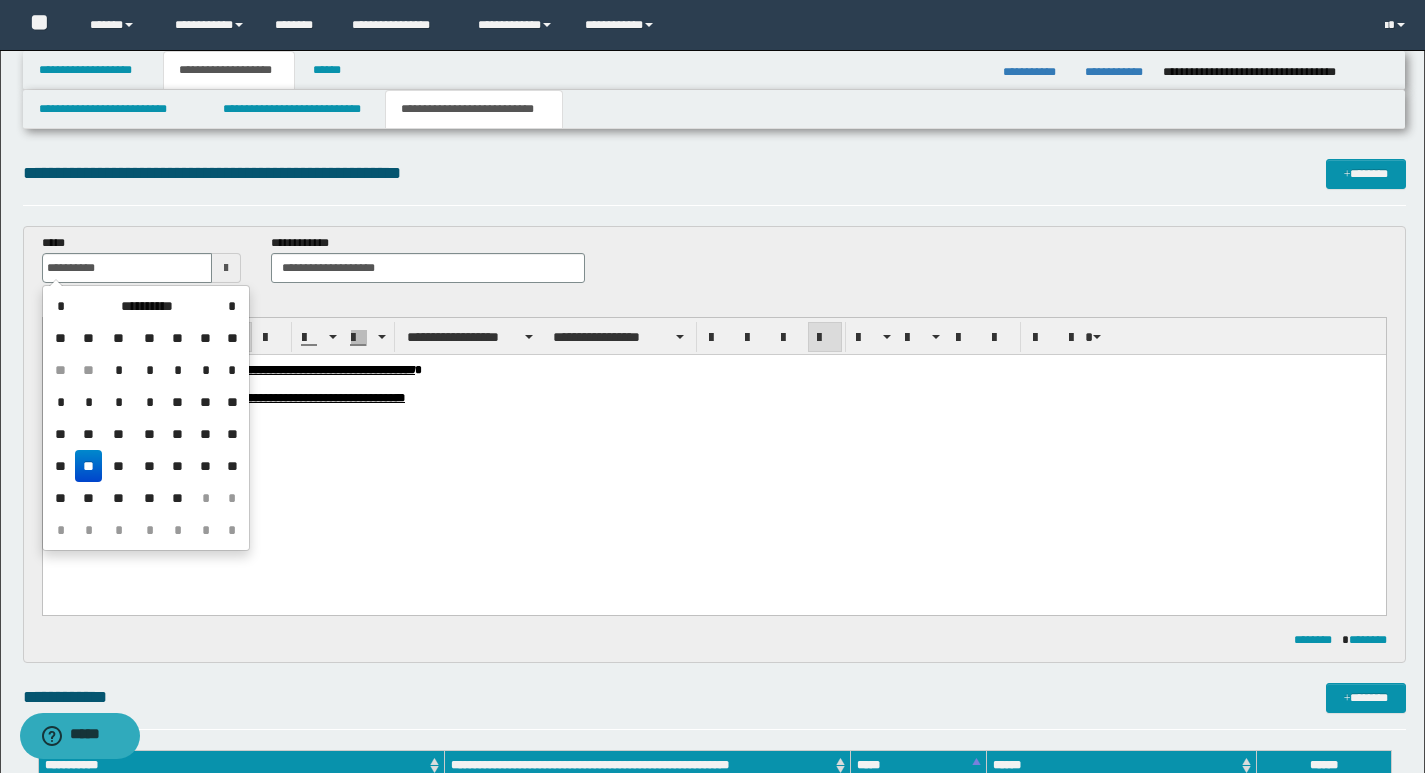 click on "**" at bounding box center [89, 466] 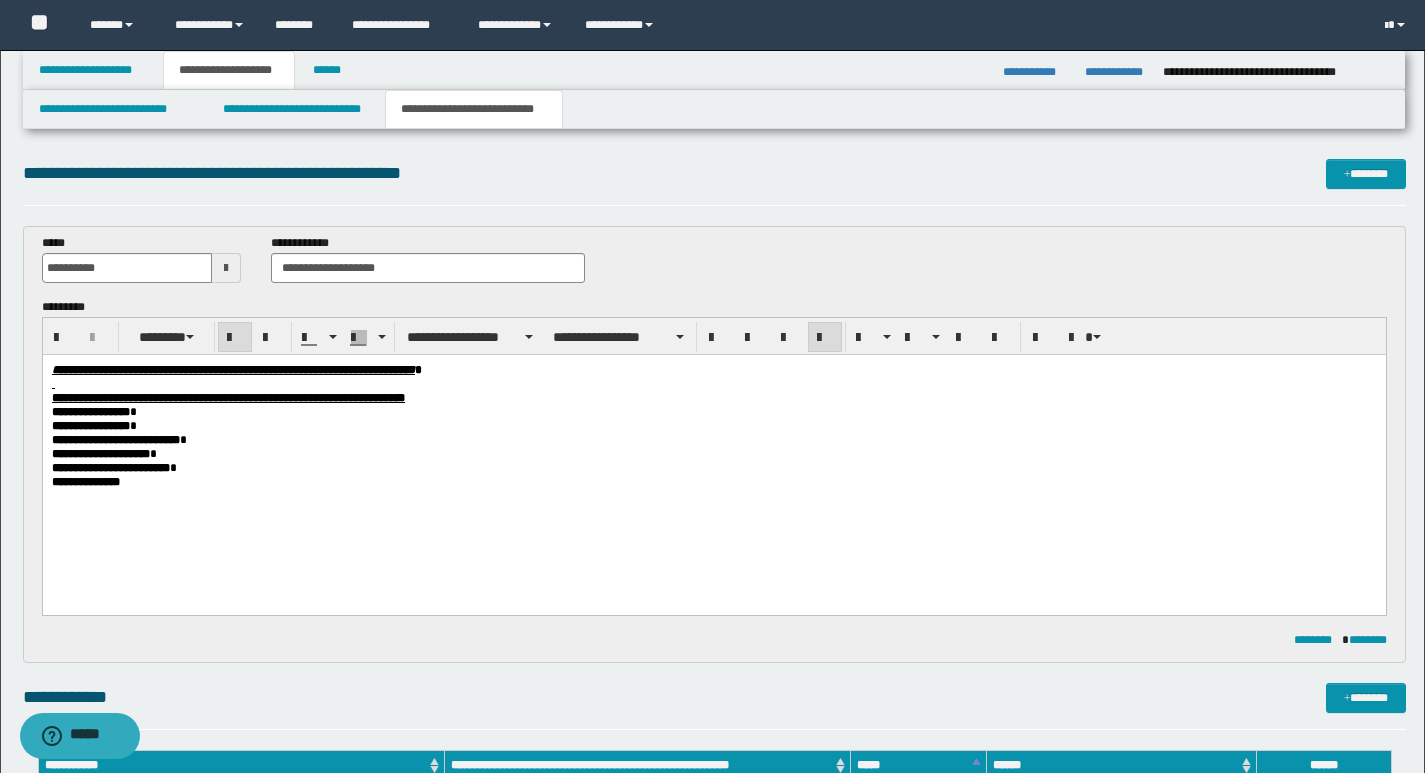 click on "**********" at bounding box center (713, 482) 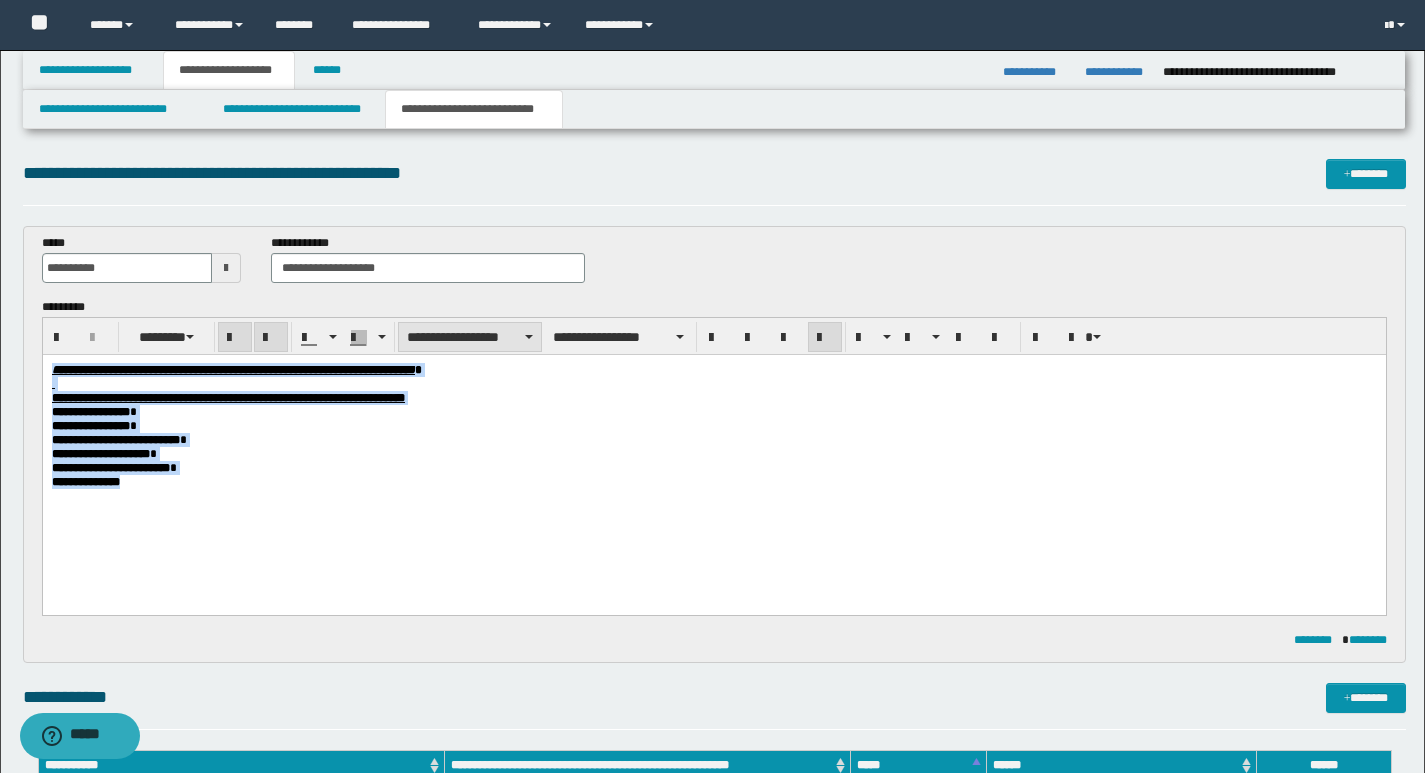 click on "**********" at bounding box center (470, 337) 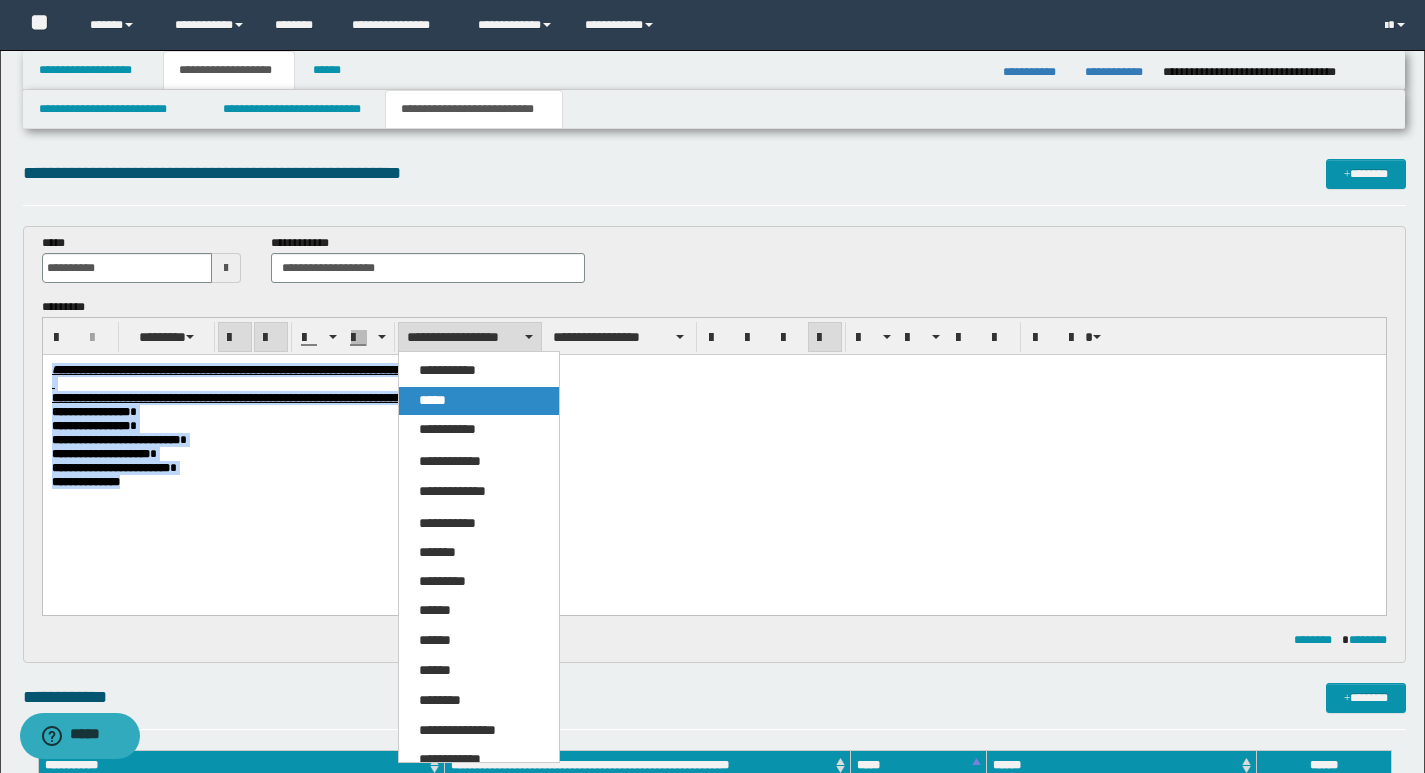 click on "*****" at bounding box center [479, 401] 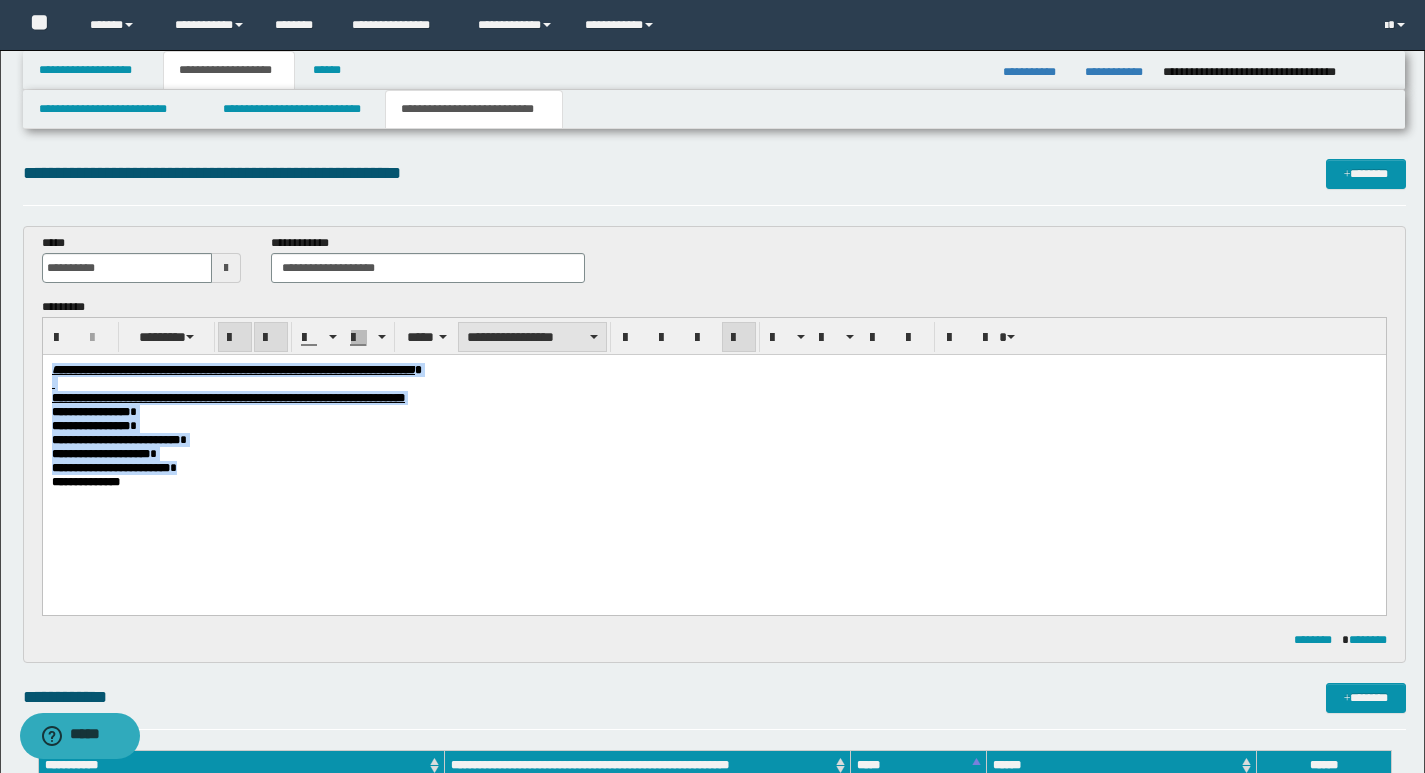 click on "**********" at bounding box center (532, 337) 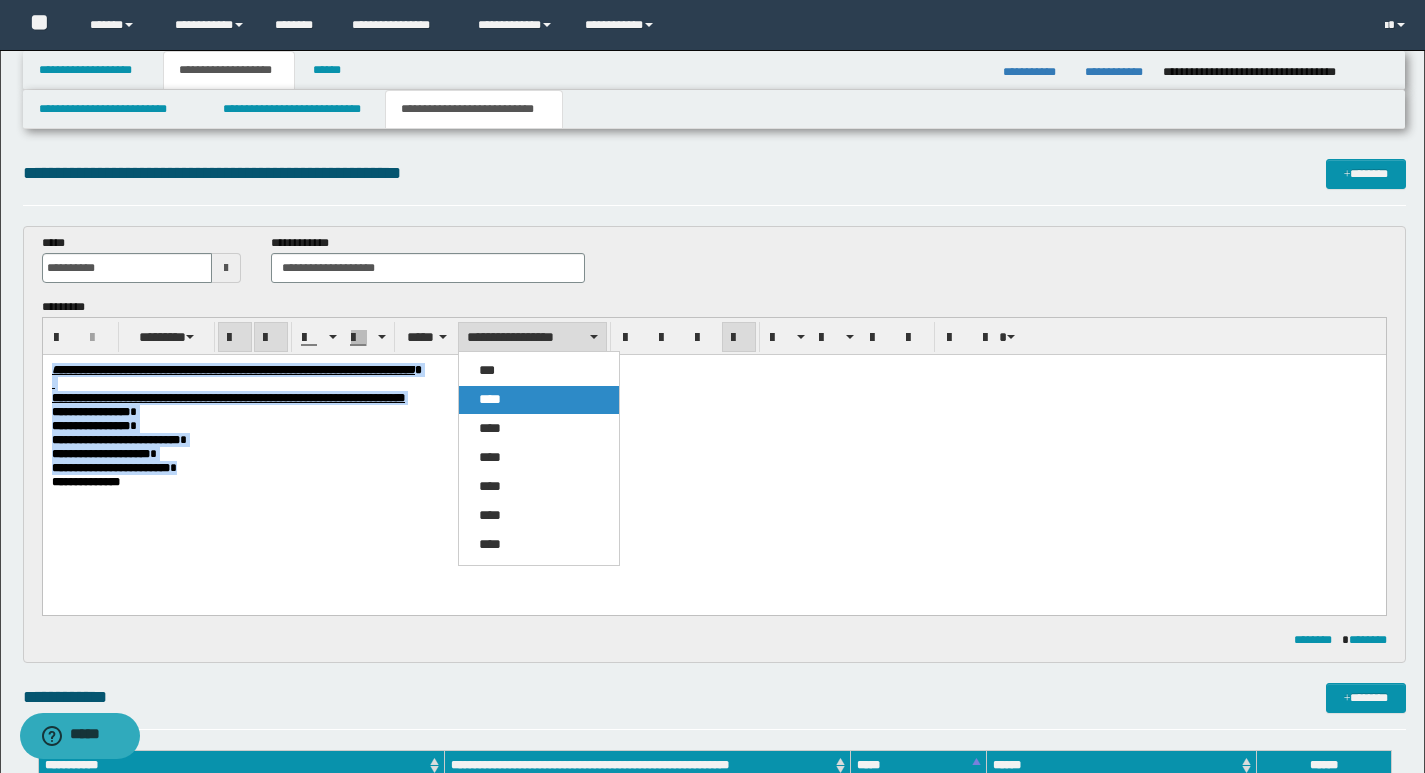 click on "****" at bounding box center (539, 400) 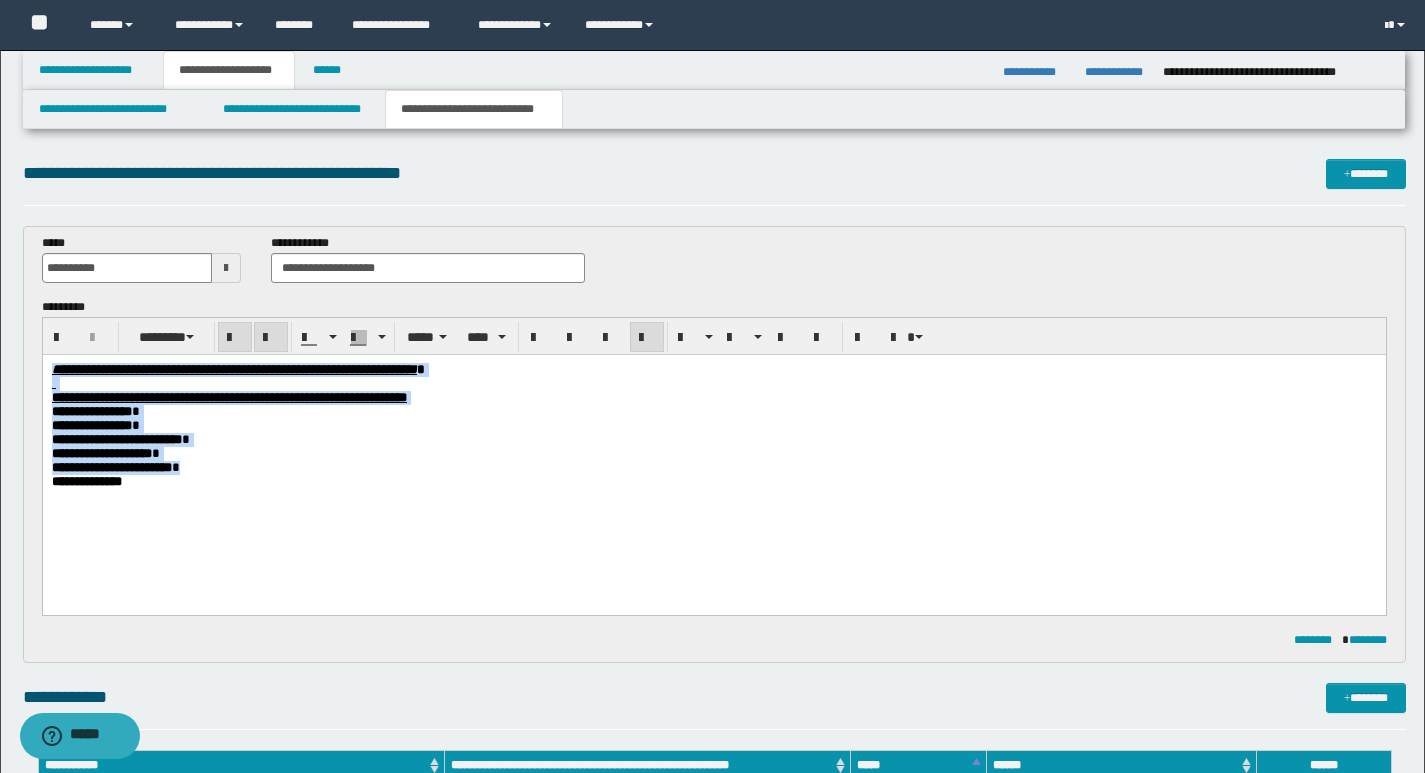 click at bounding box center [647, 338] 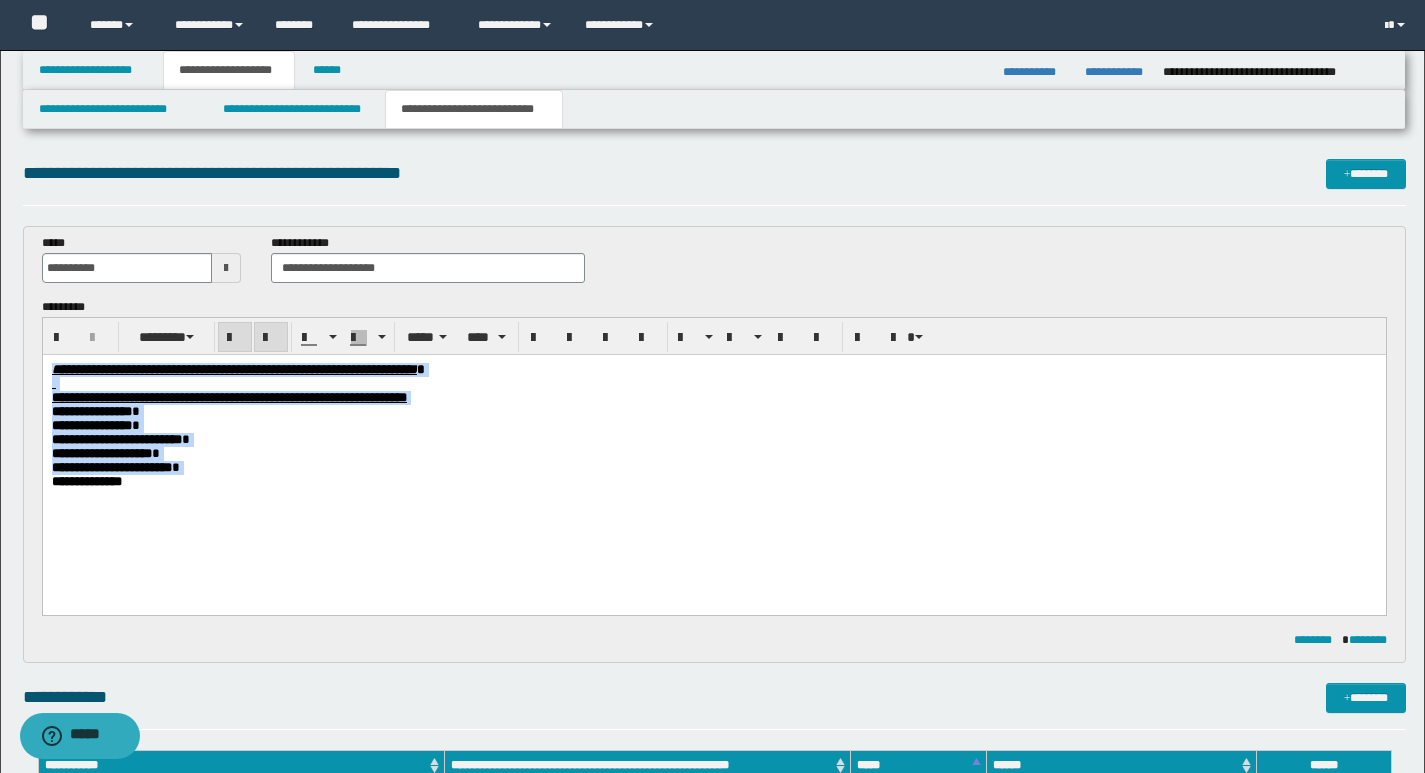 click on "**********" at bounding box center (713, 468) 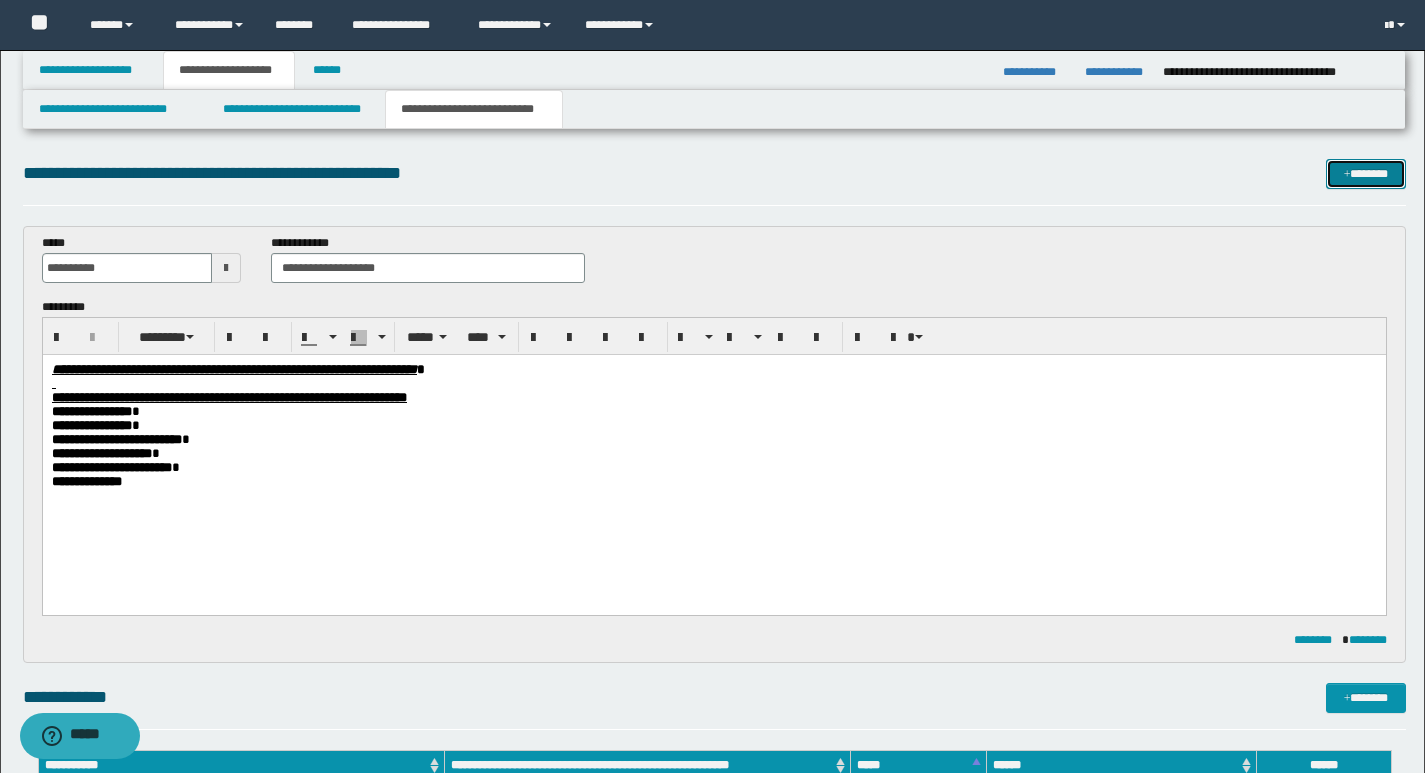 click on "*******" at bounding box center (1366, 174) 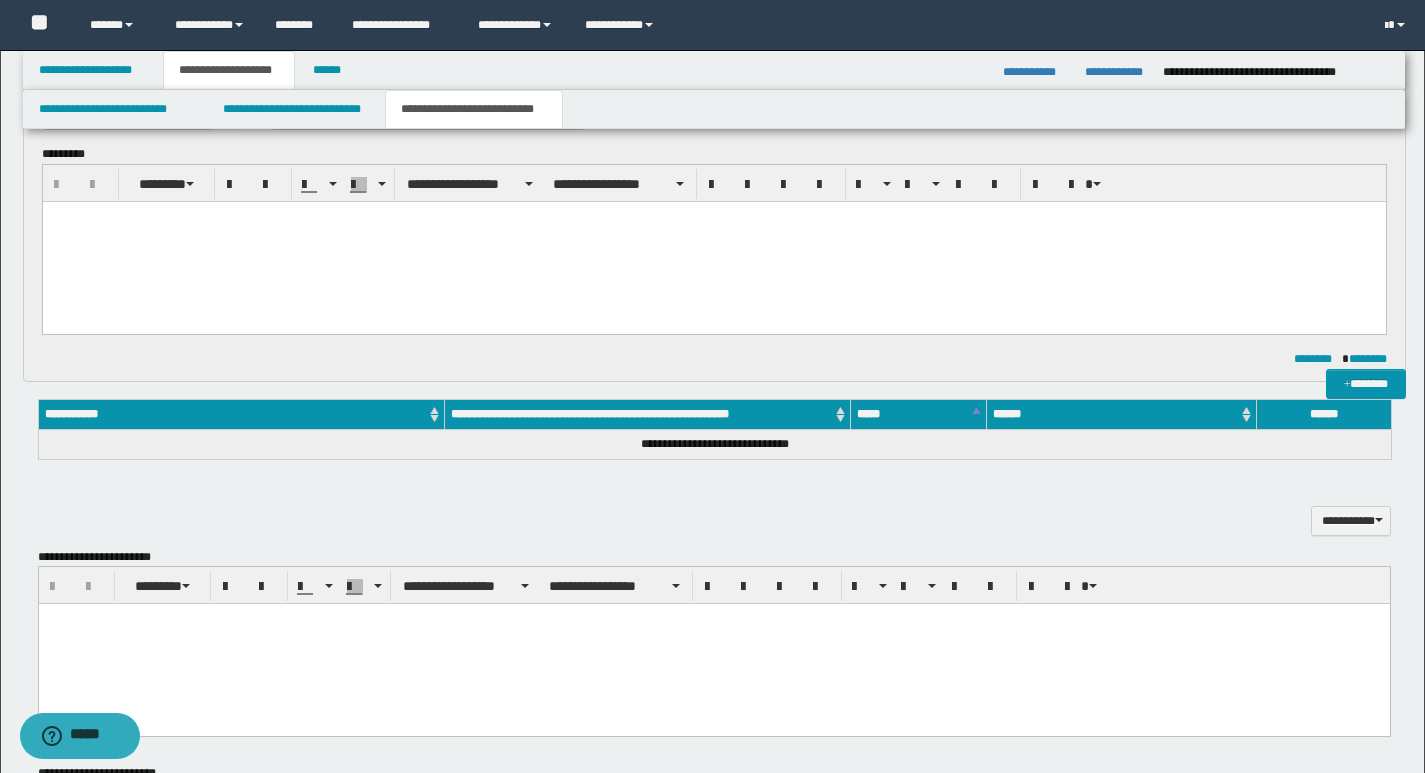 scroll, scrollTop: 0, scrollLeft: 0, axis: both 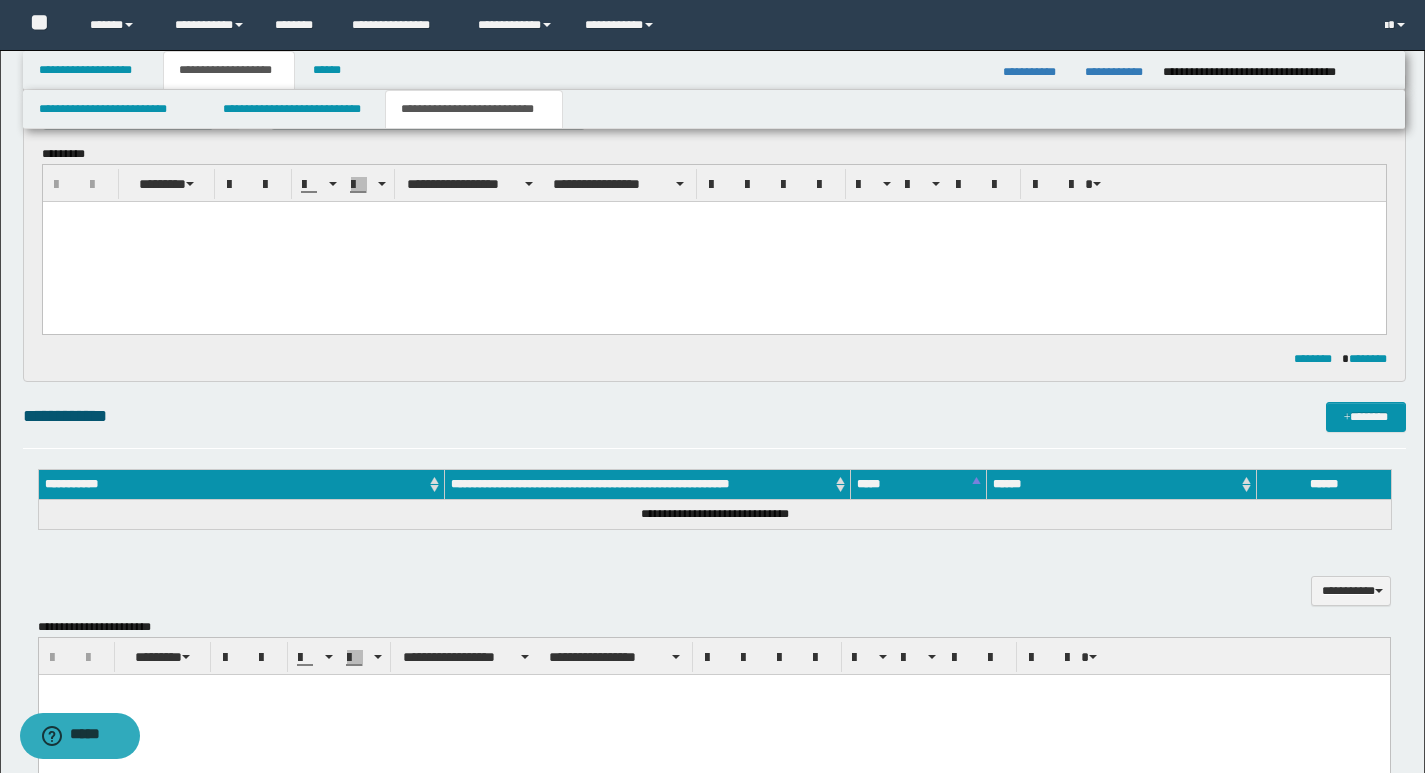 click at bounding box center [713, 241] 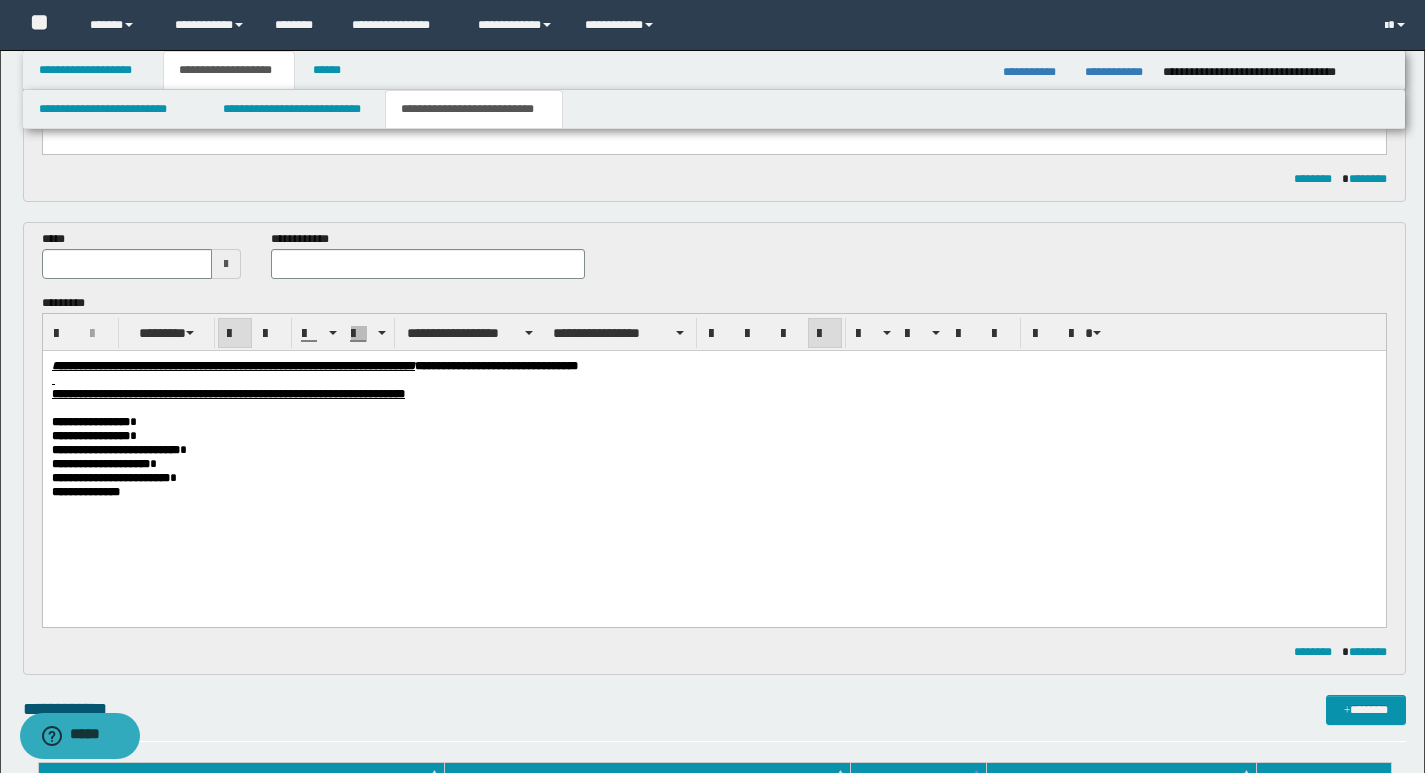 scroll, scrollTop: 600, scrollLeft: 0, axis: vertical 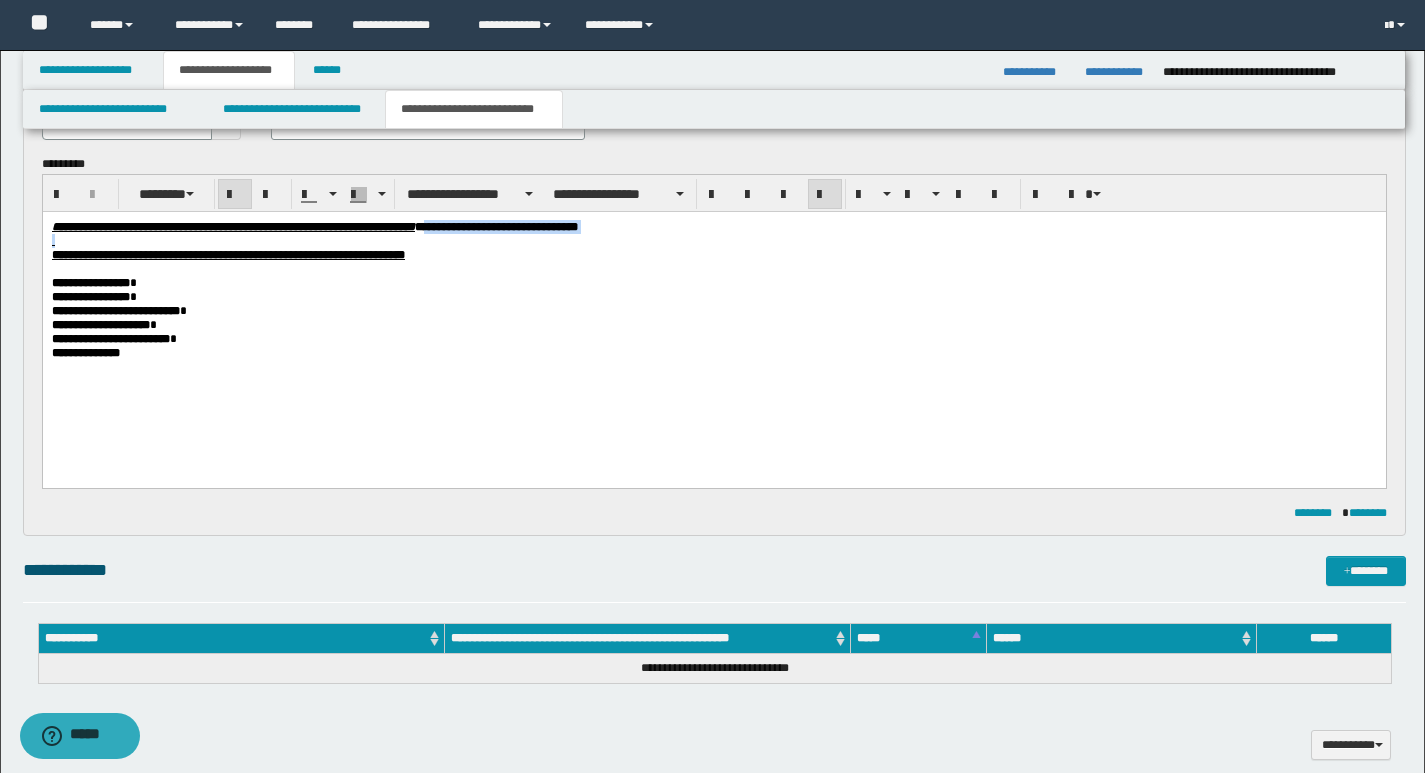 drag, startPoint x: 567, startPoint y: 227, endPoint x: 650, endPoint y: 236, distance: 83.48653 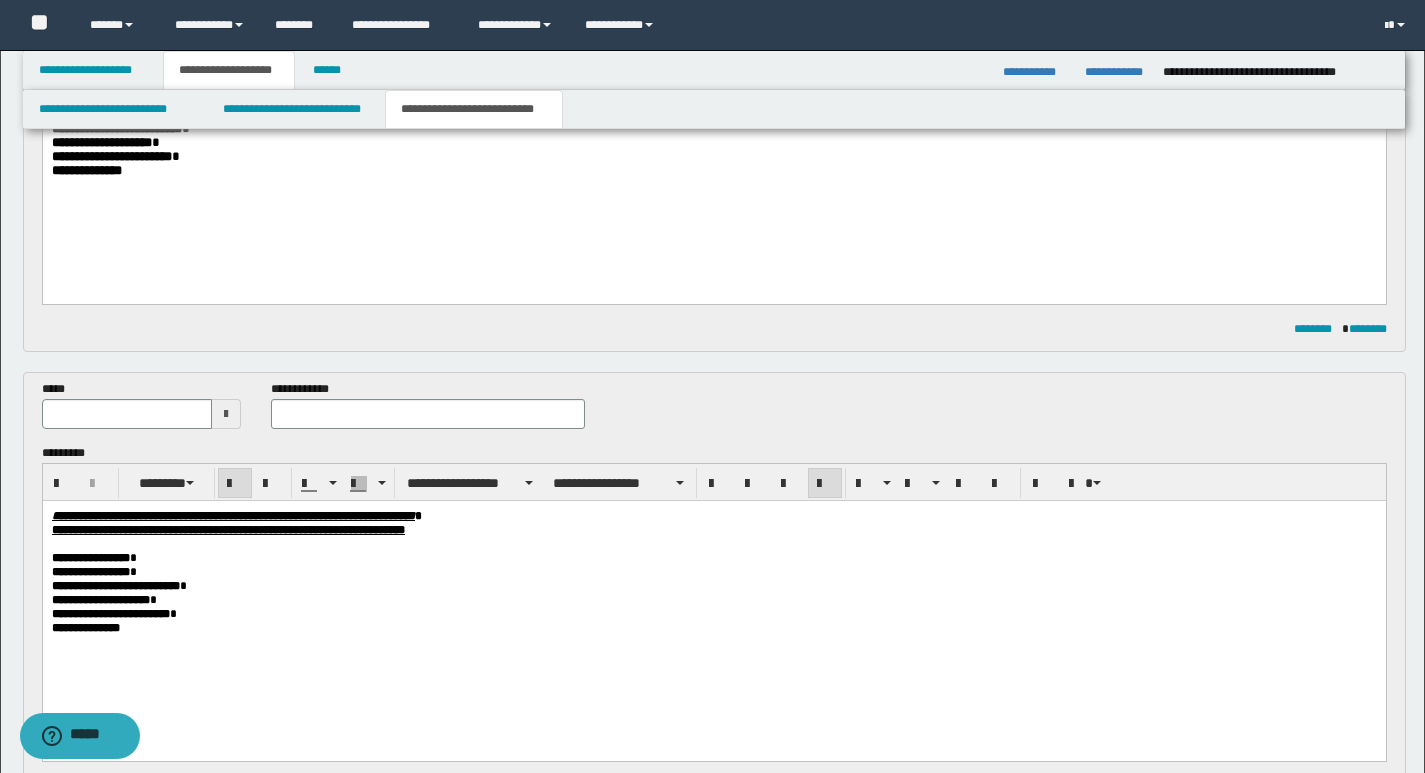scroll, scrollTop: 300, scrollLeft: 0, axis: vertical 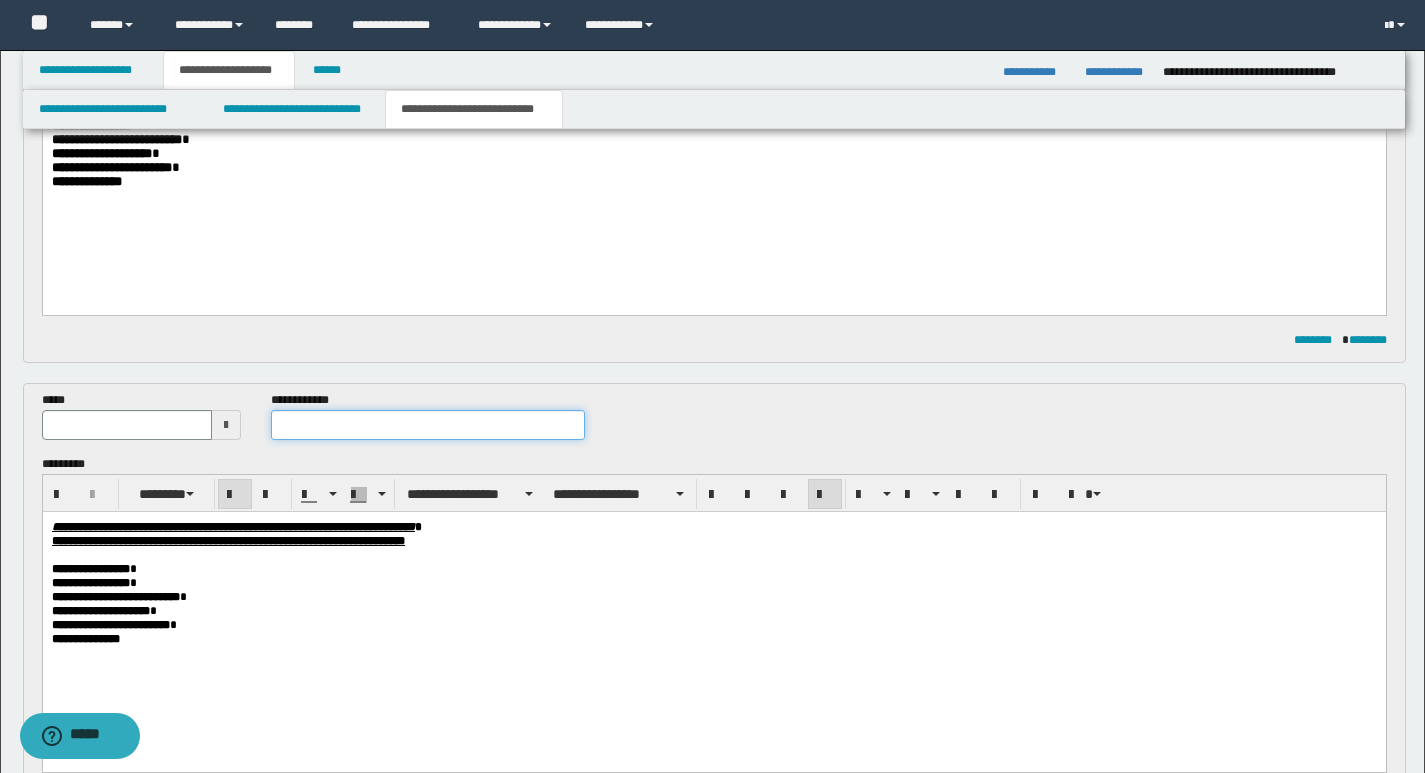 click at bounding box center (428, 425) 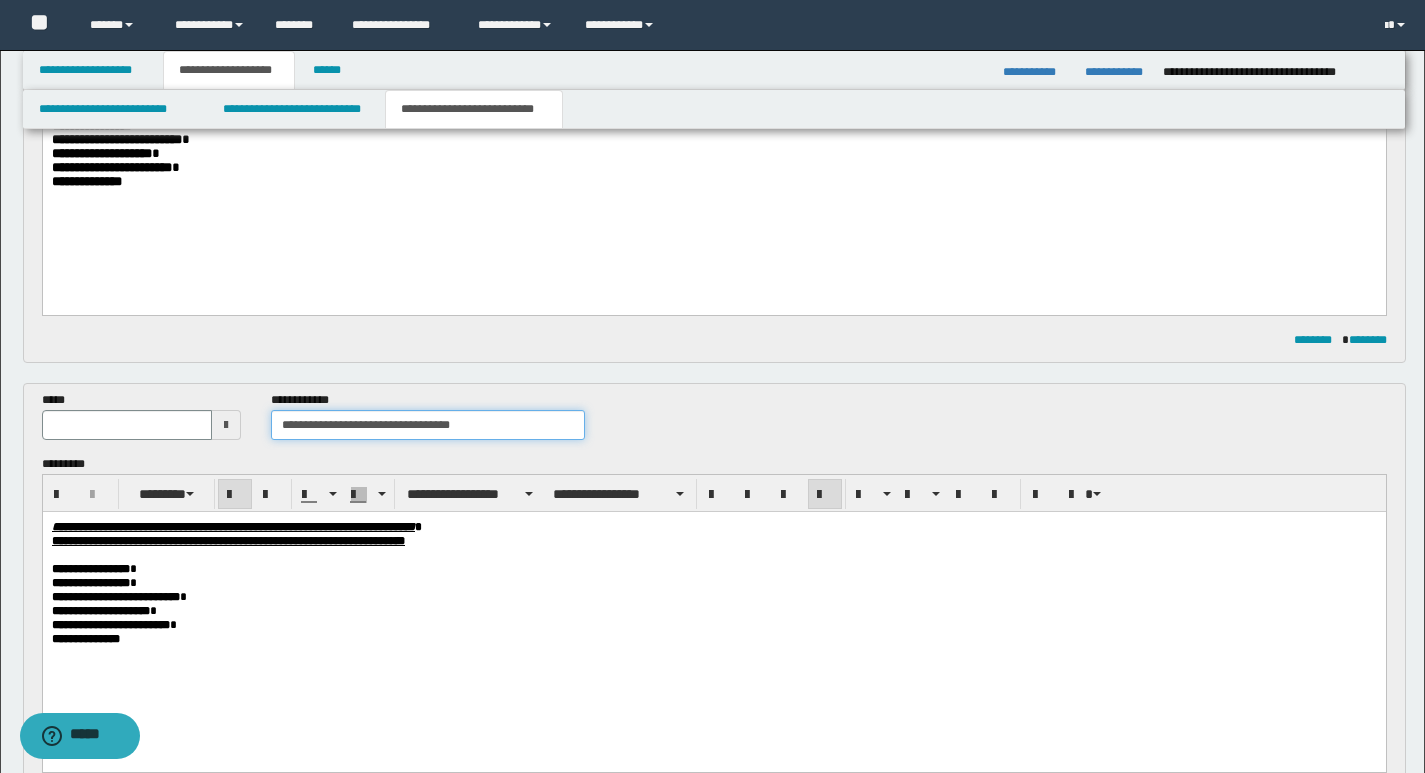 type 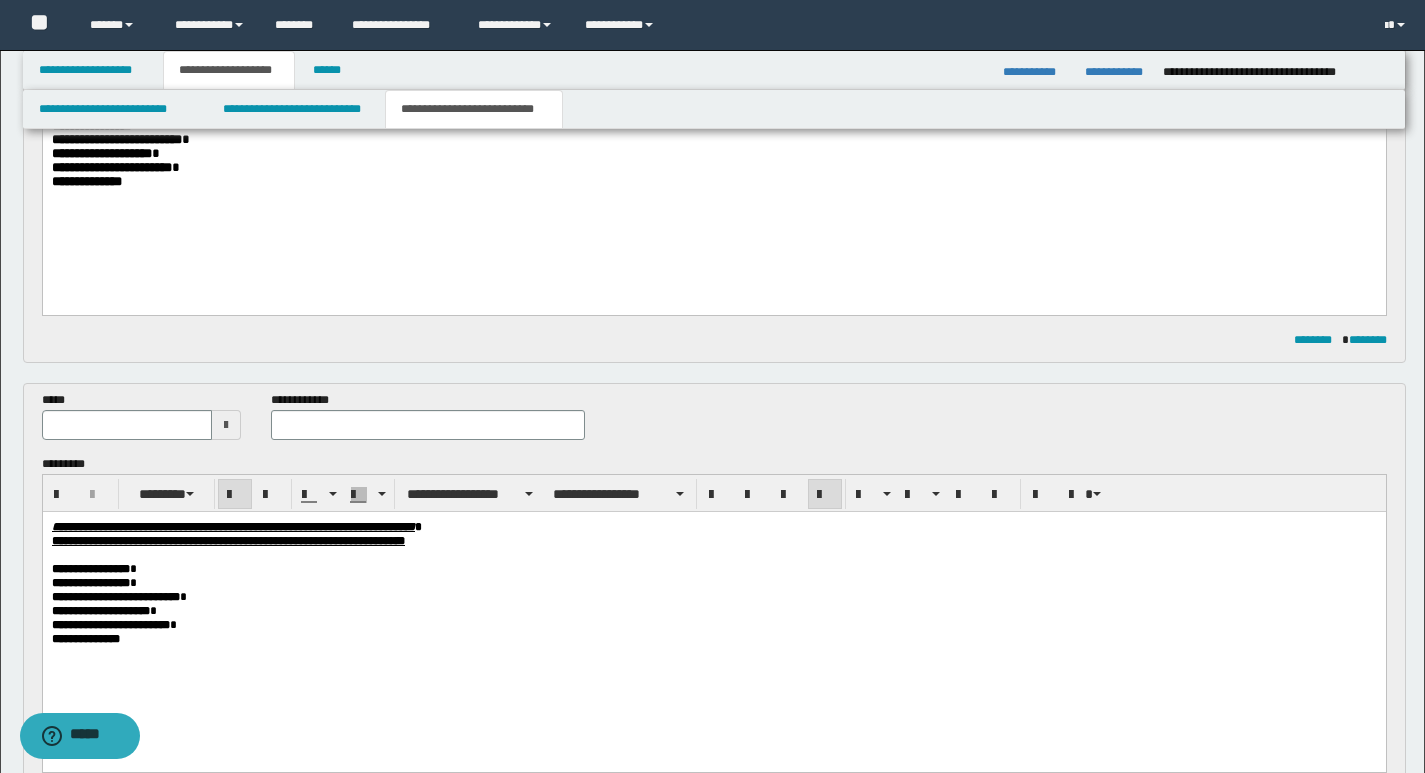type 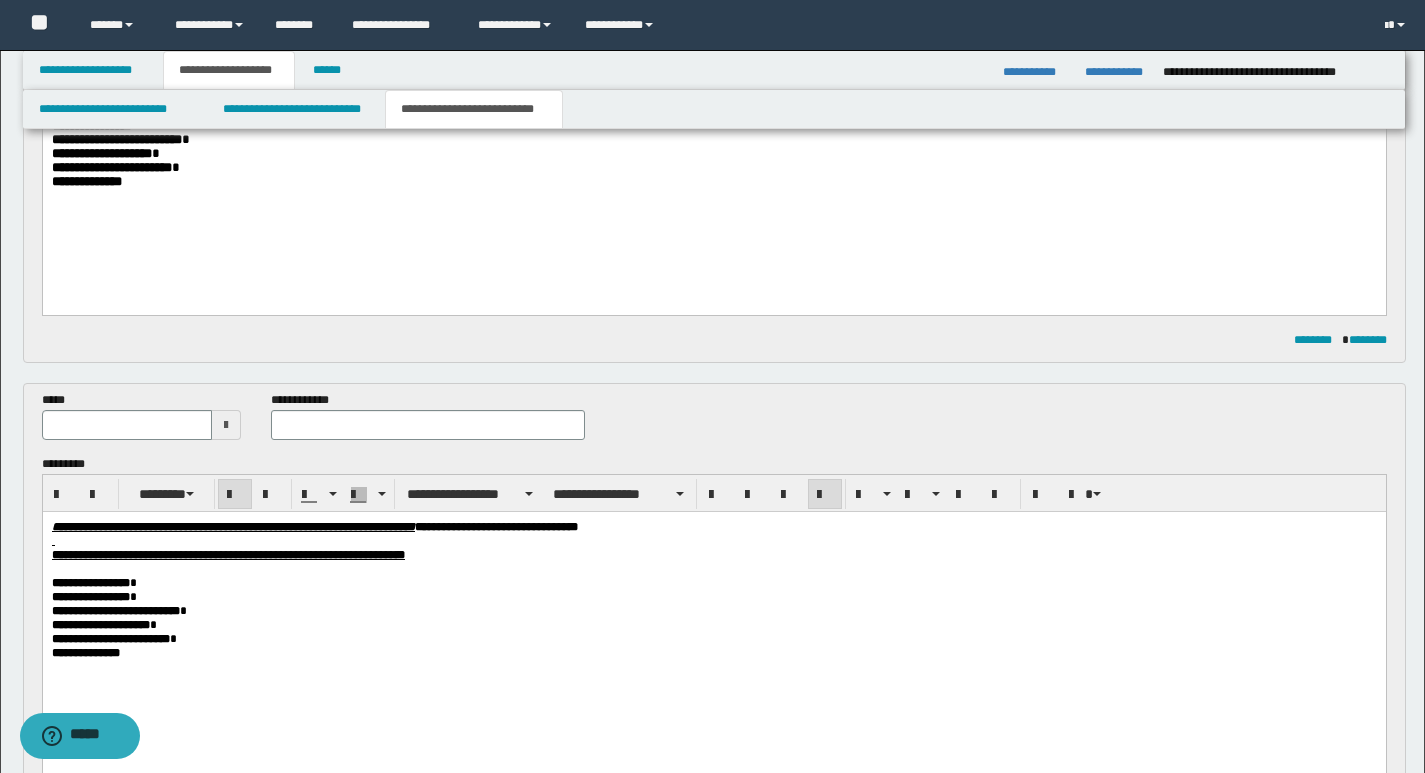 click at bounding box center [713, 568] 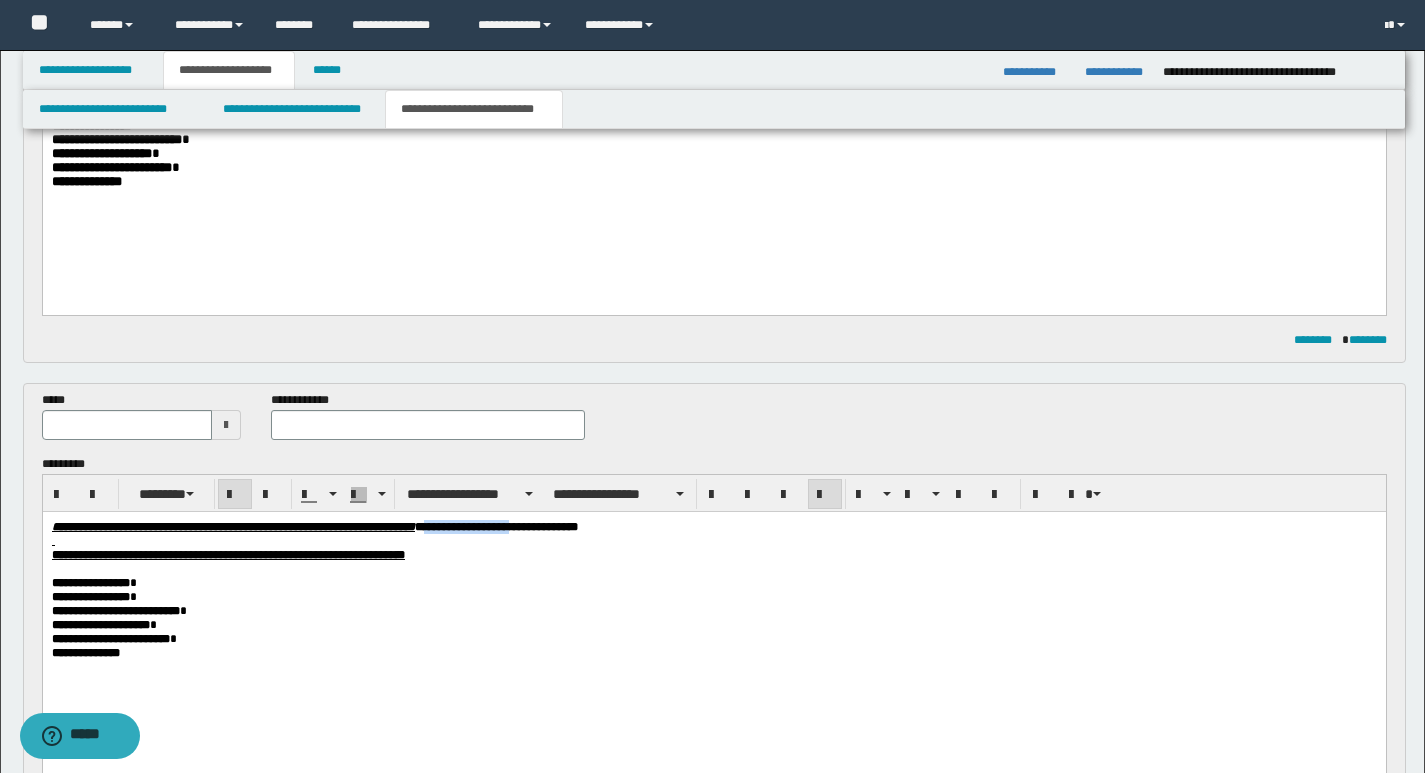drag, startPoint x: 563, startPoint y: 526, endPoint x: 659, endPoint y: 517, distance: 96.42095 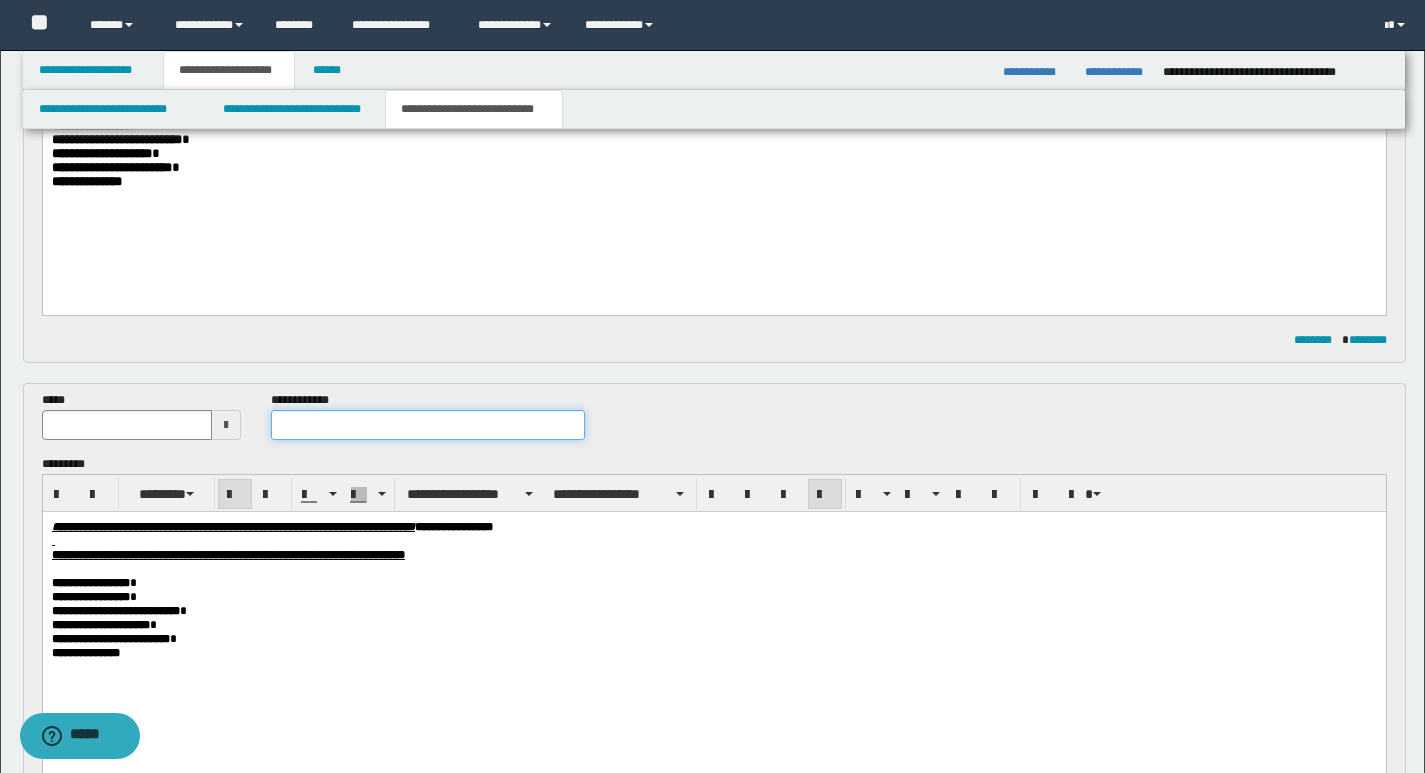 click at bounding box center [428, 425] 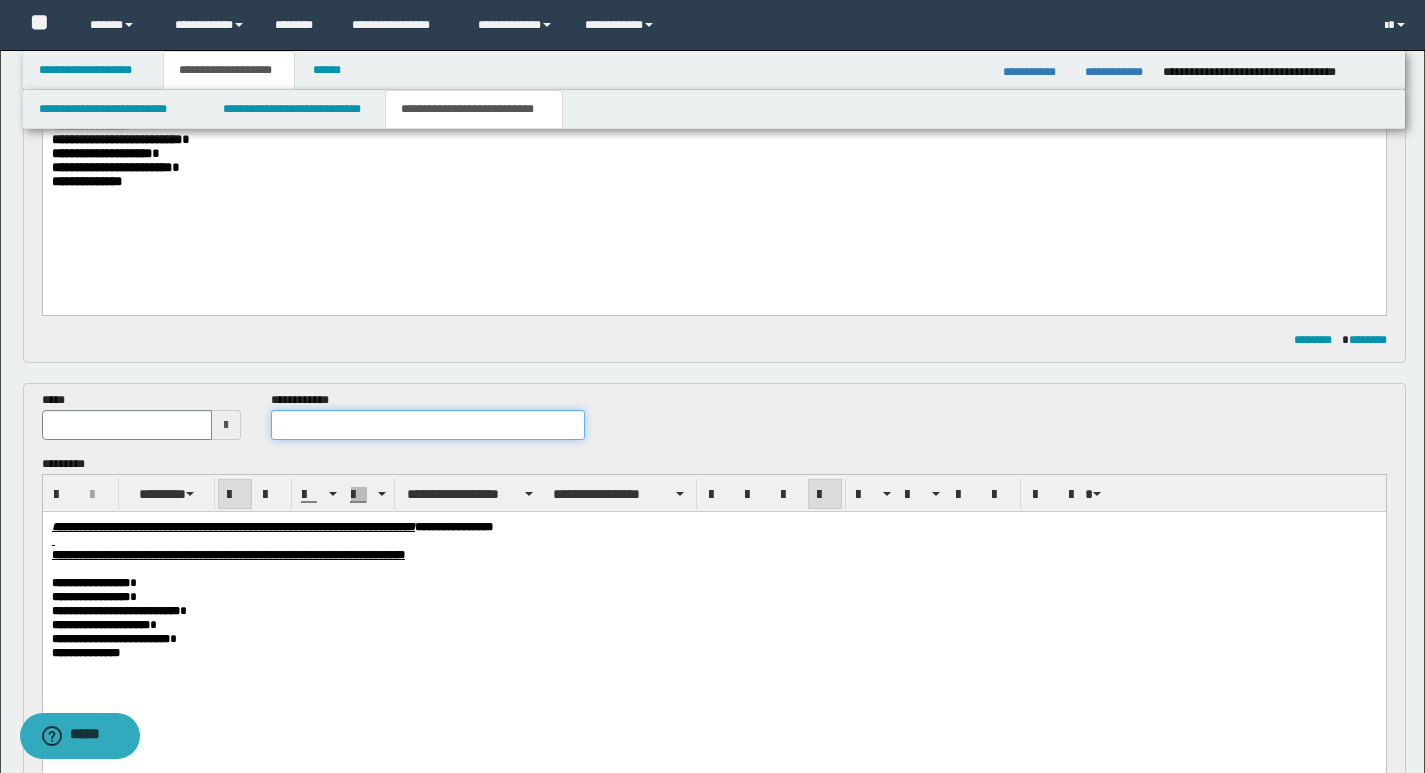 paste on "**********" 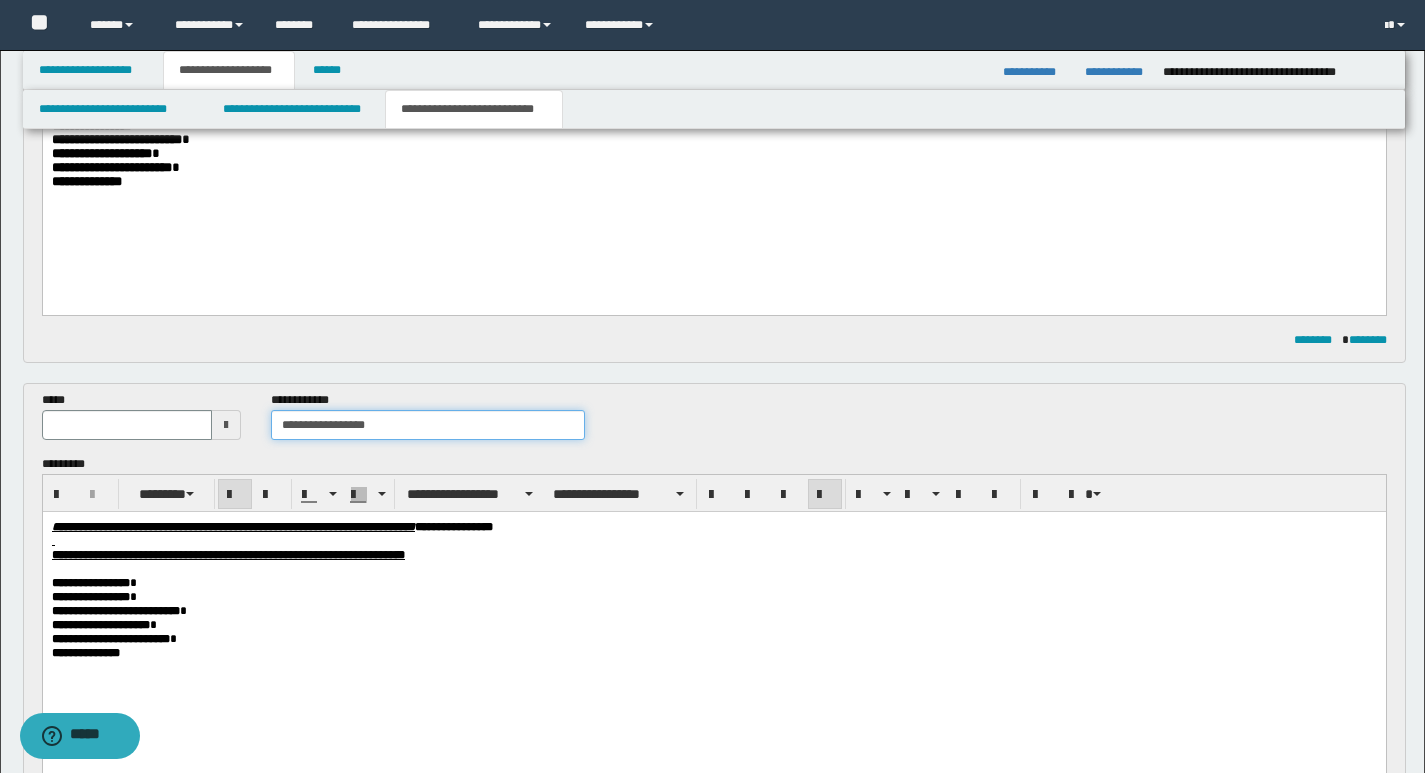 type on "**********" 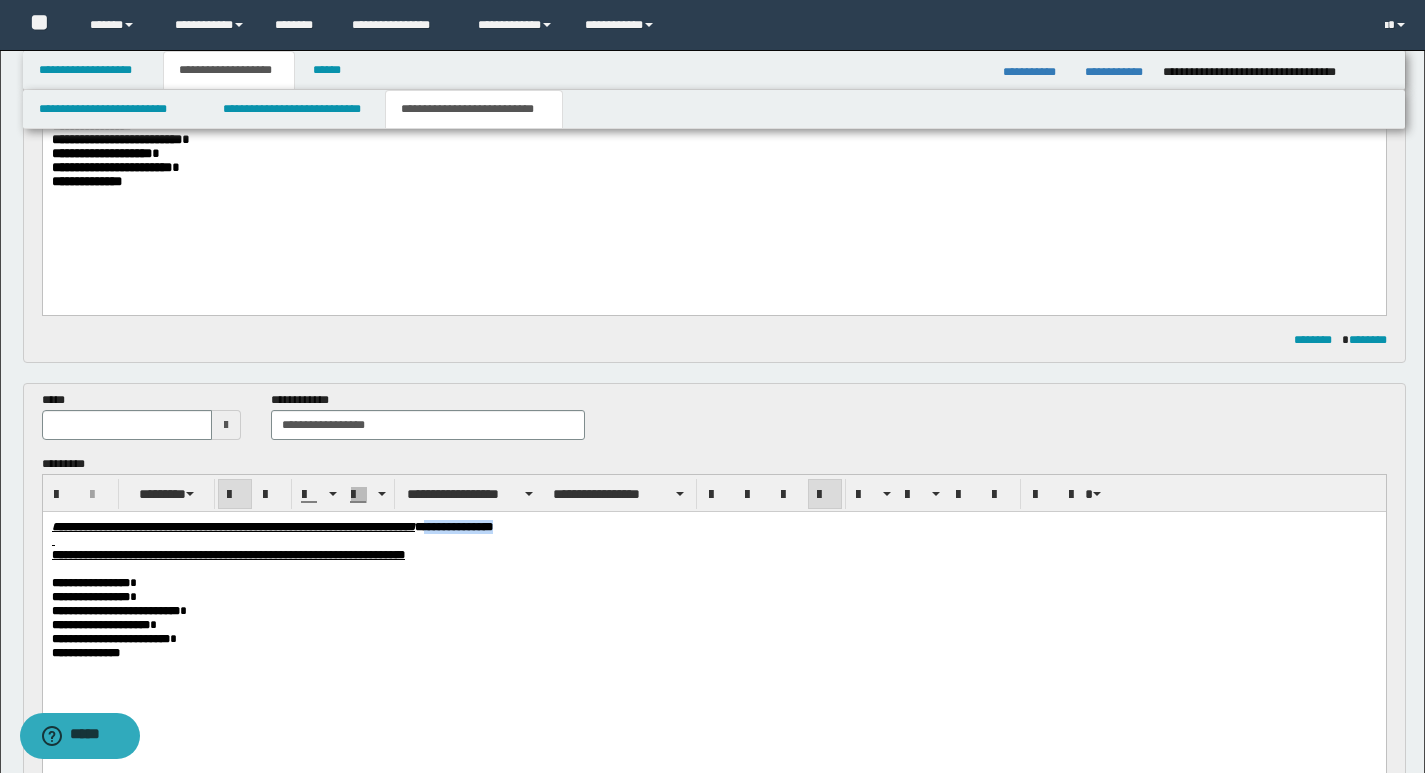 drag, startPoint x: 563, startPoint y: 530, endPoint x: 634, endPoint y: 531, distance: 71.00704 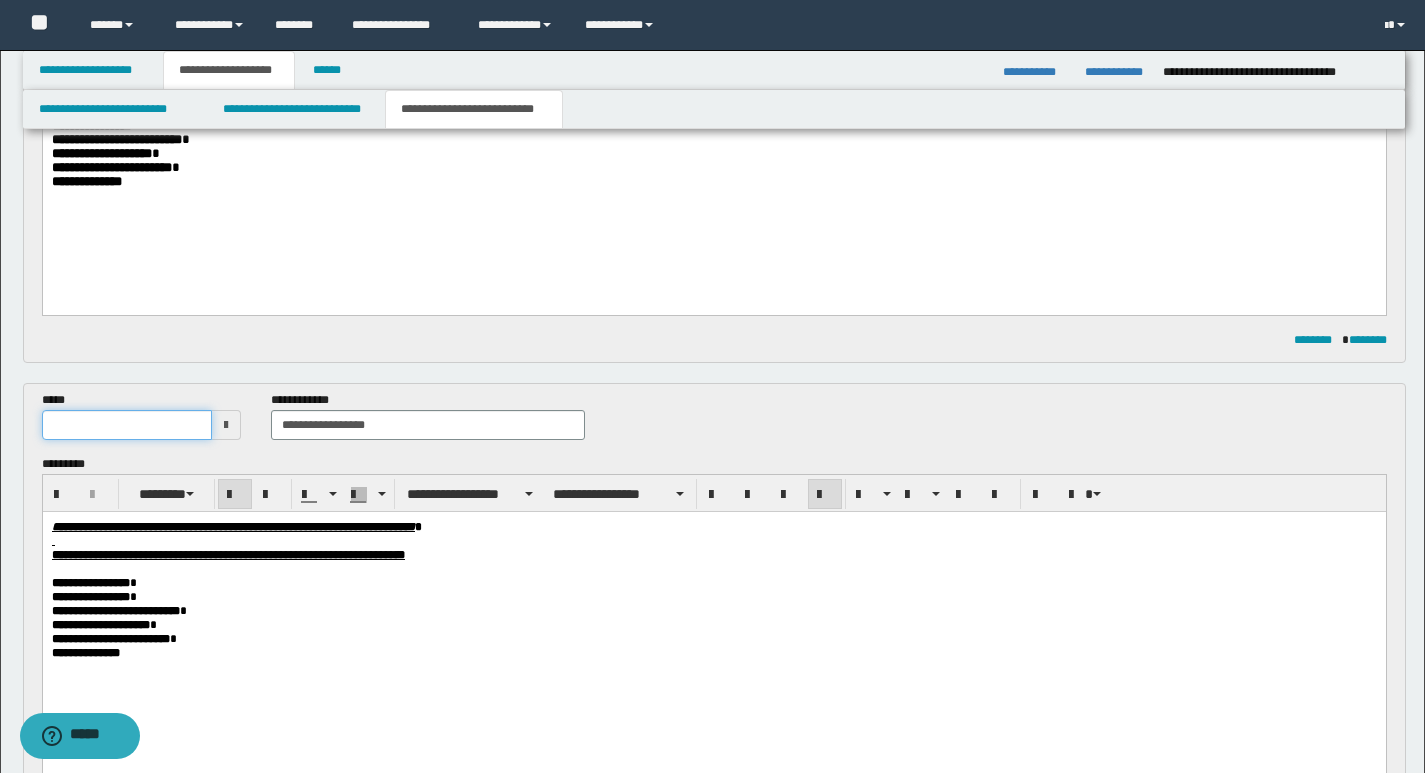click at bounding box center (127, 425) 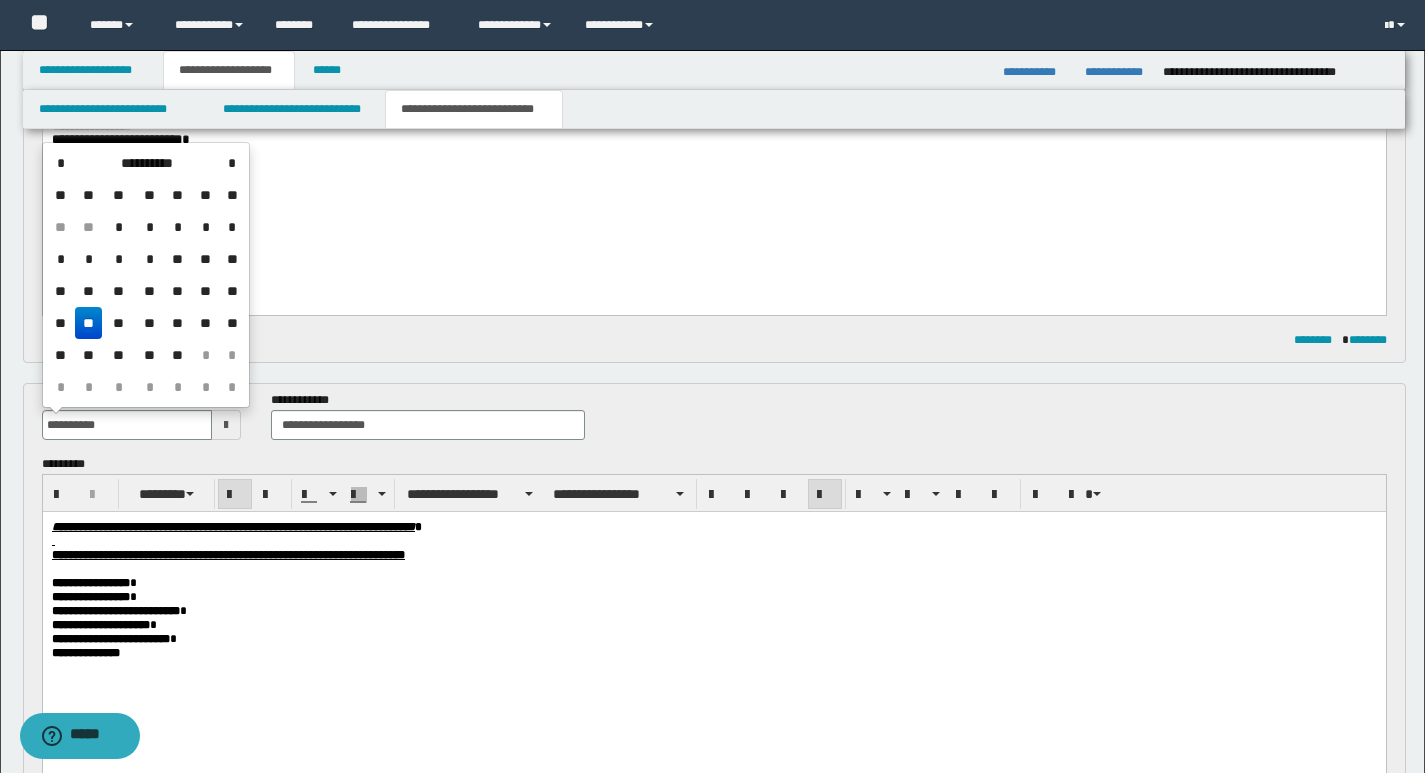 click on "**" at bounding box center [89, 323] 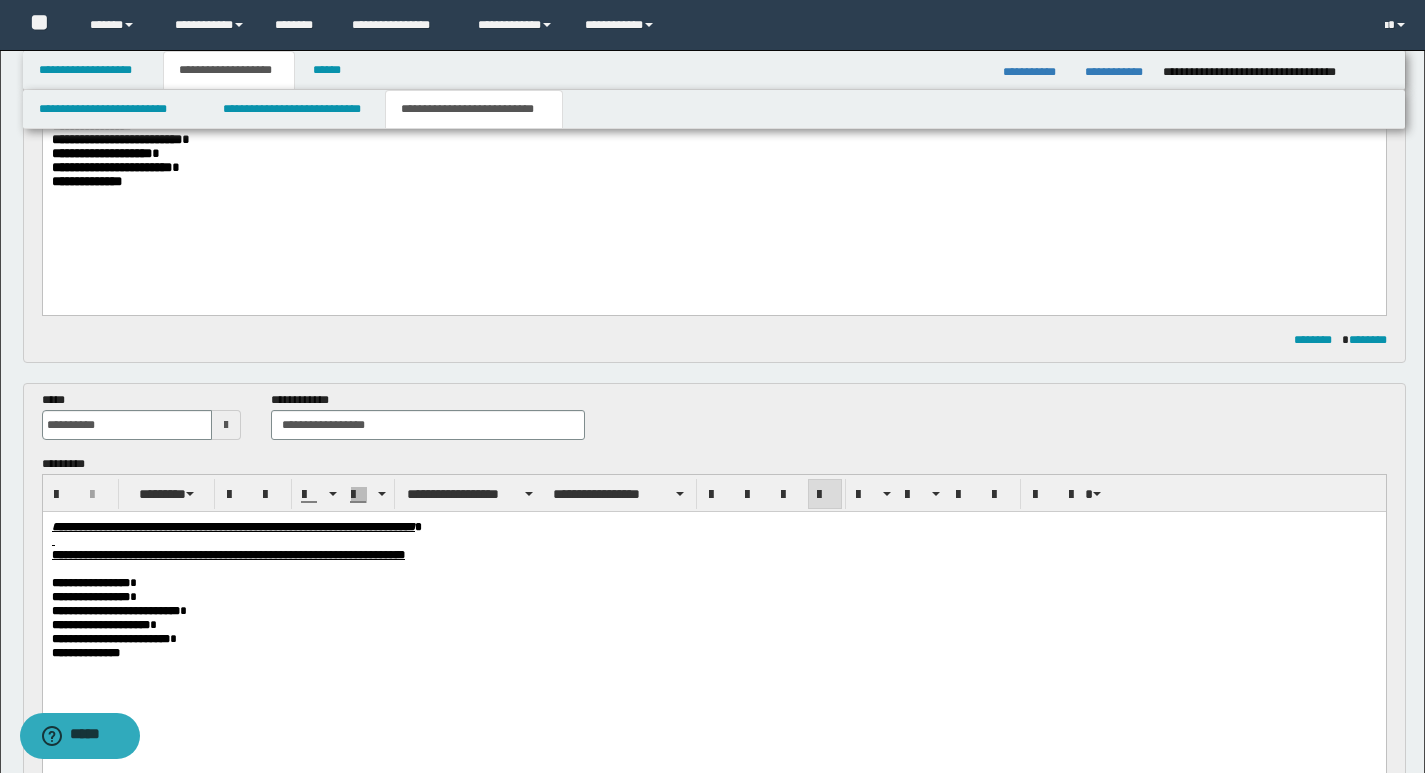 click on "**********" at bounding box center (713, 596) 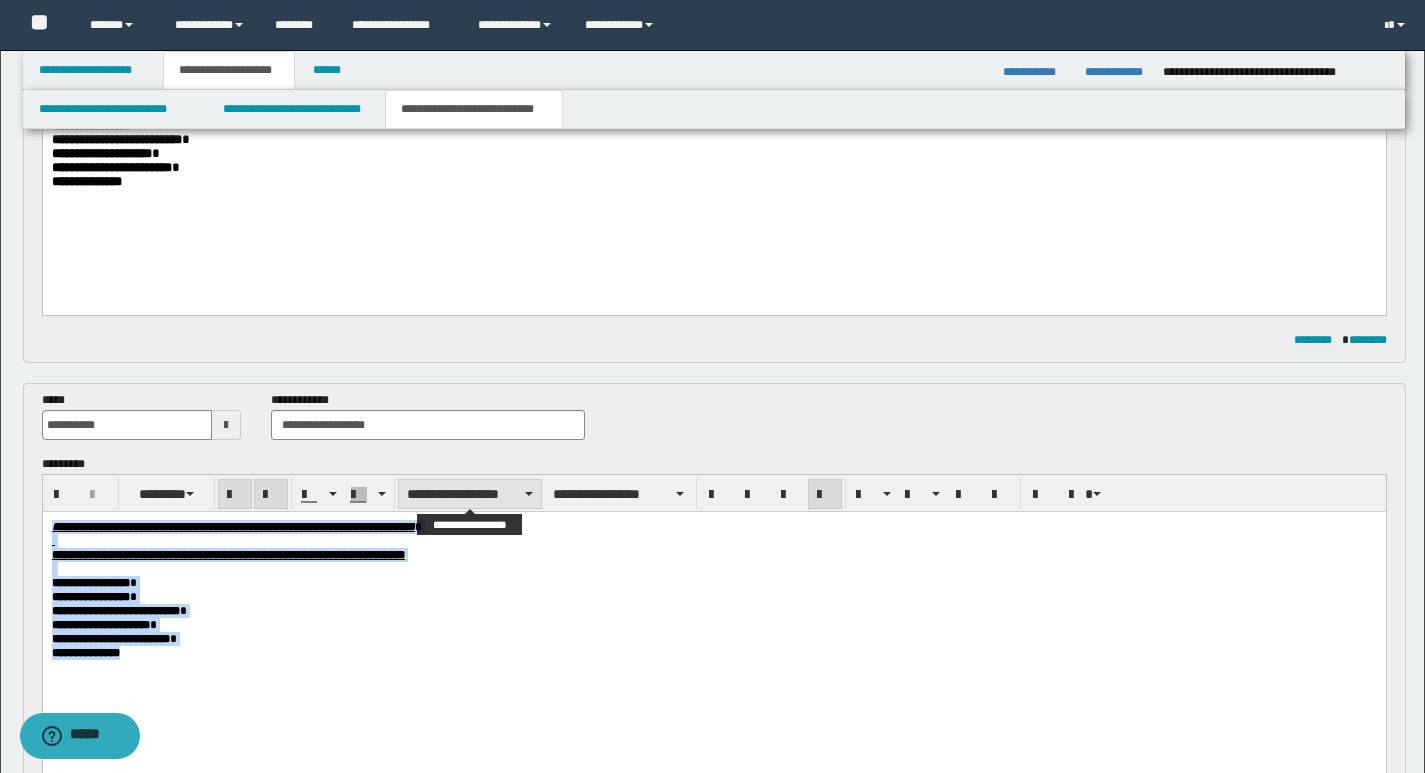click at bounding box center (529, 494) 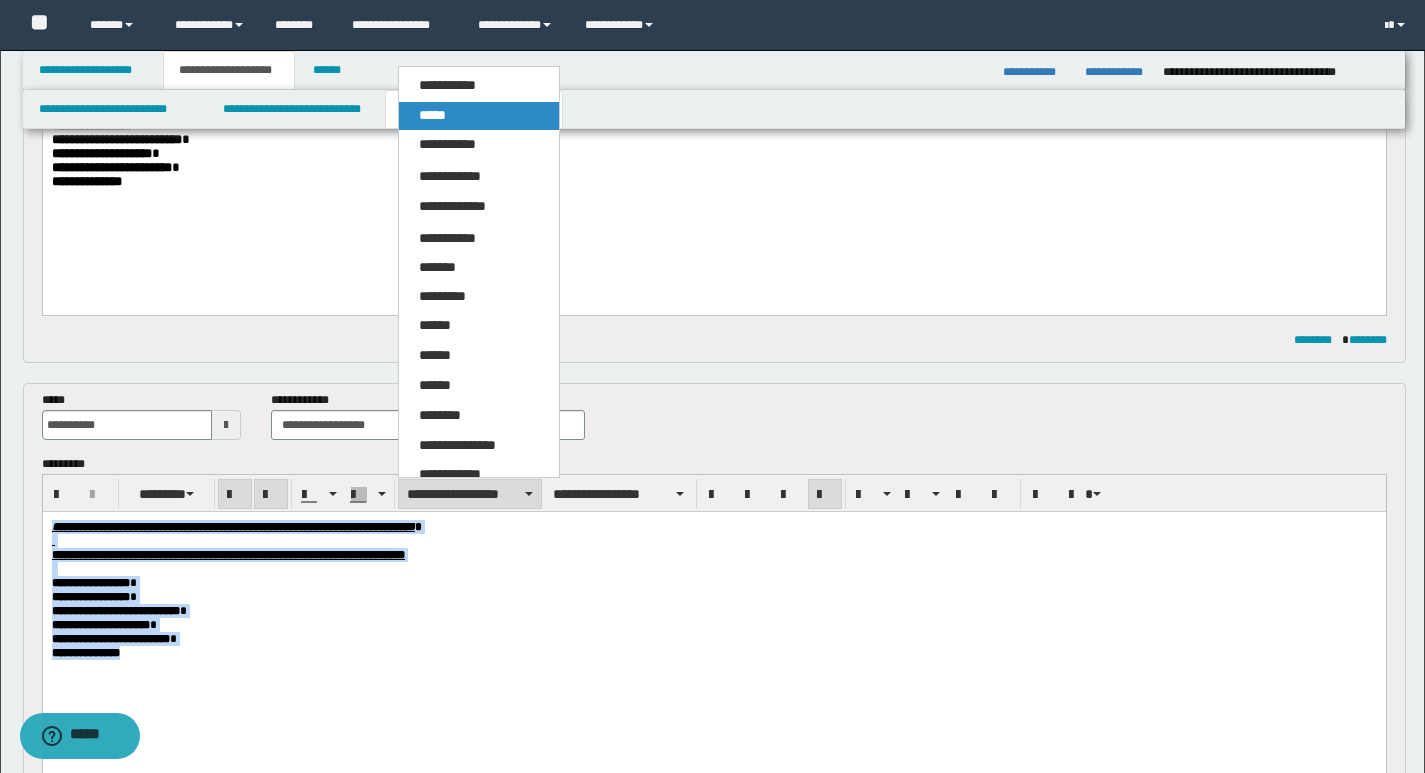 click on "*****" at bounding box center [479, 116] 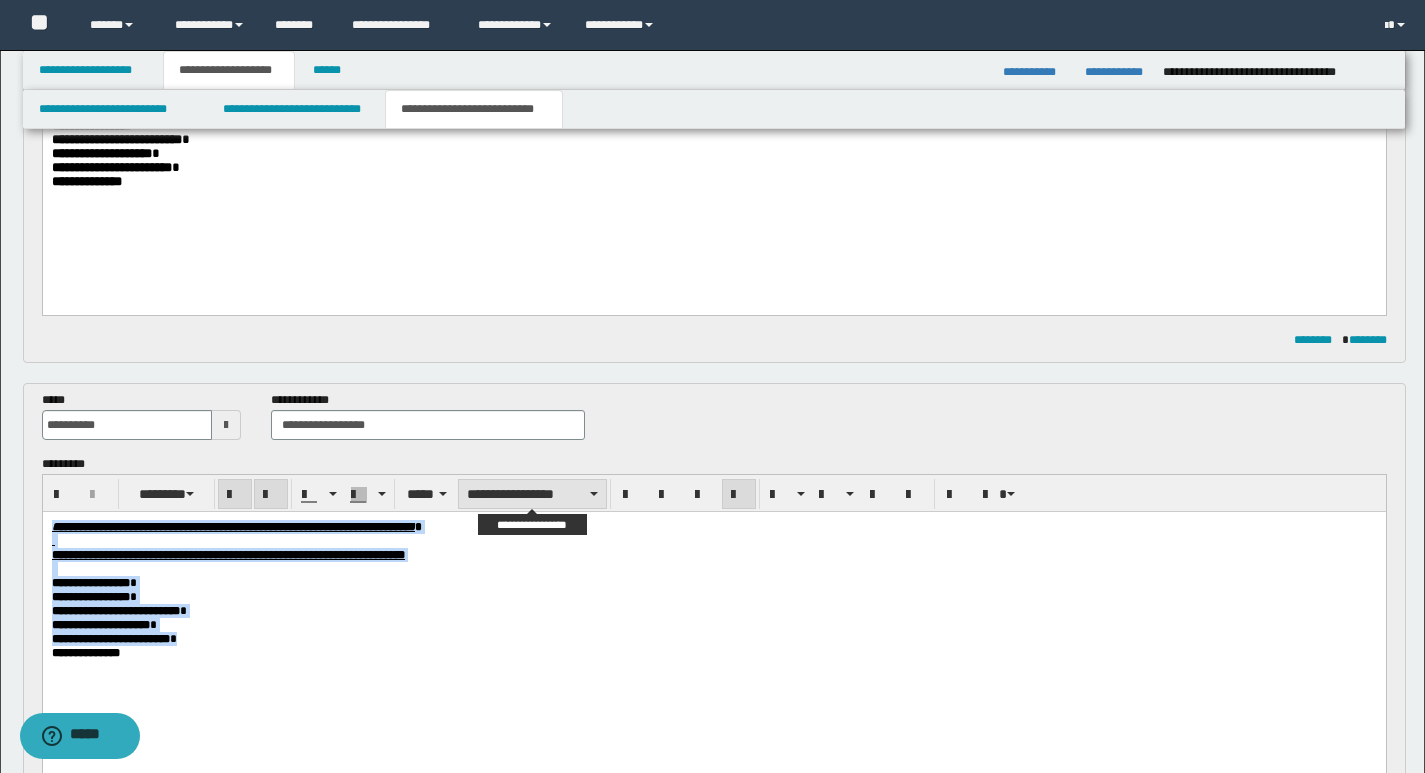 click at bounding box center [594, 494] 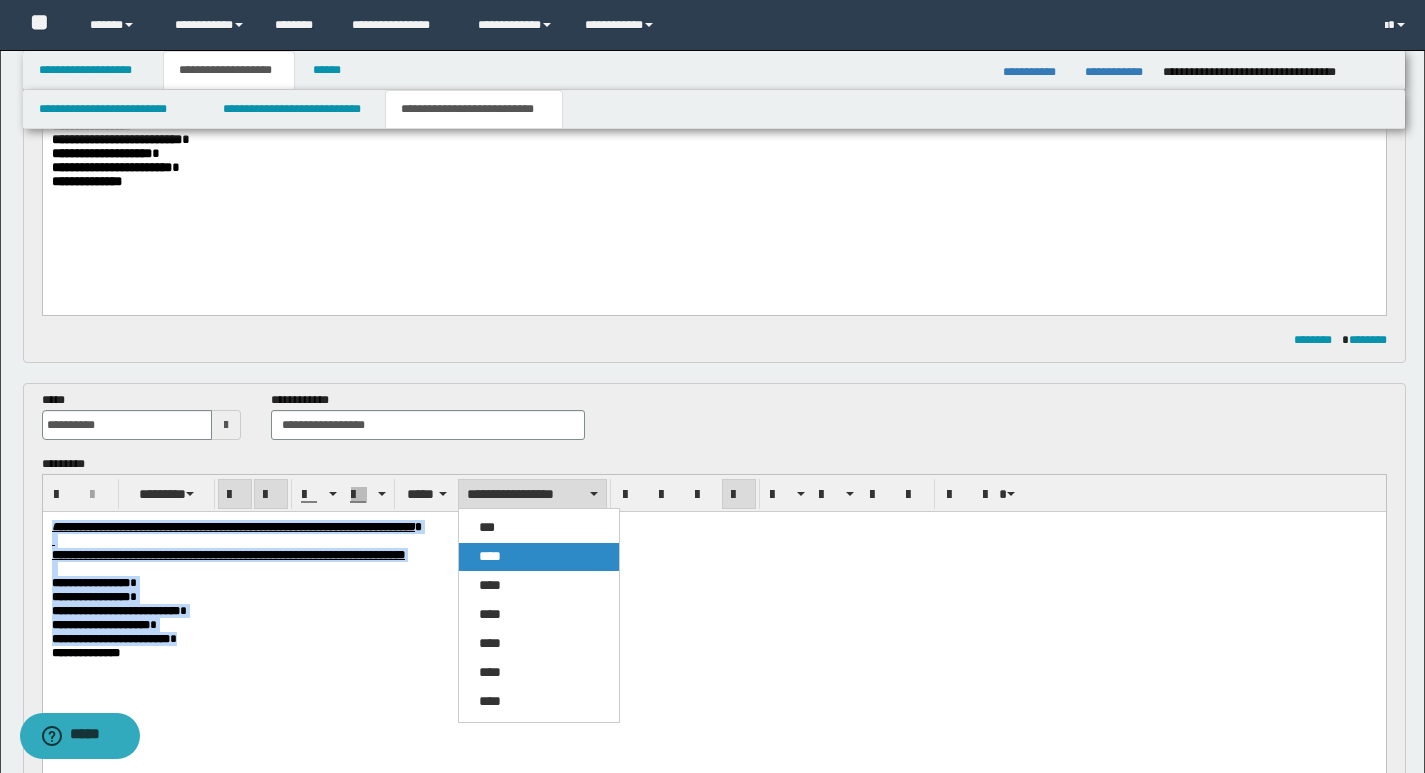drag, startPoint x: 515, startPoint y: 547, endPoint x: 481, endPoint y: 36, distance: 512.1299 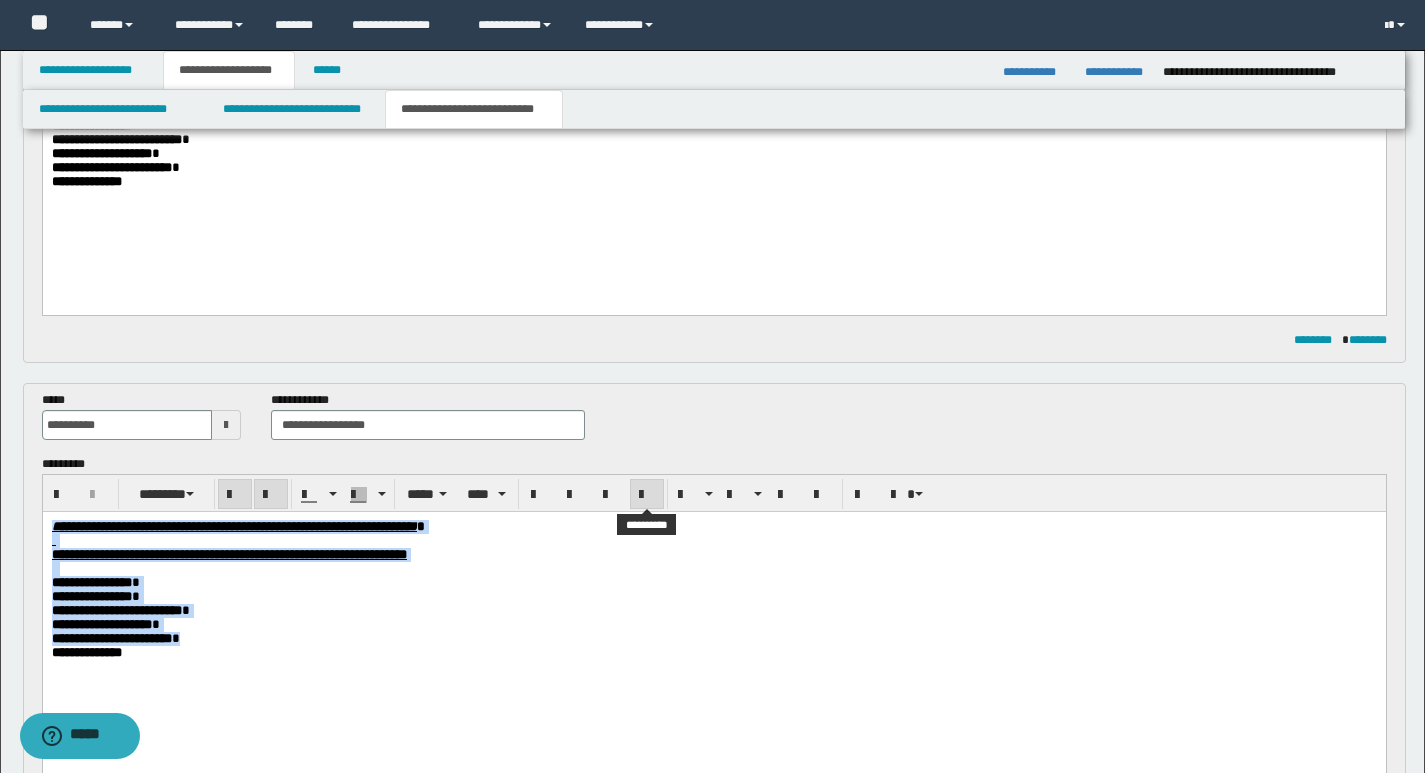 click at bounding box center [647, 495] 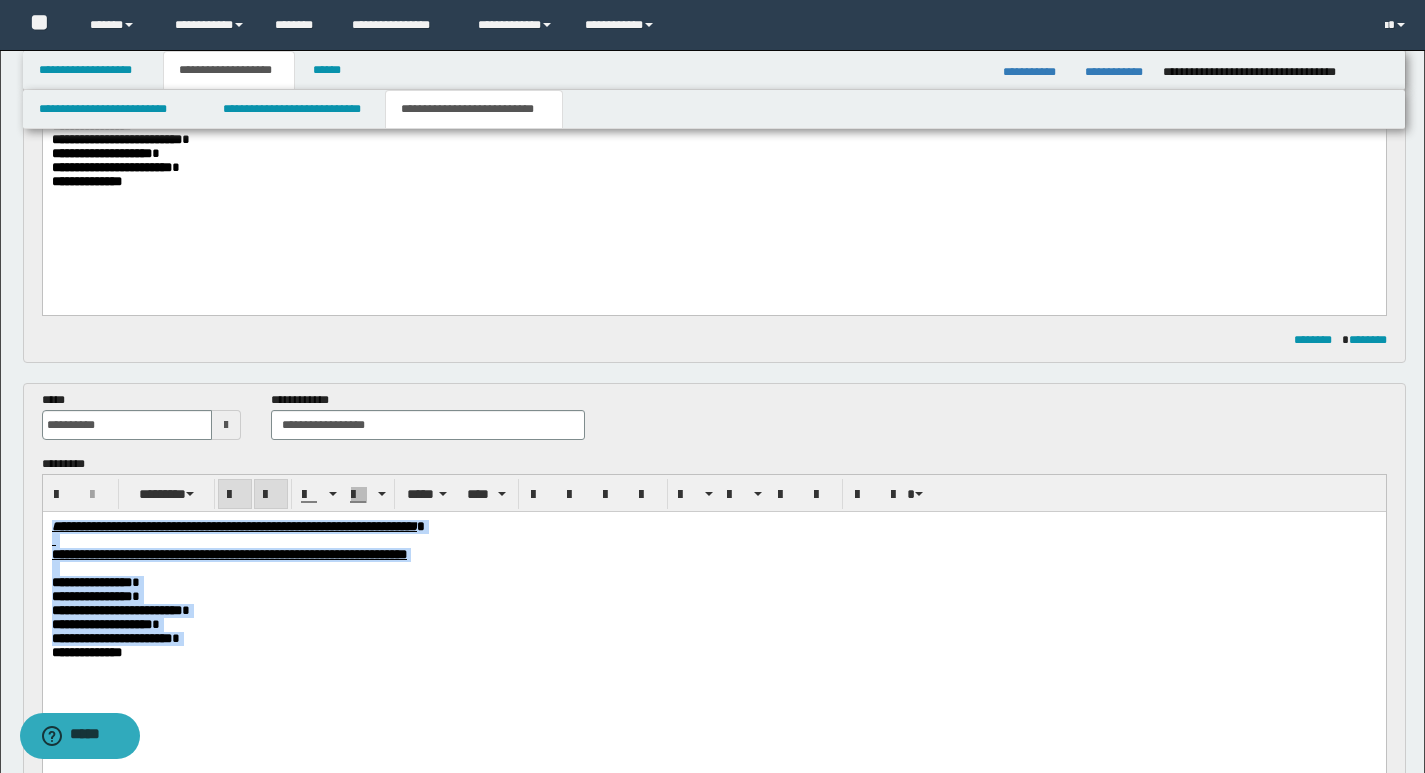 click on "**********" at bounding box center (713, 596) 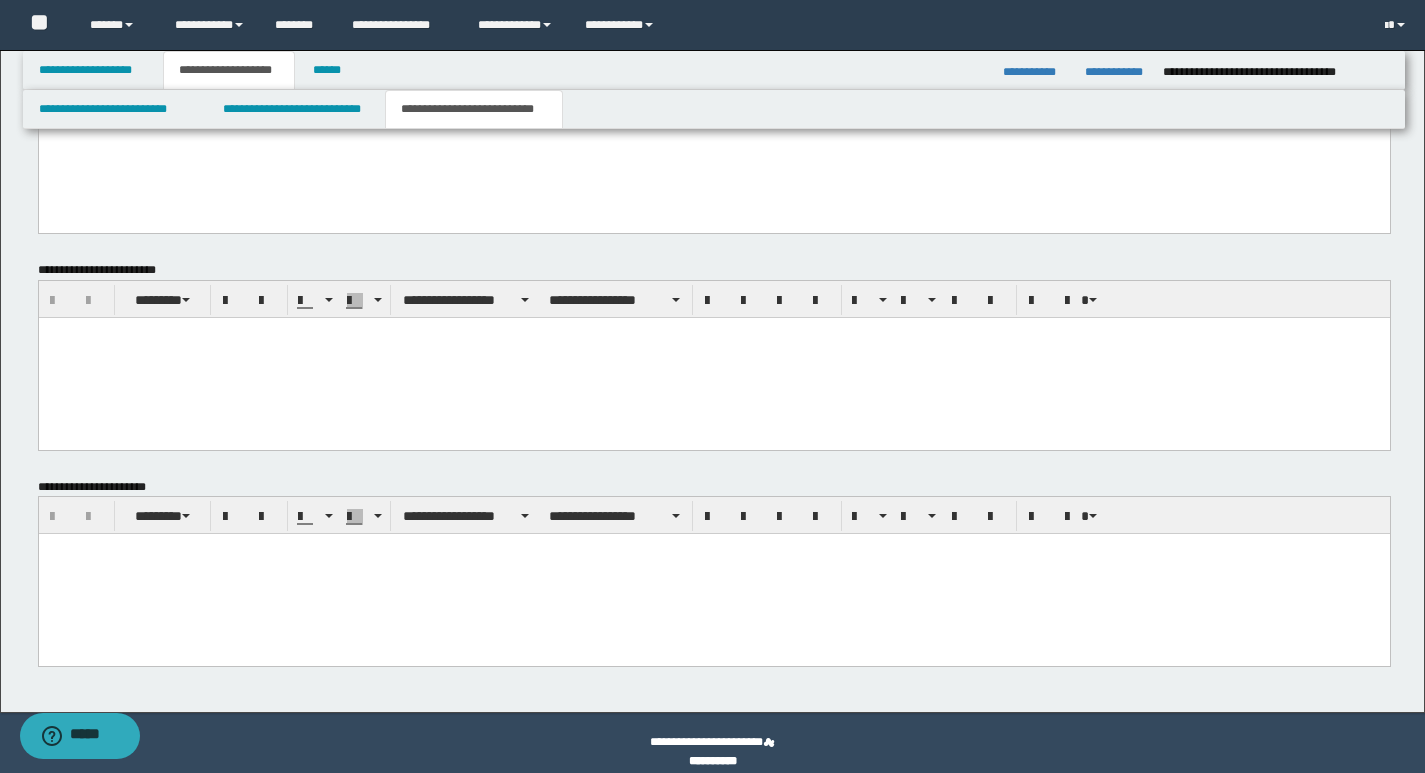 scroll, scrollTop: 1346, scrollLeft: 0, axis: vertical 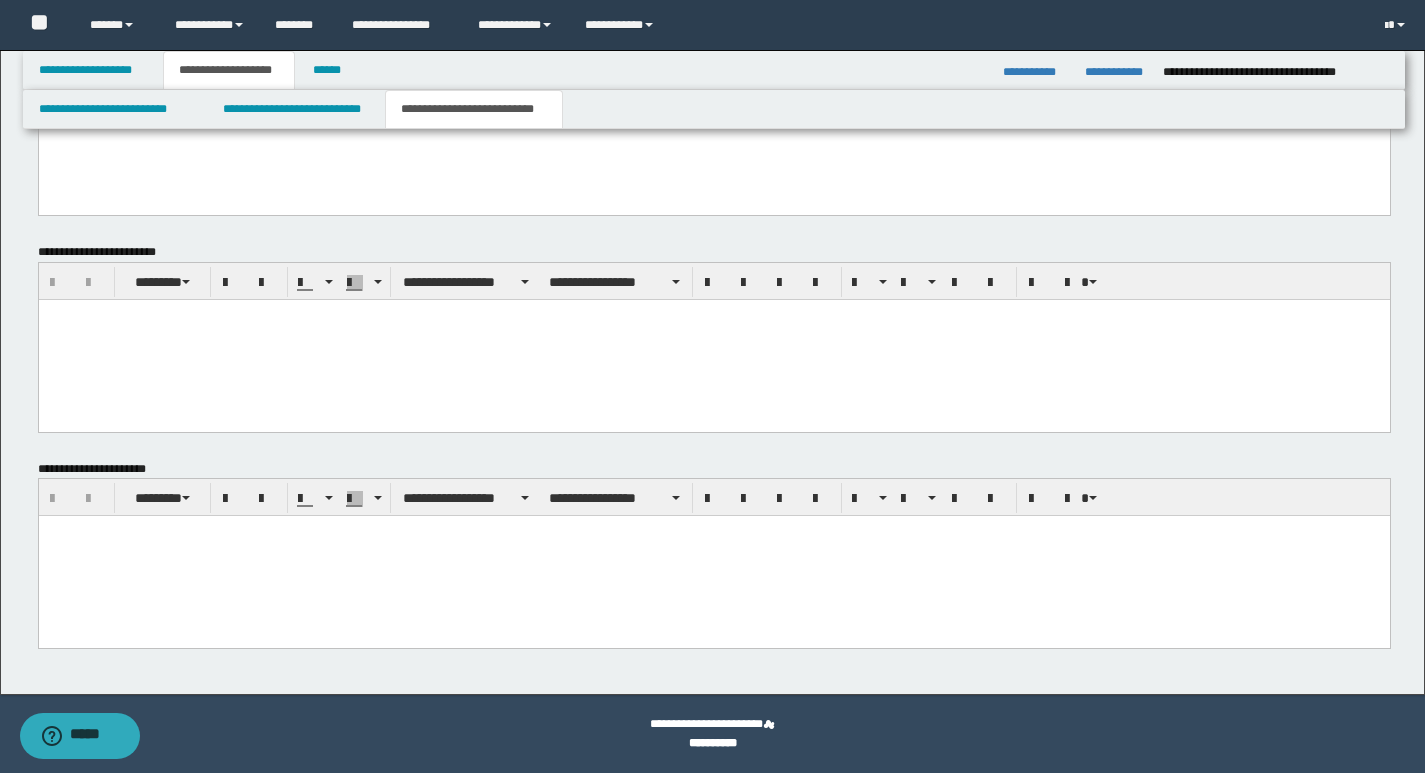 click at bounding box center (713, 531) 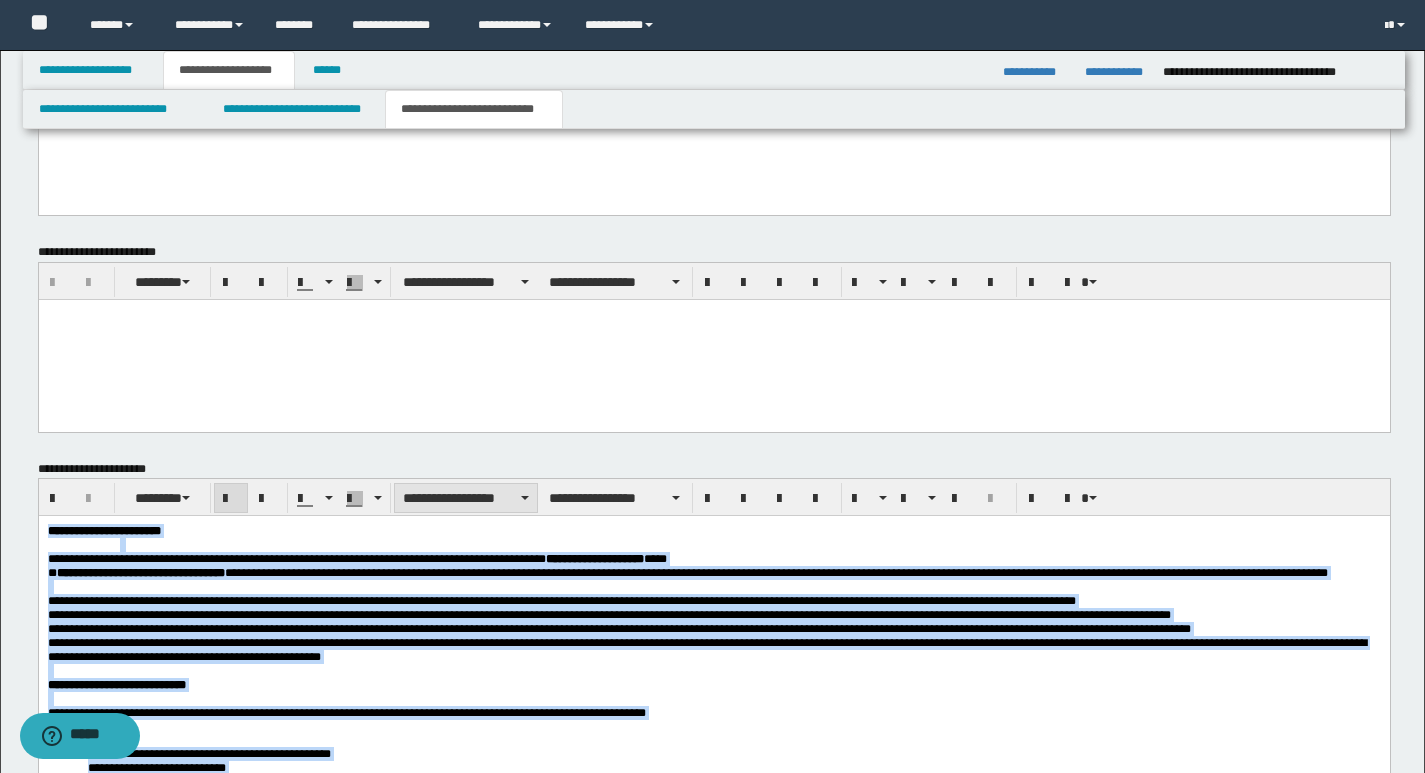 click at bounding box center [525, 498] 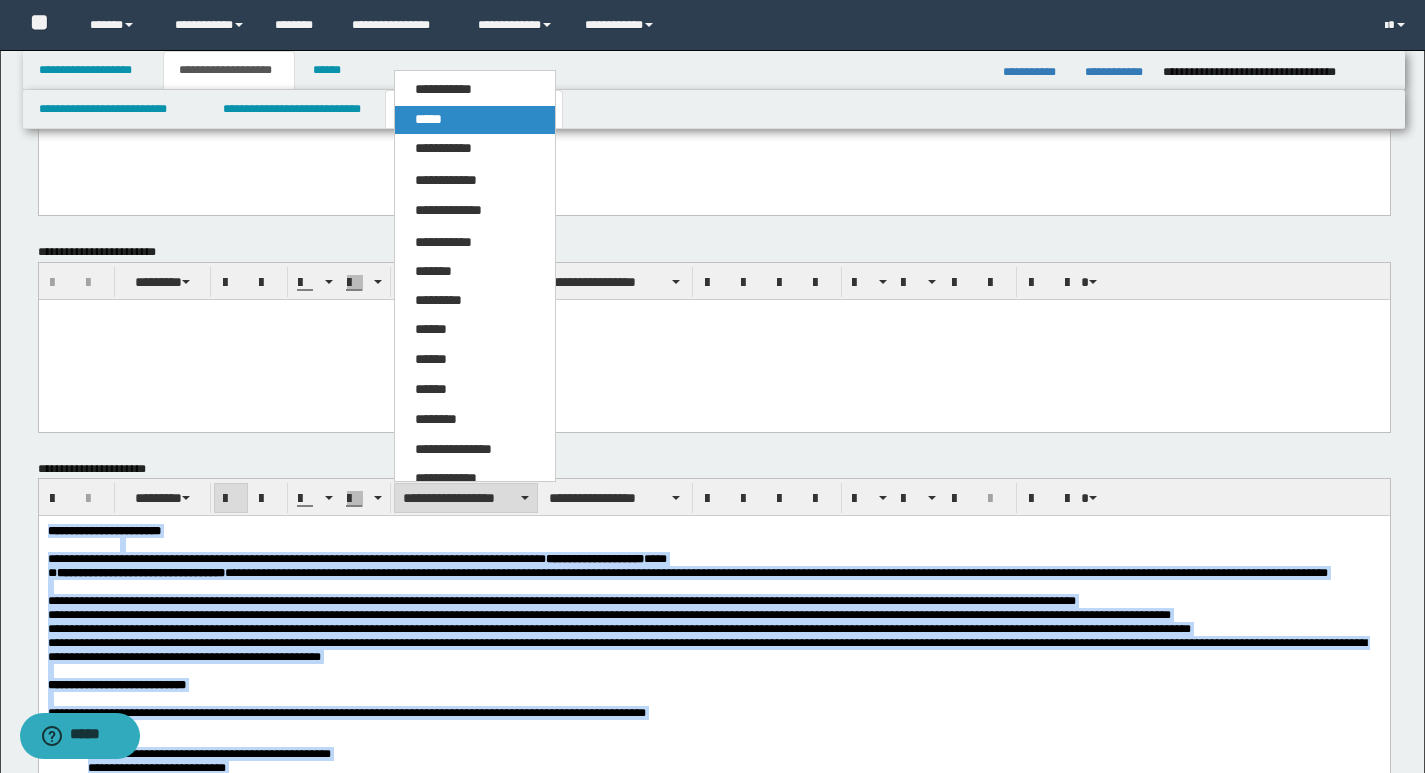 click on "*****" at bounding box center (475, 120) 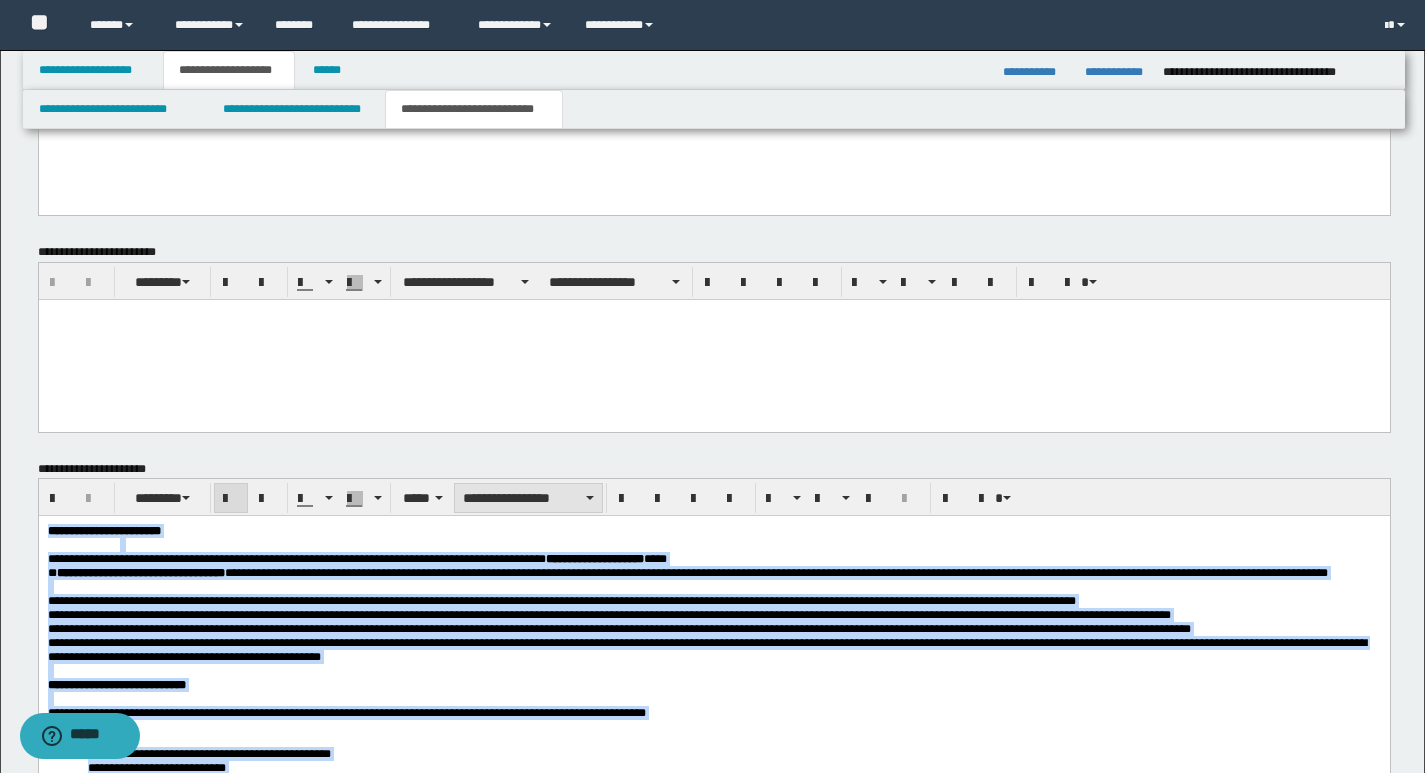 click on "**********" at bounding box center (528, 498) 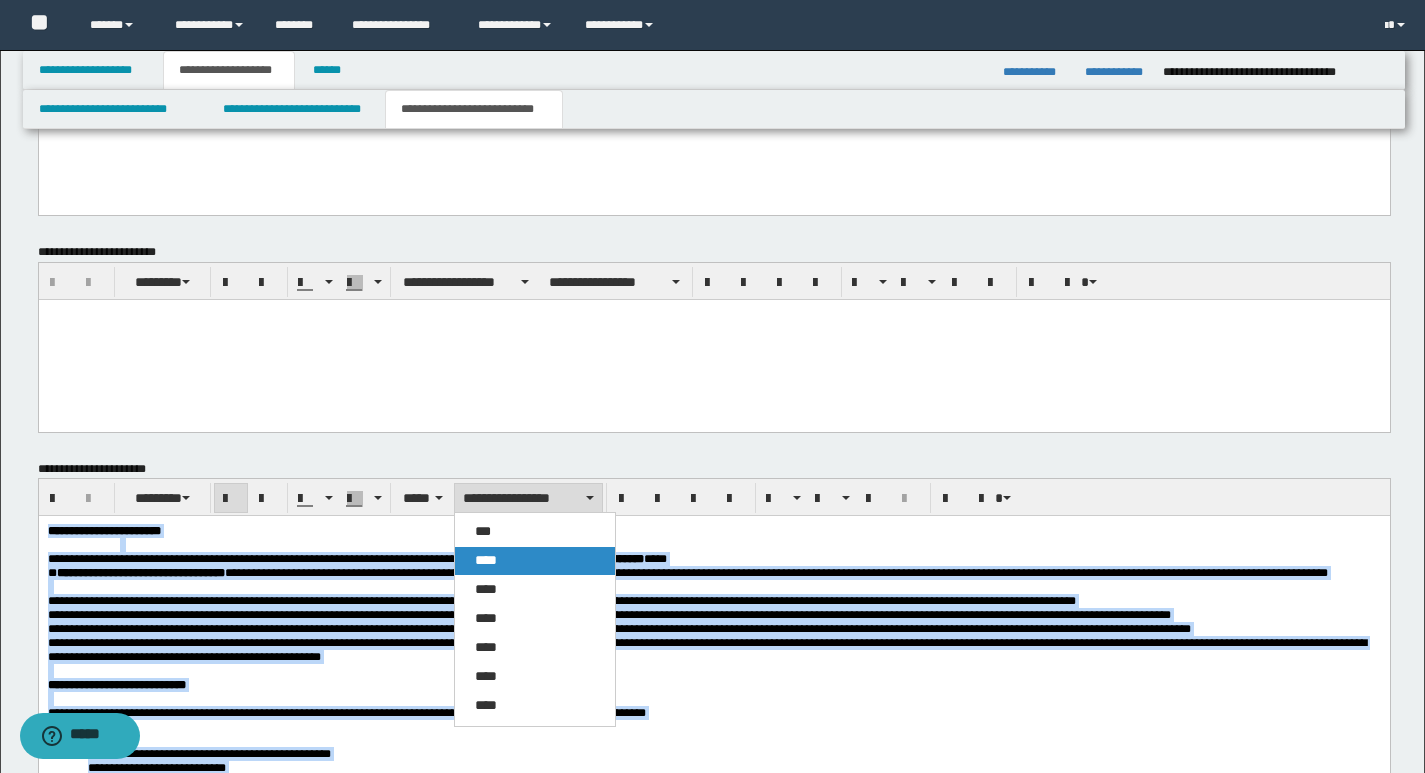 click on "****" at bounding box center (535, 561) 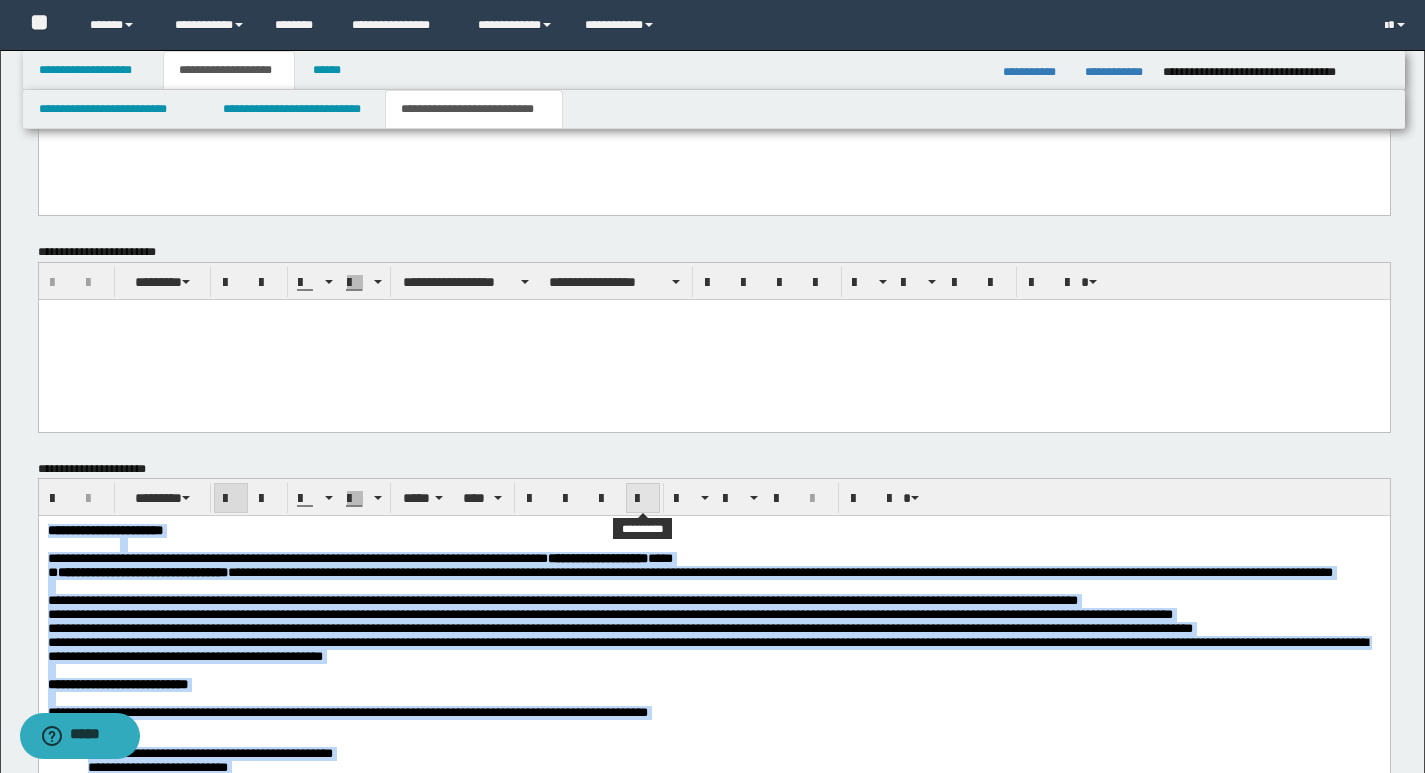 click at bounding box center (643, 499) 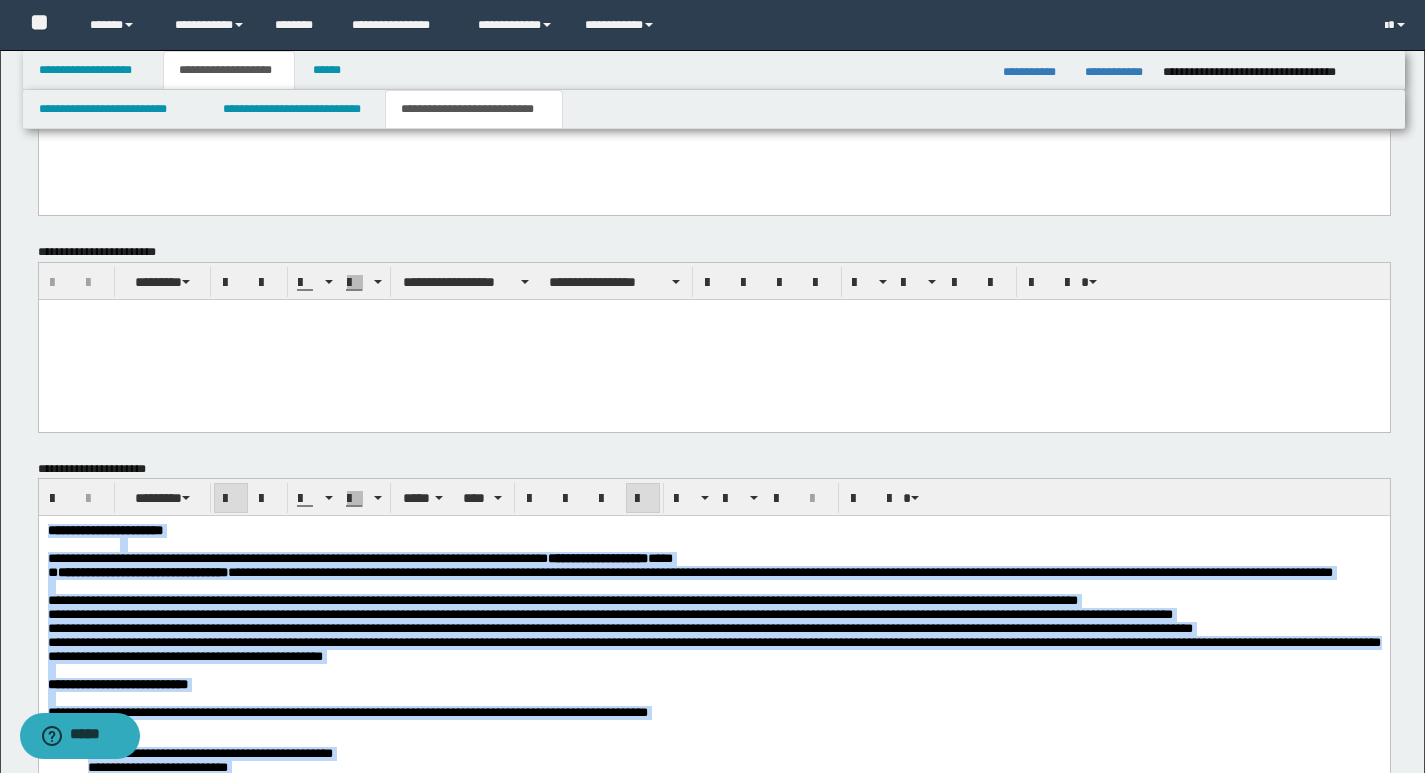 click on "**********" at bounding box center (713, 685) 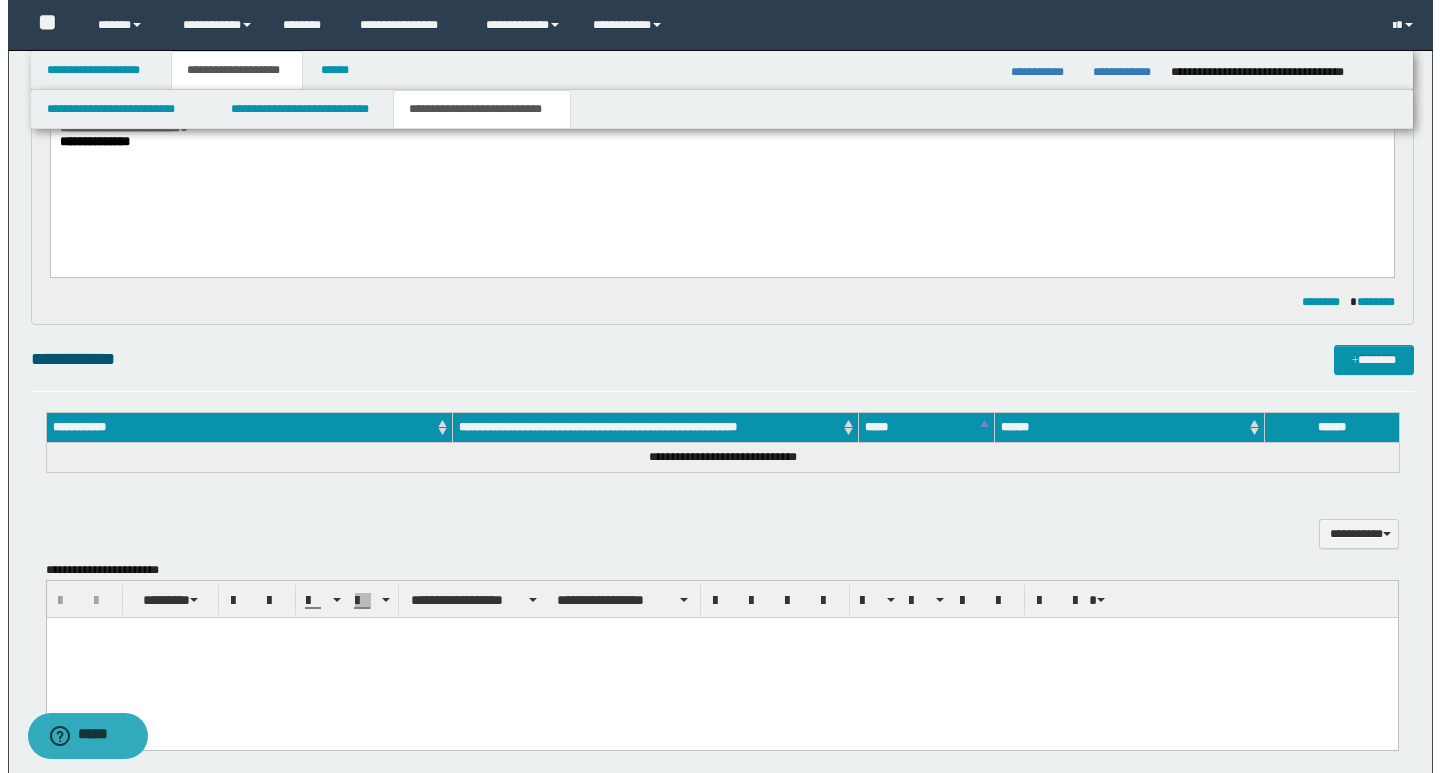 scroll, scrollTop: 746, scrollLeft: 0, axis: vertical 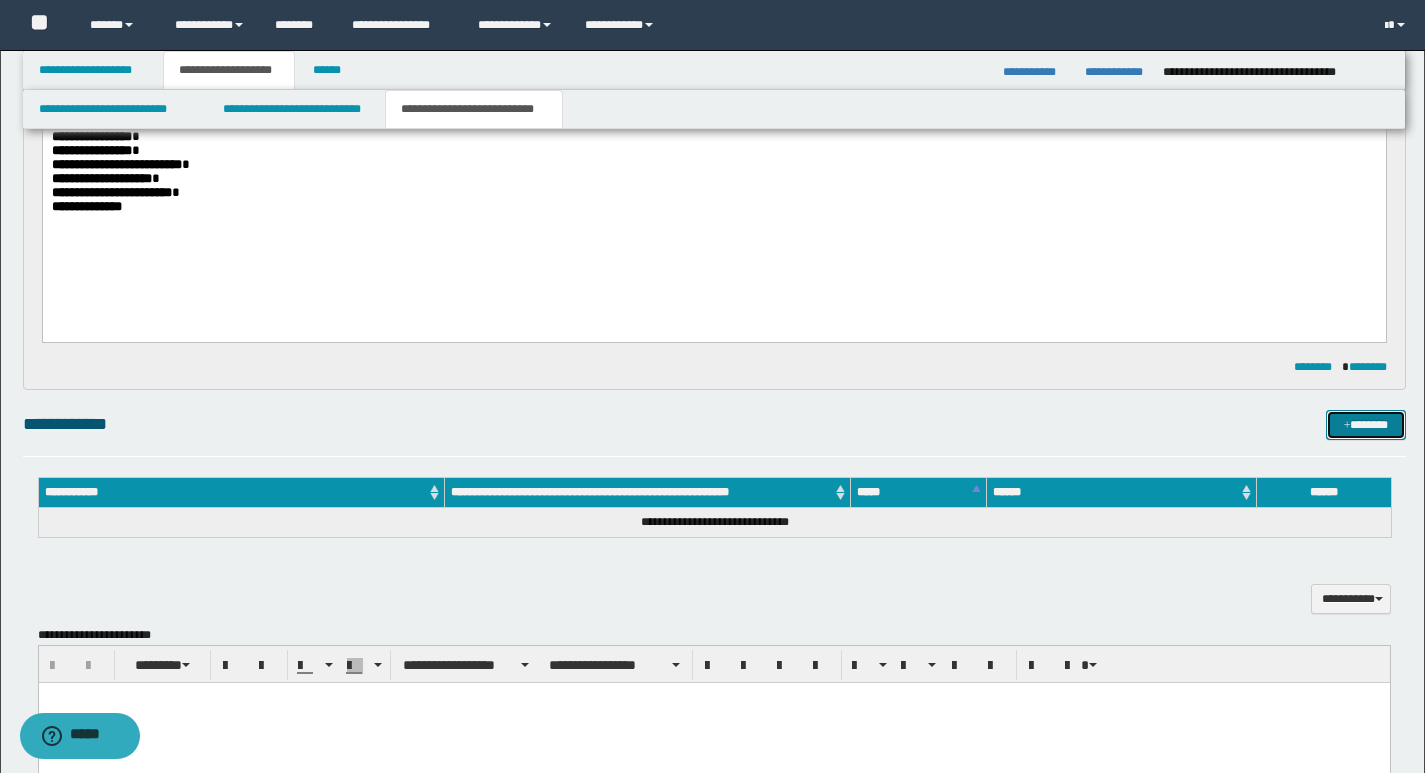 click on "*******" at bounding box center [1366, 425] 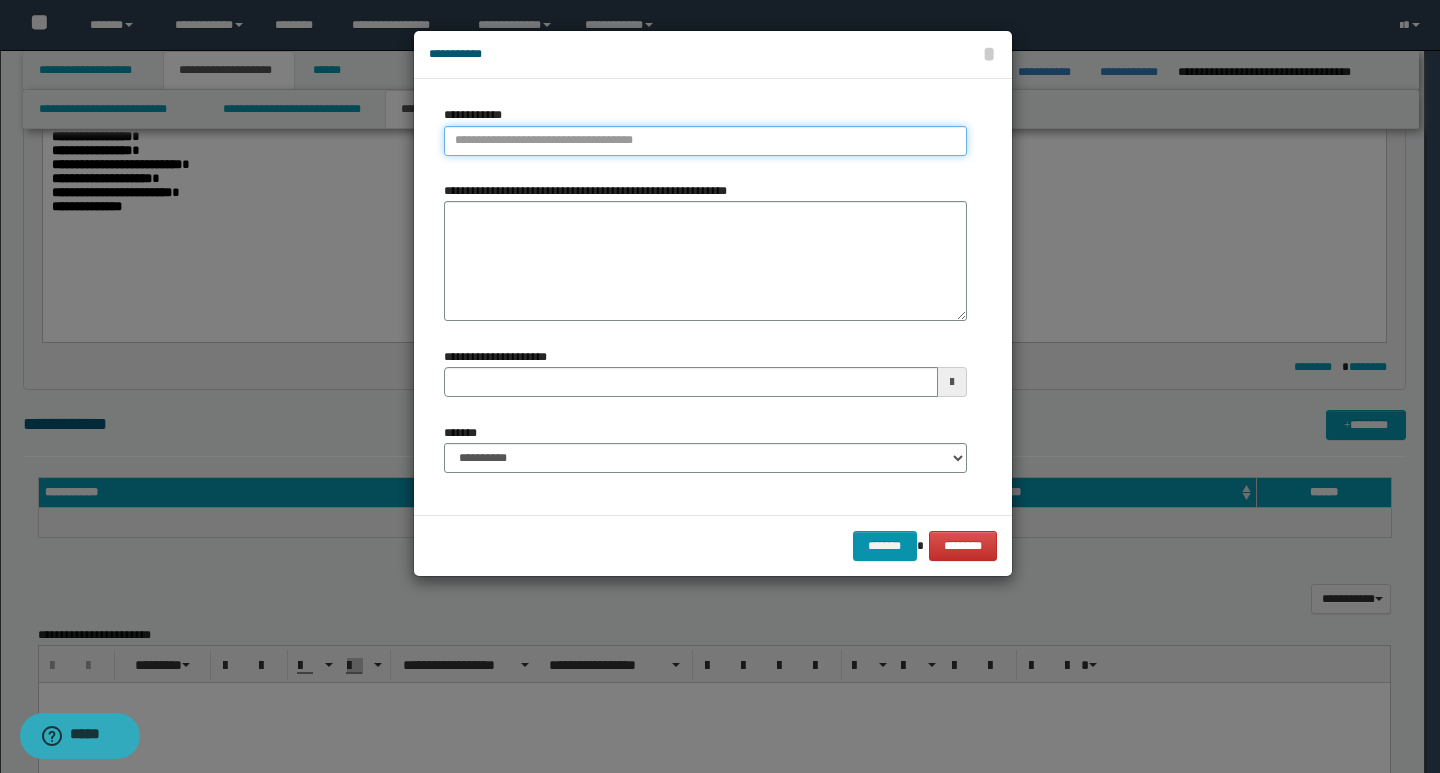 click on "**********" at bounding box center (705, 141) 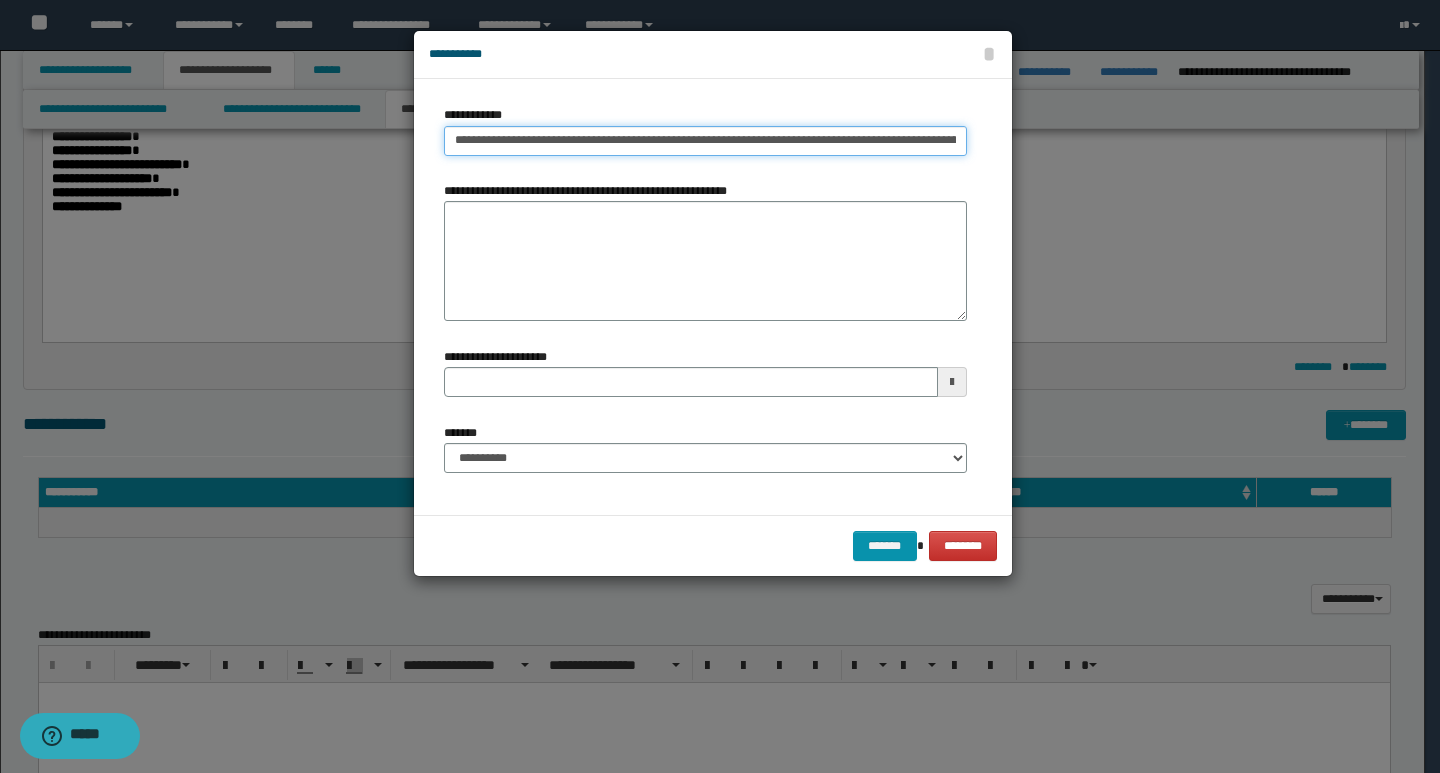 scroll, scrollTop: 0, scrollLeft: 63, axis: horizontal 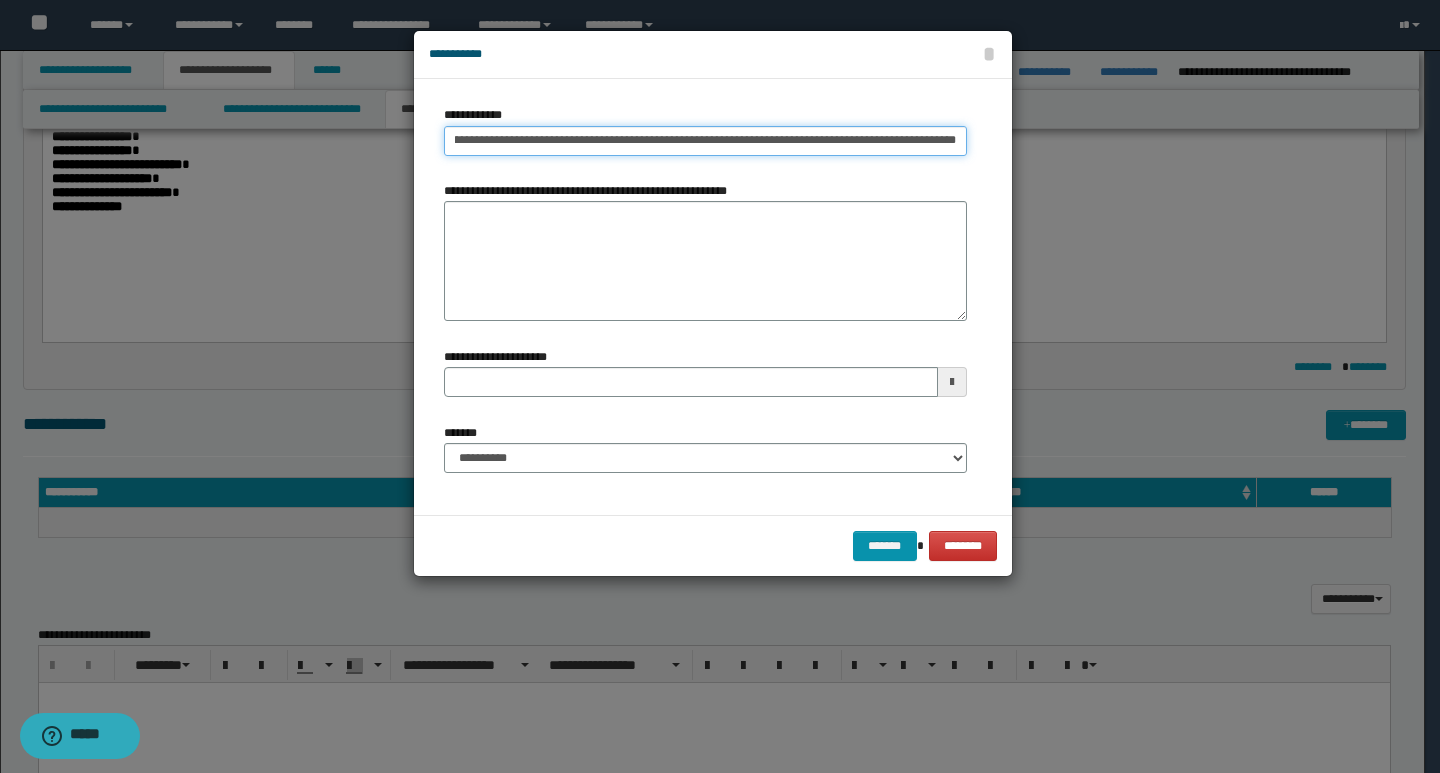 drag, startPoint x: 905, startPoint y: 144, endPoint x: 958, endPoint y: 150, distance: 53.338543 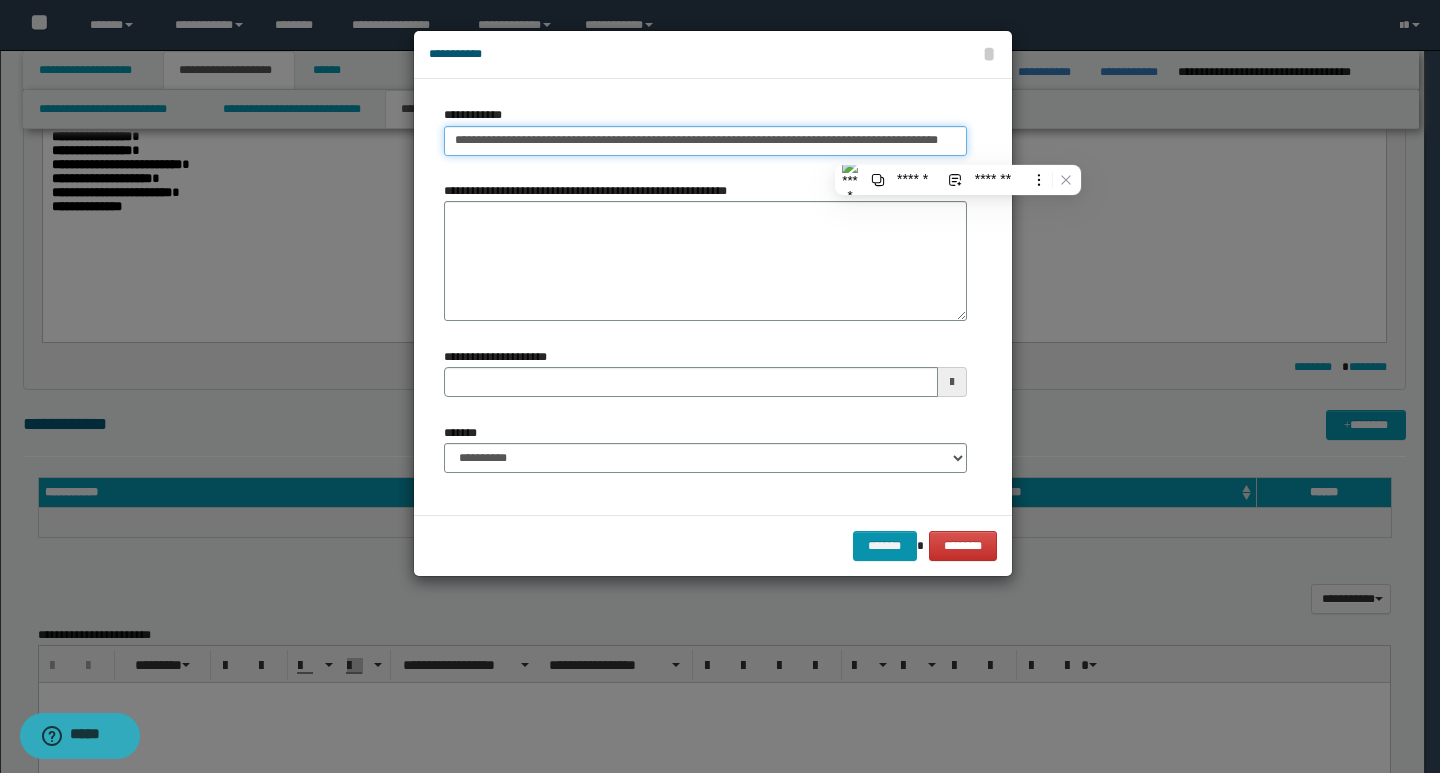 scroll, scrollTop: 0, scrollLeft: 13, axis: horizontal 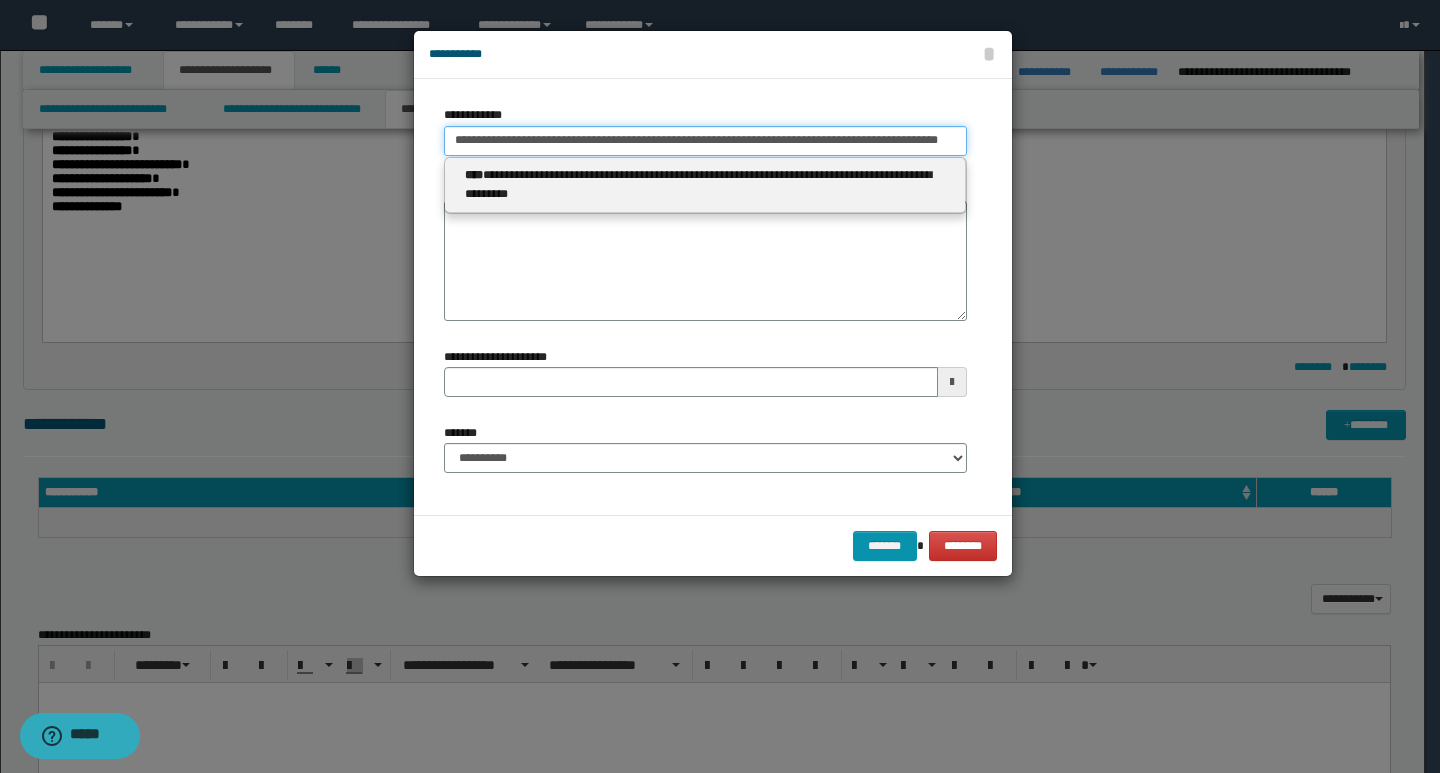 type on "**********" 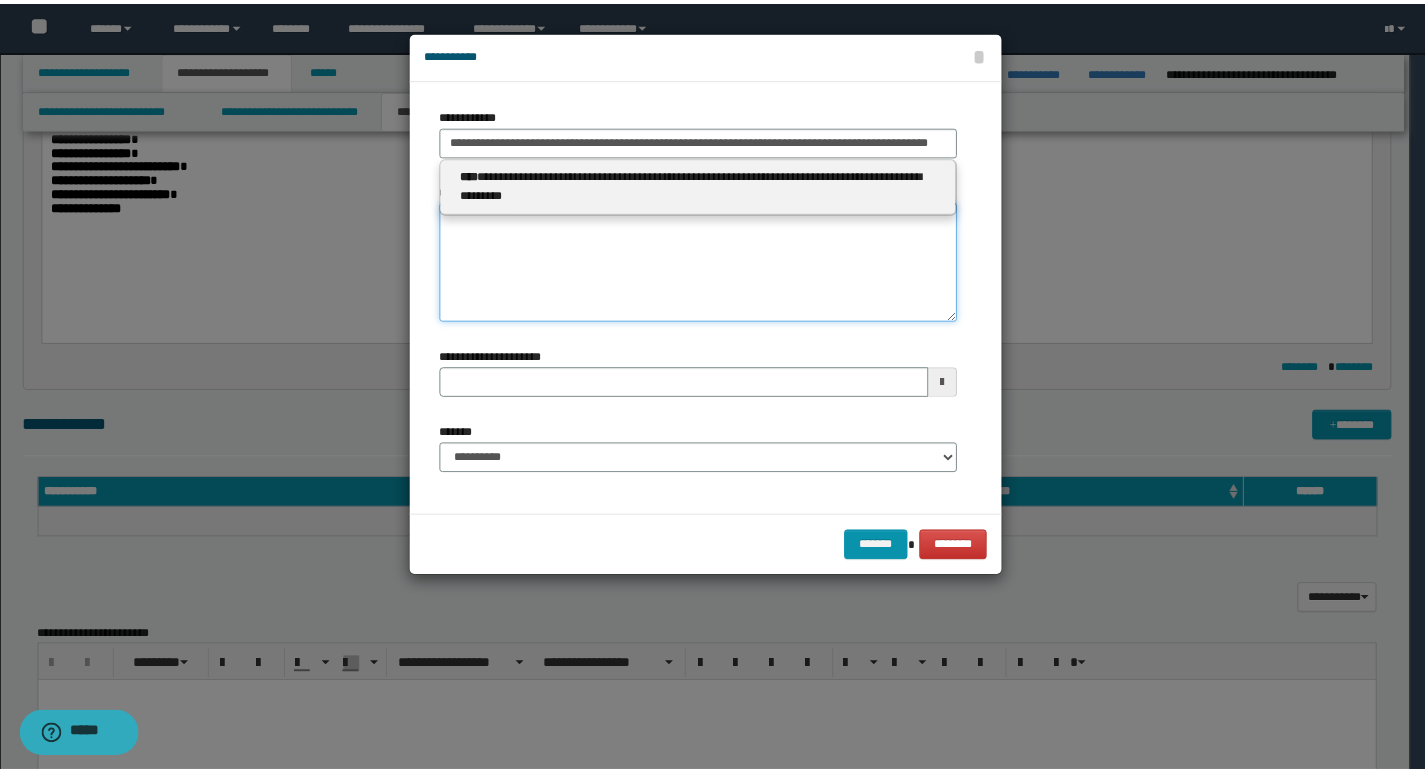 scroll, scrollTop: 0, scrollLeft: 0, axis: both 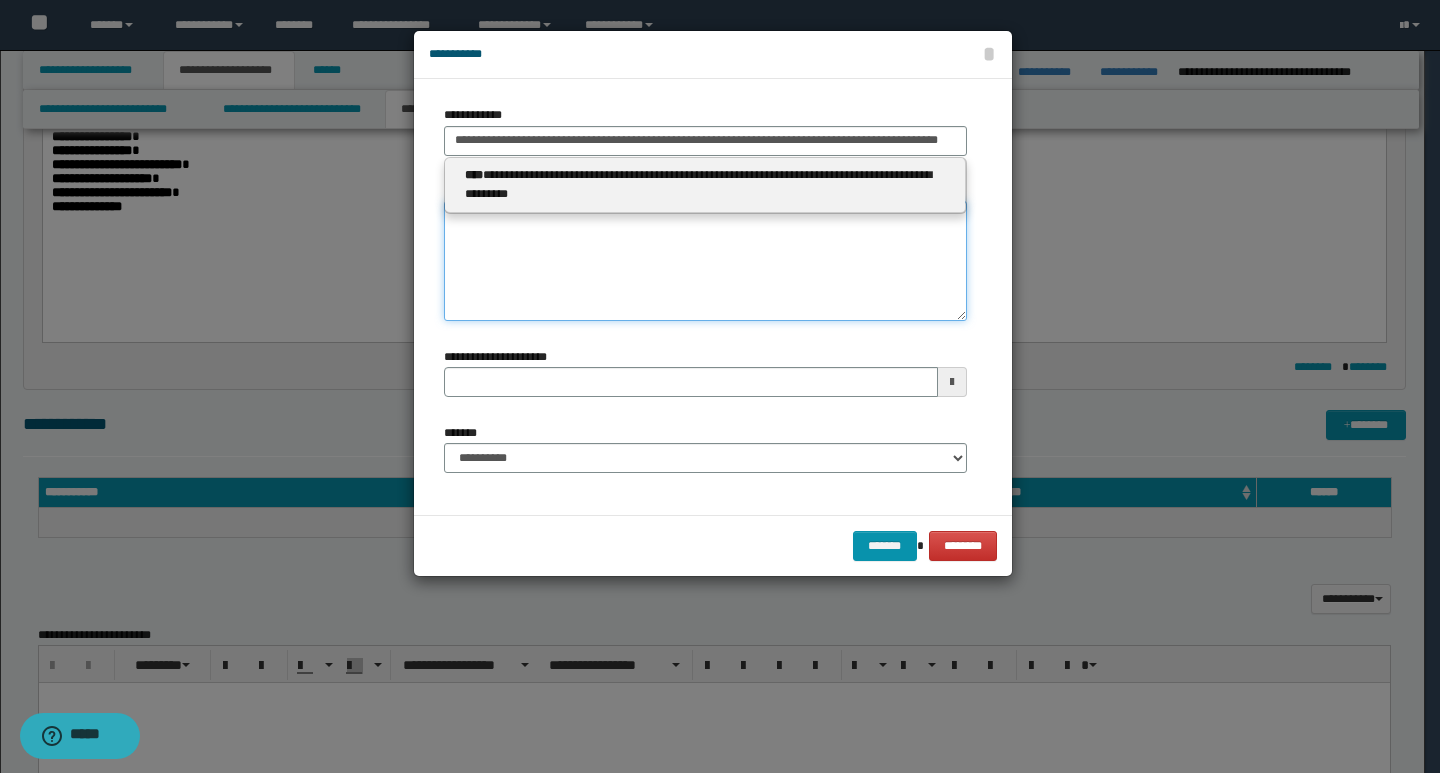 click on "**********" at bounding box center (705, 261) 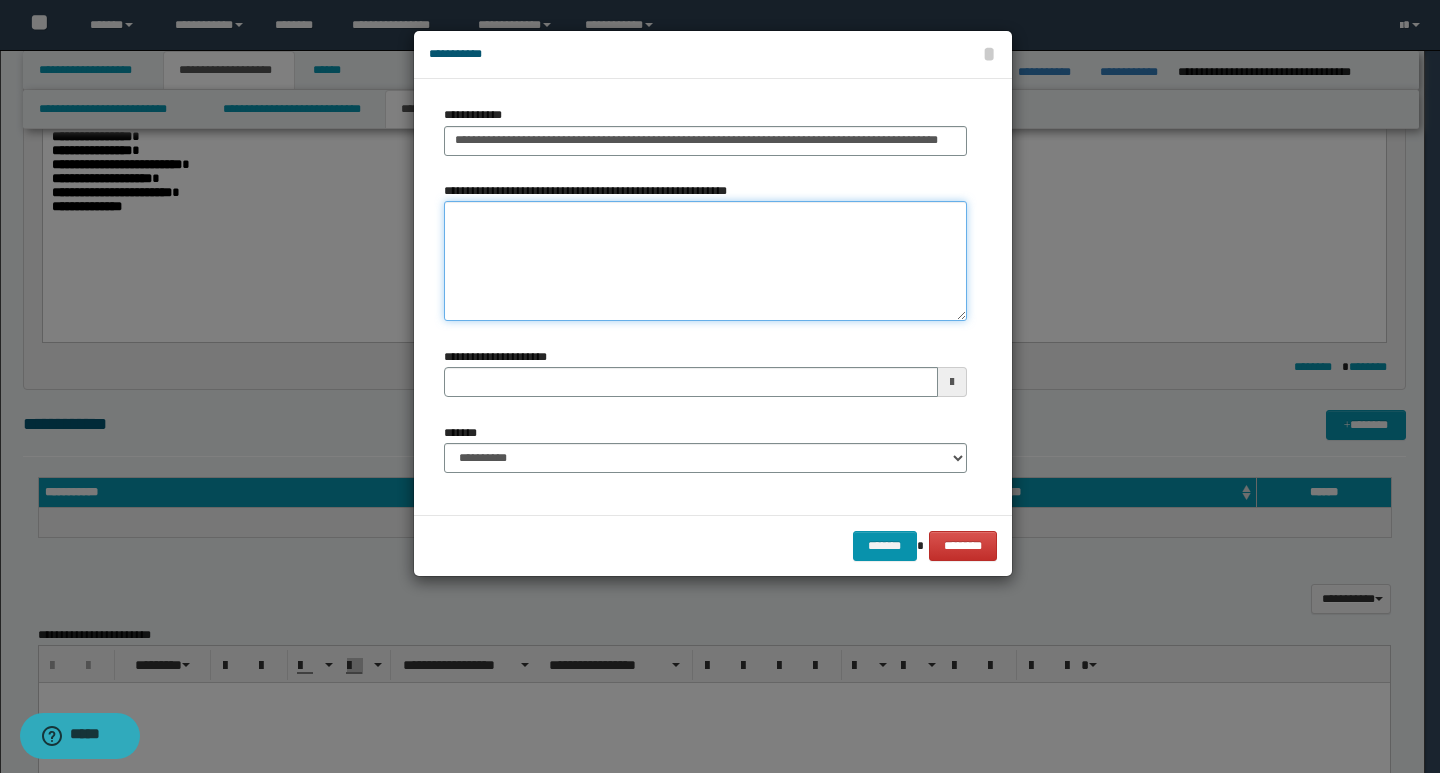 paste on "*********" 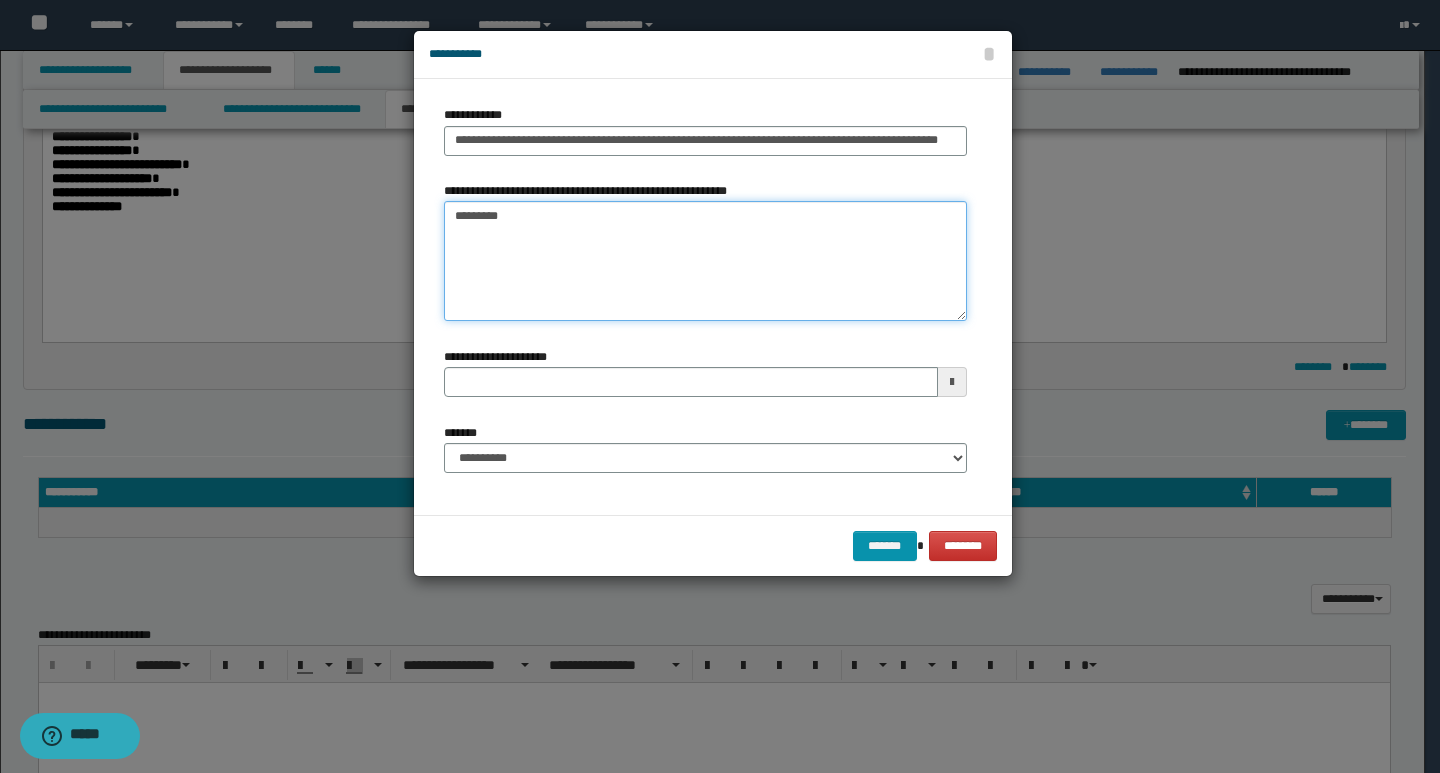 type on "*********" 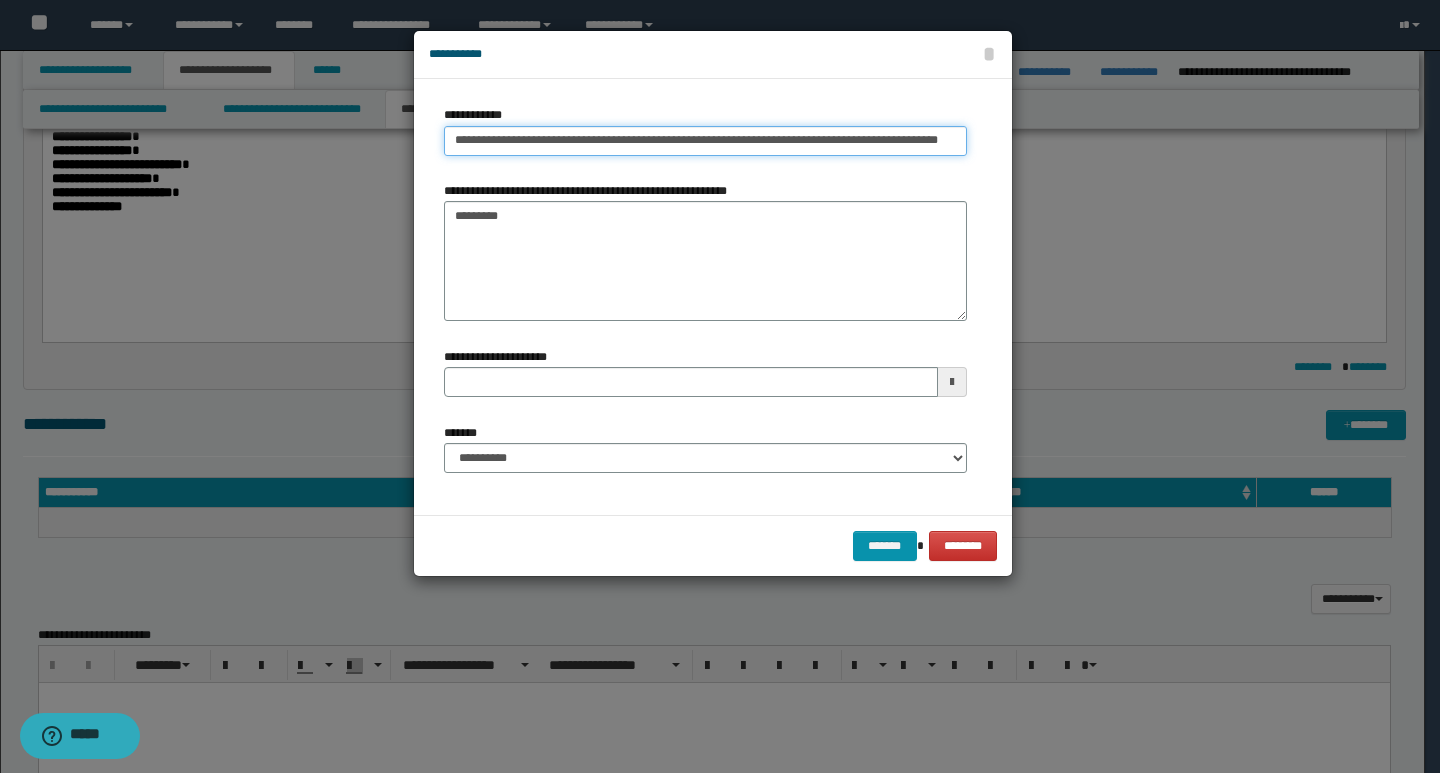 click on "**********" at bounding box center [705, 141] 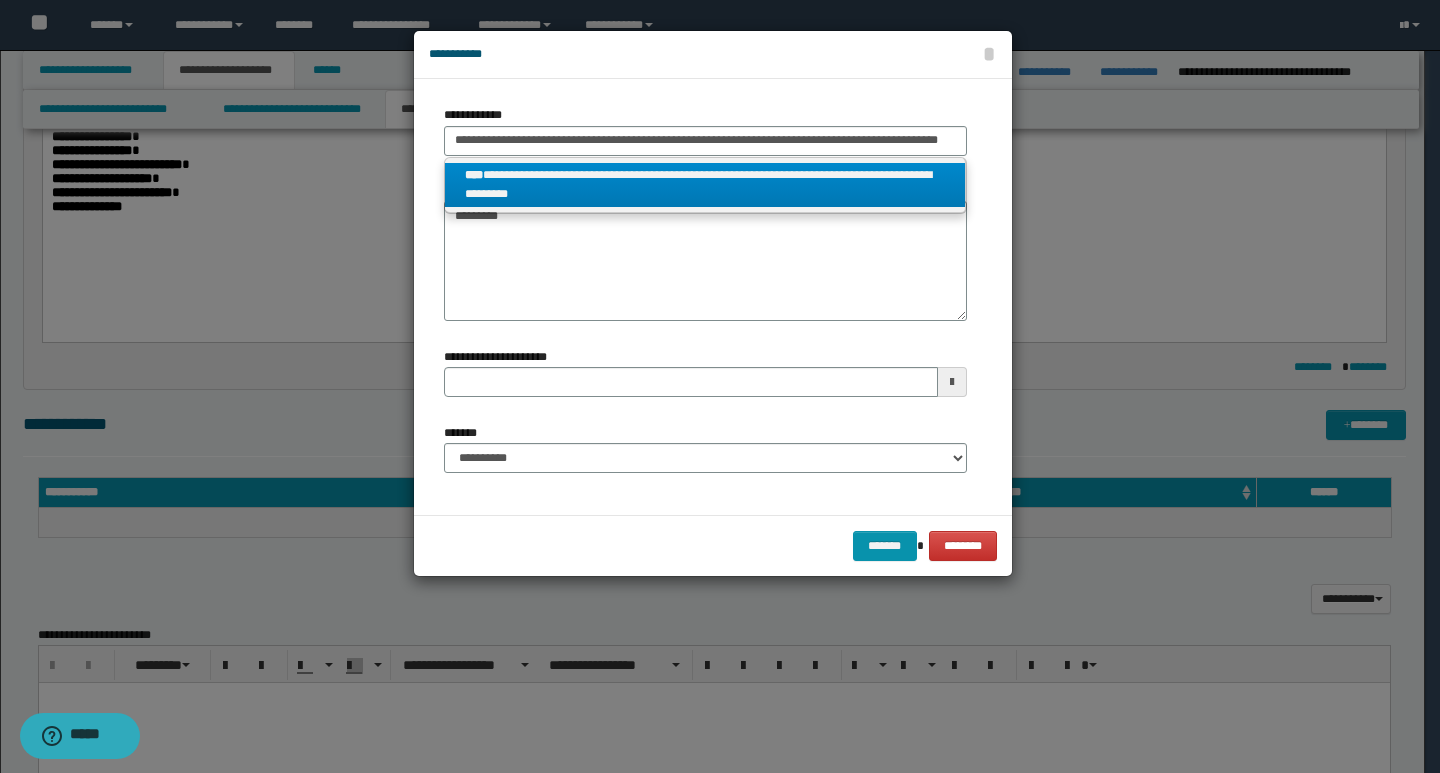 click on "**********" at bounding box center [705, 185] 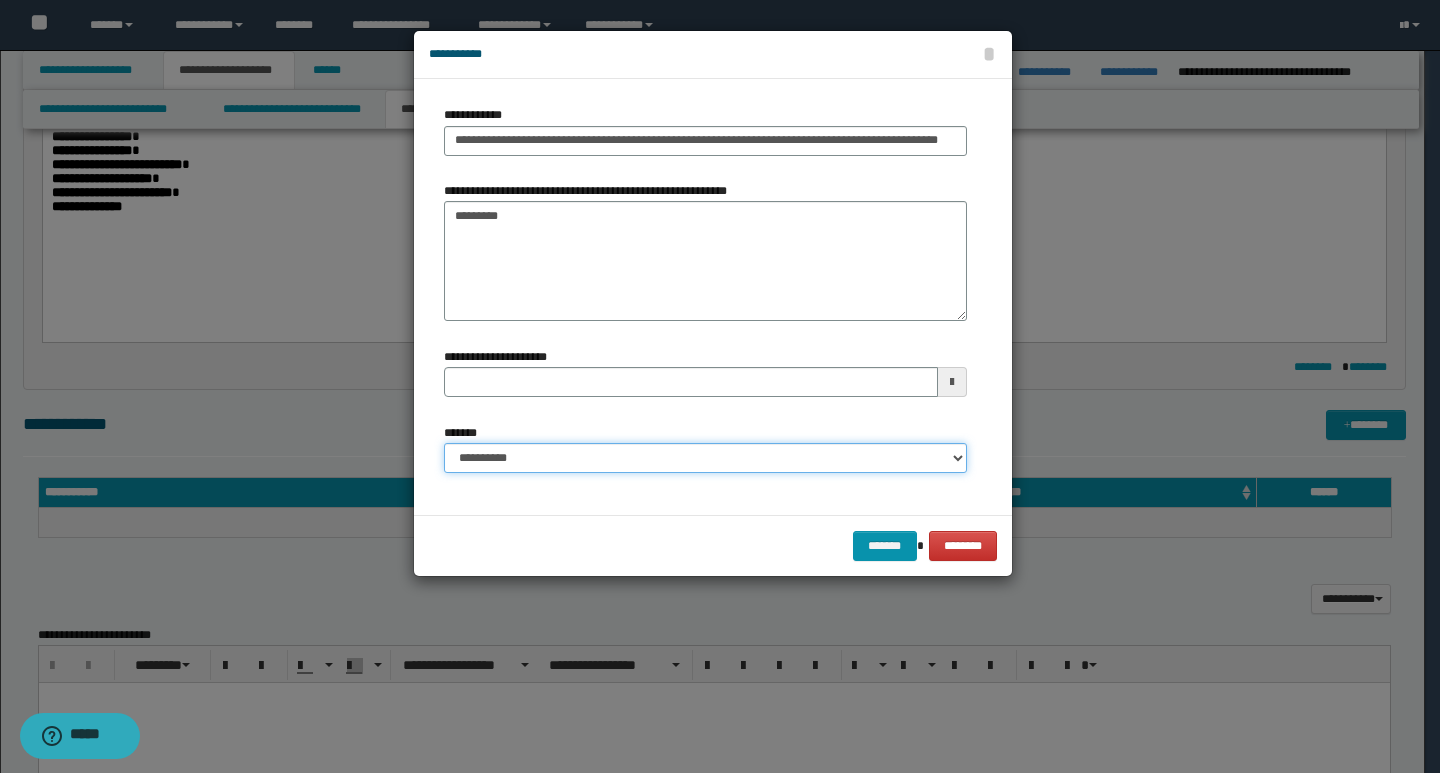 click on "**********" at bounding box center [705, 458] 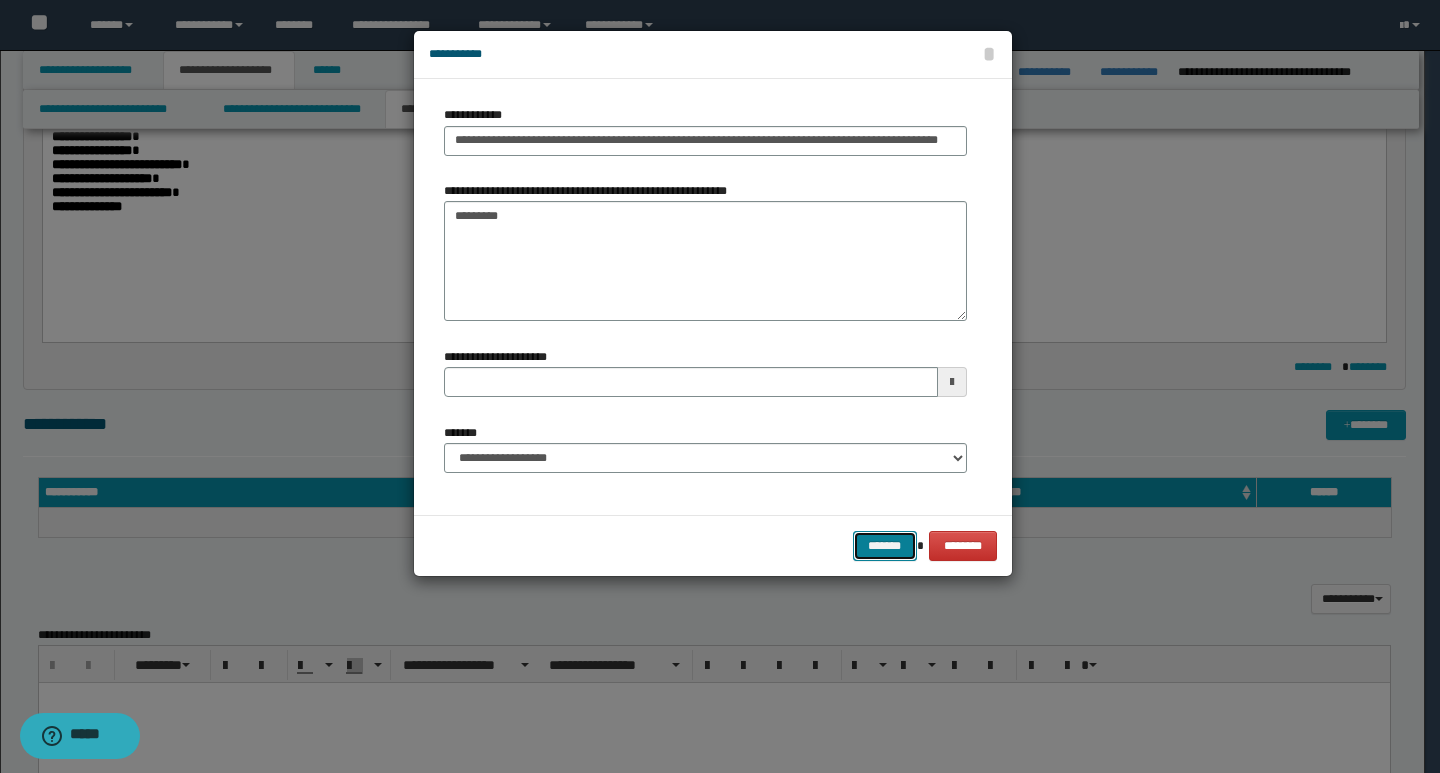 click on "*******" at bounding box center (885, 546) 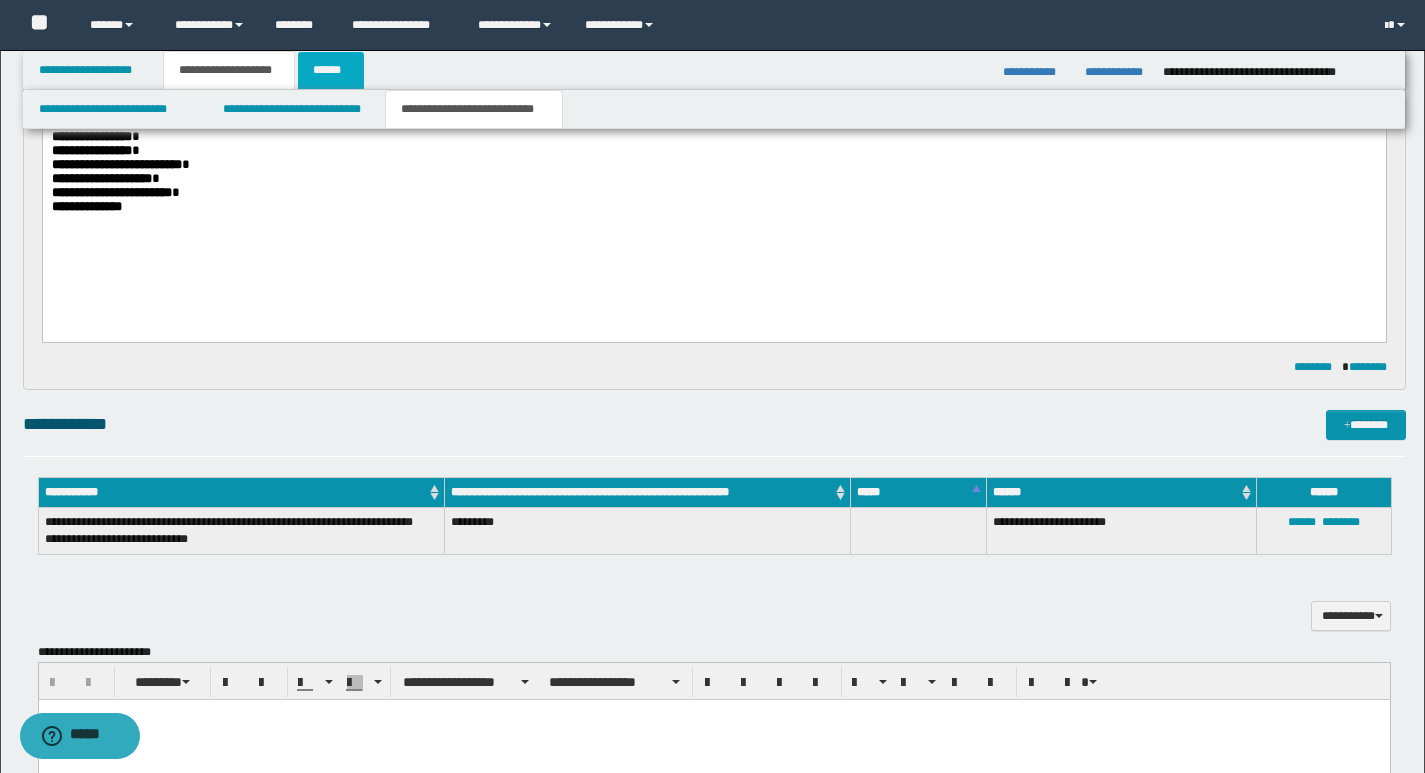click on "******" at bounding box center (331, 70) 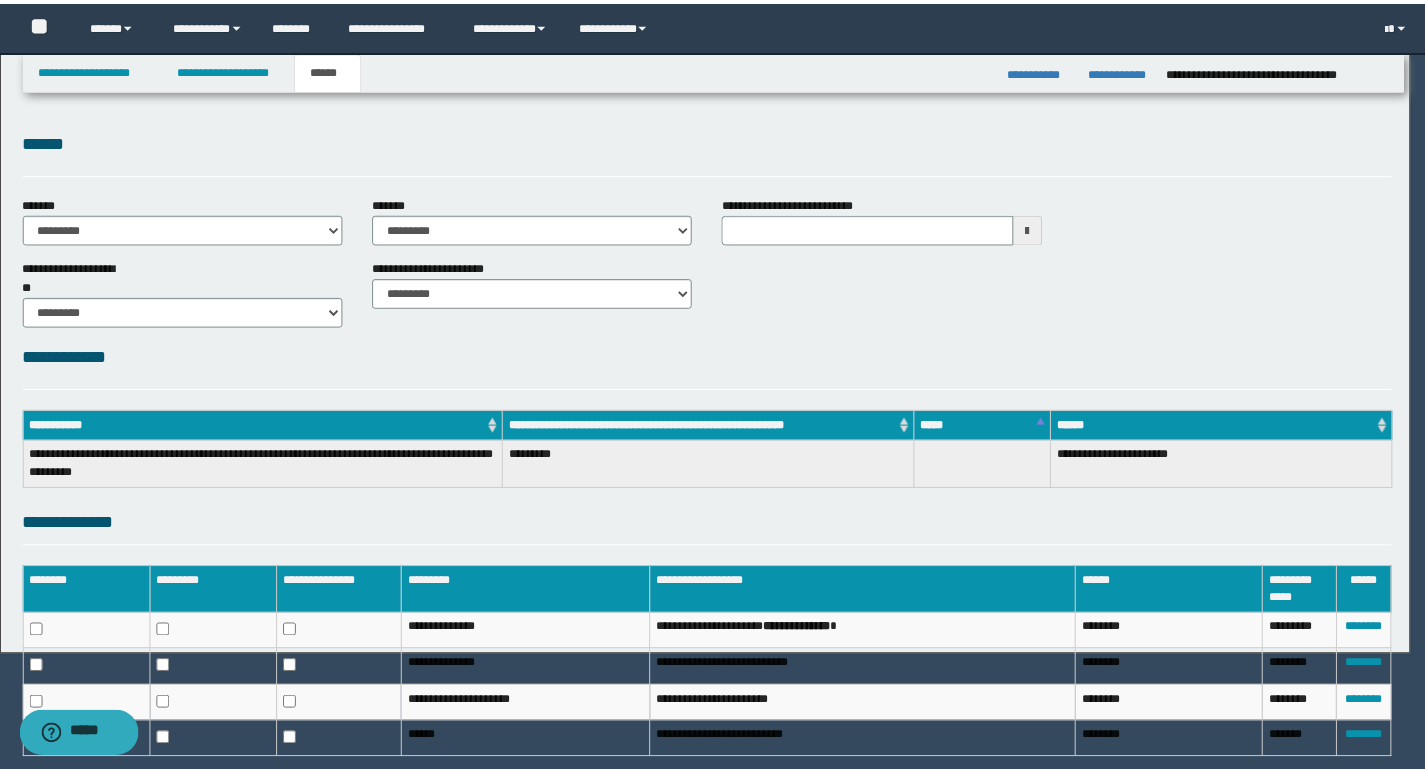 scroll, scrollTop: 0, scrollLeft: 0, axis: both 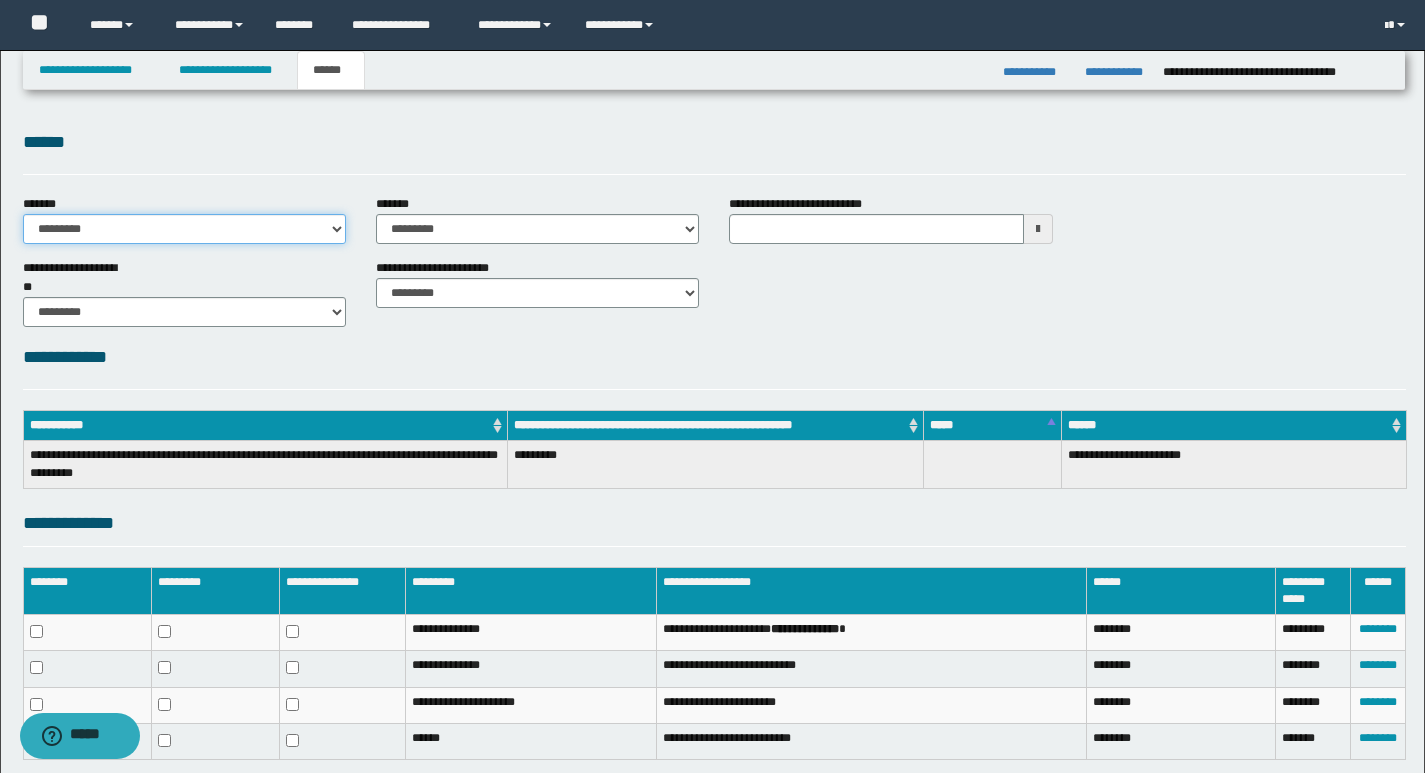 click on "**********" at bounding box center [184, 229] 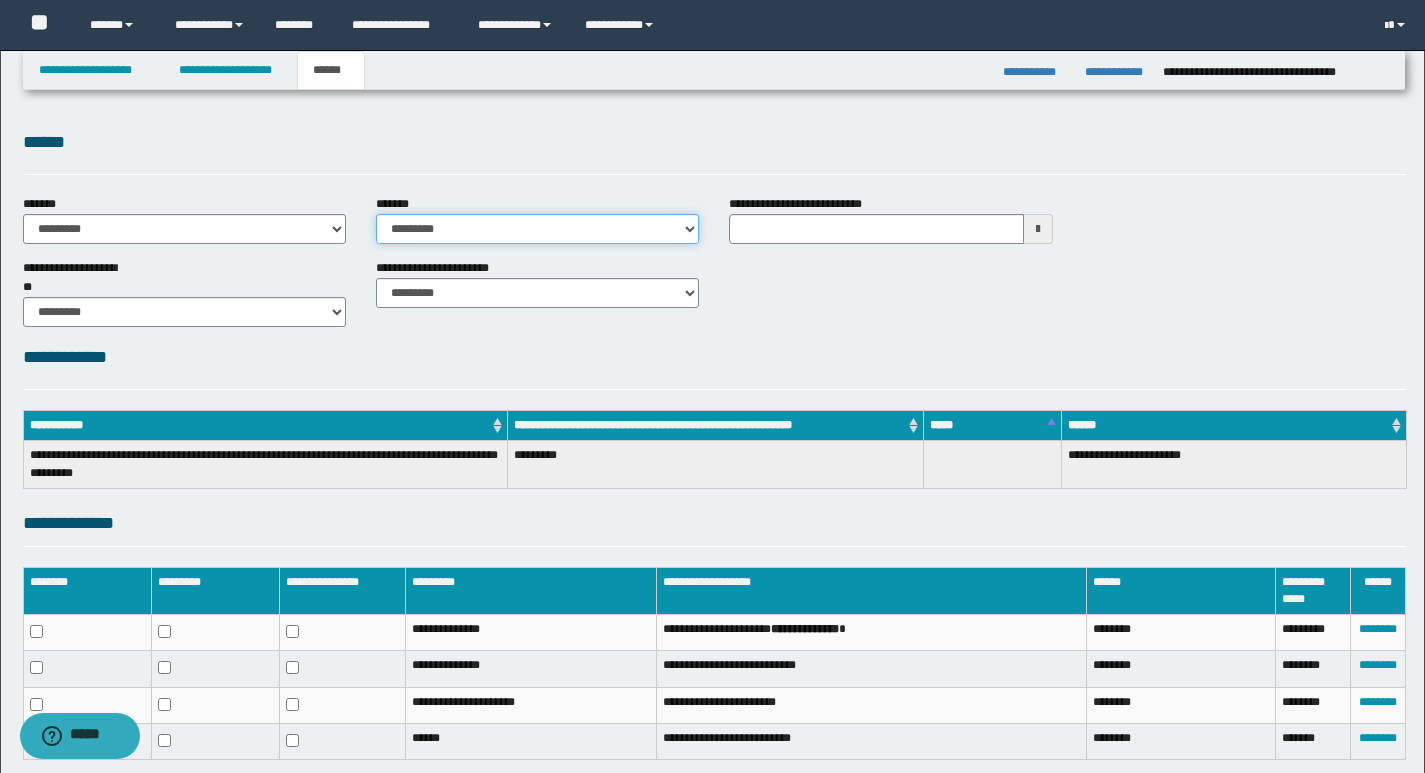 click on "**********" at bounding box center [537, 229] 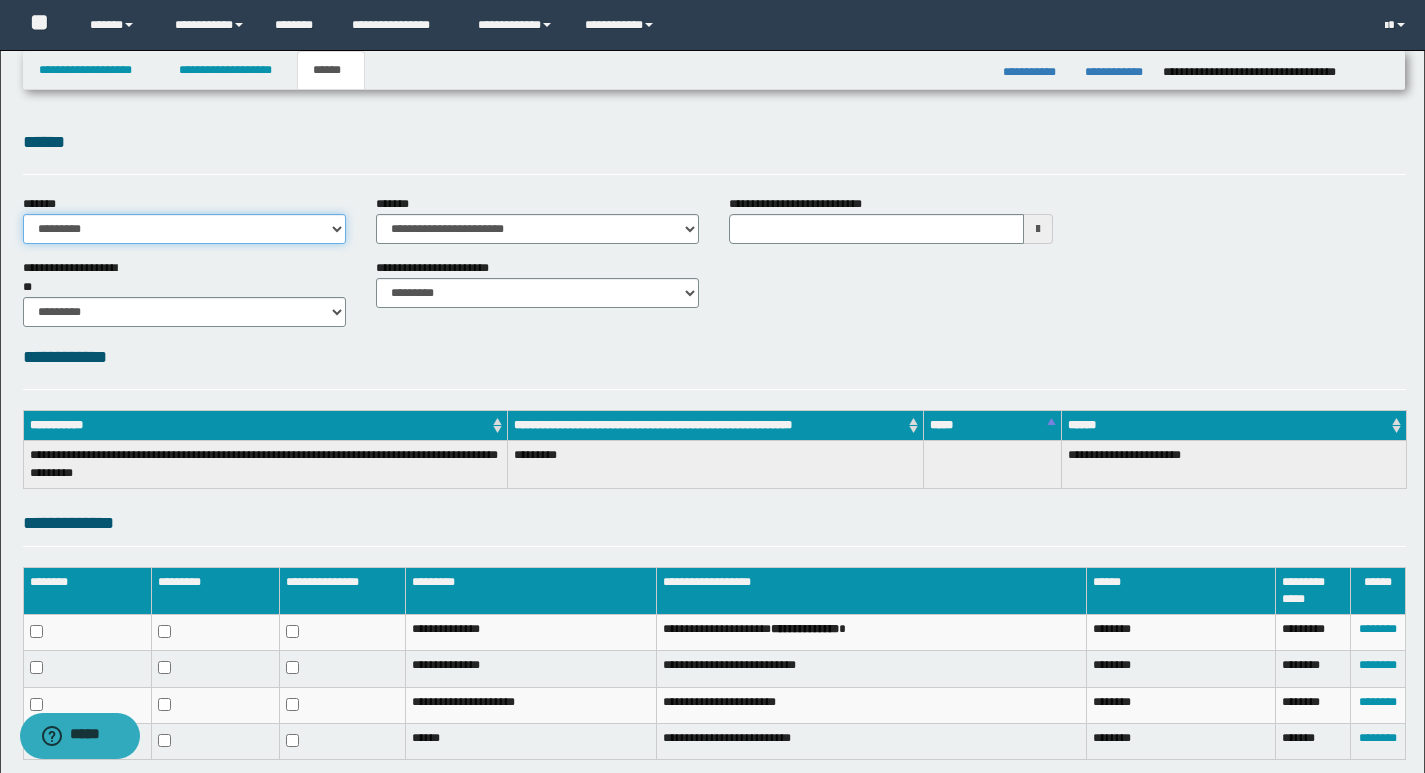 click on "**********" at bounding box center [184, 229] 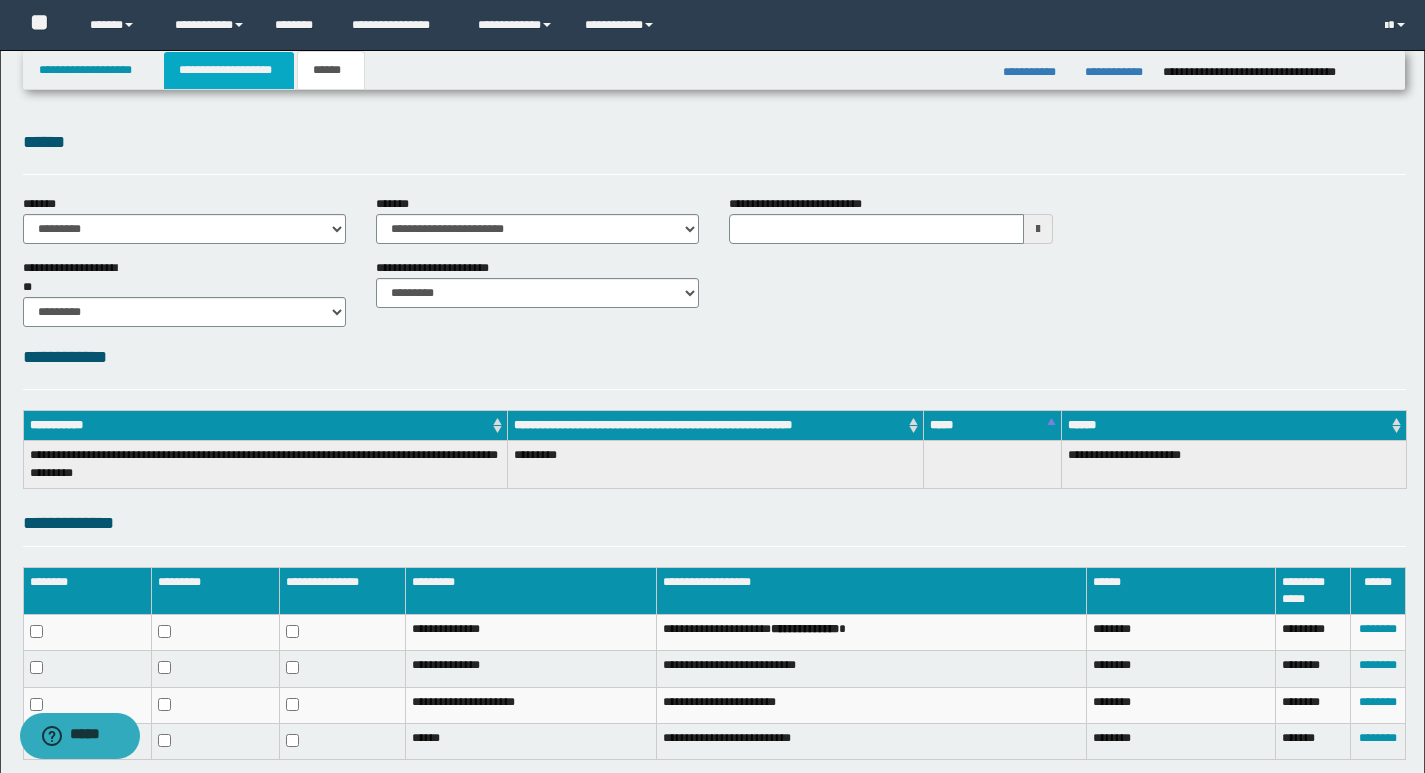 click on "**********" at bounding box center [229, 70] 